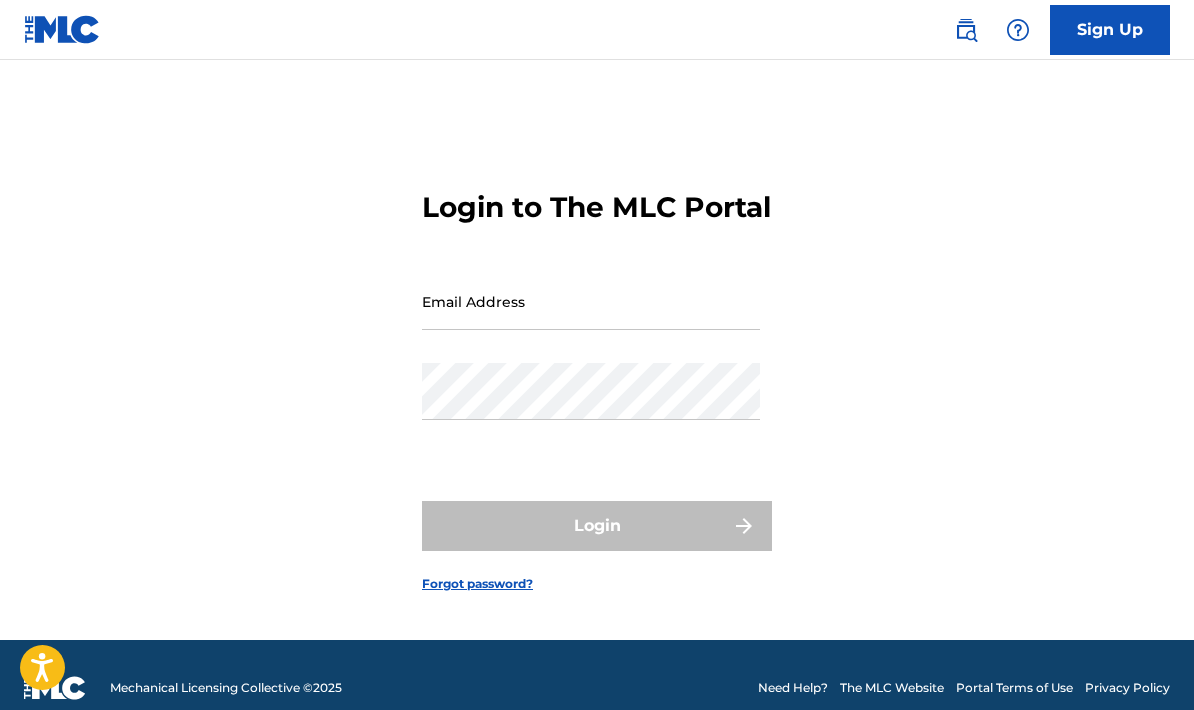 scroll, scrollTop: 0, scrollLeft: 0, axis: both 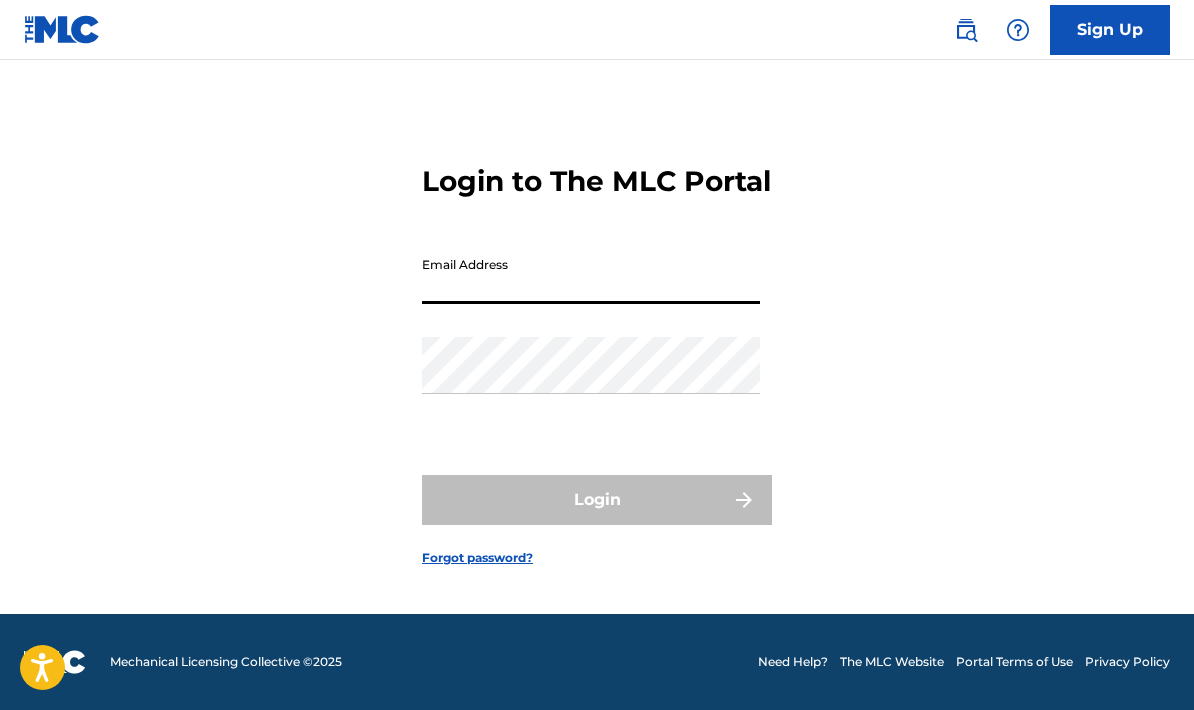 type on "[EMAIL_ADDRESS][DOMAIN_NAME]" 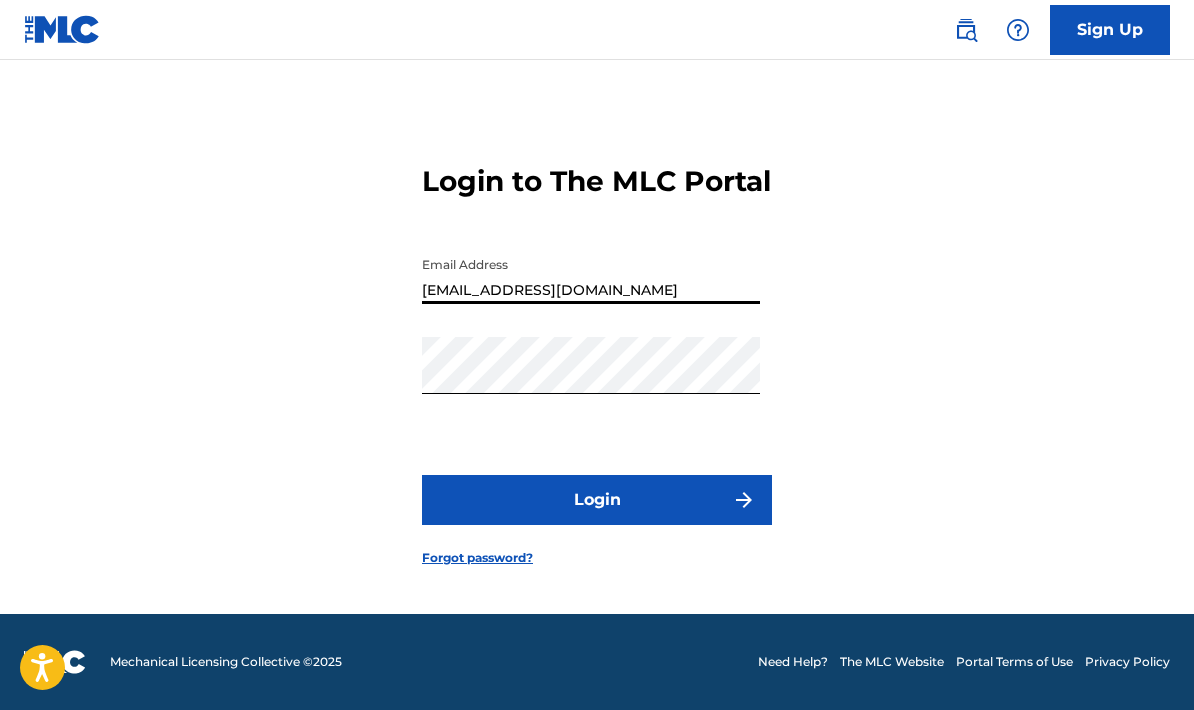 click on "Login" at bounding box center [597, 500] 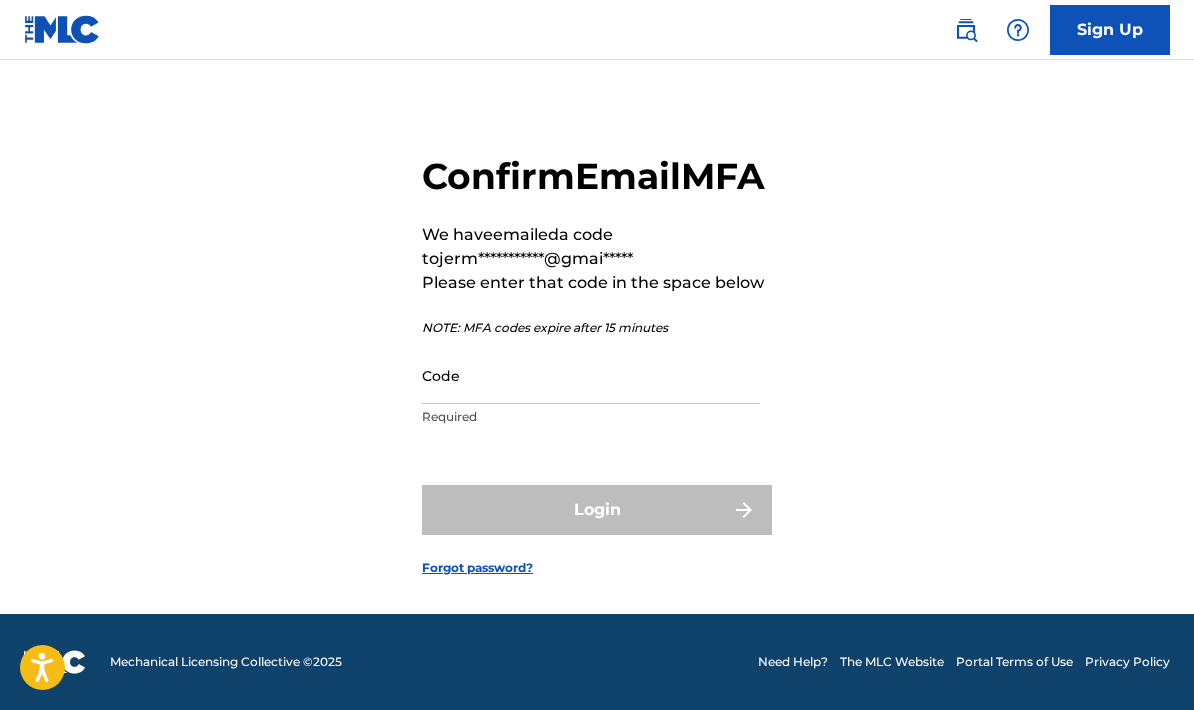 click on "Code" at bounding box center (591, 375) 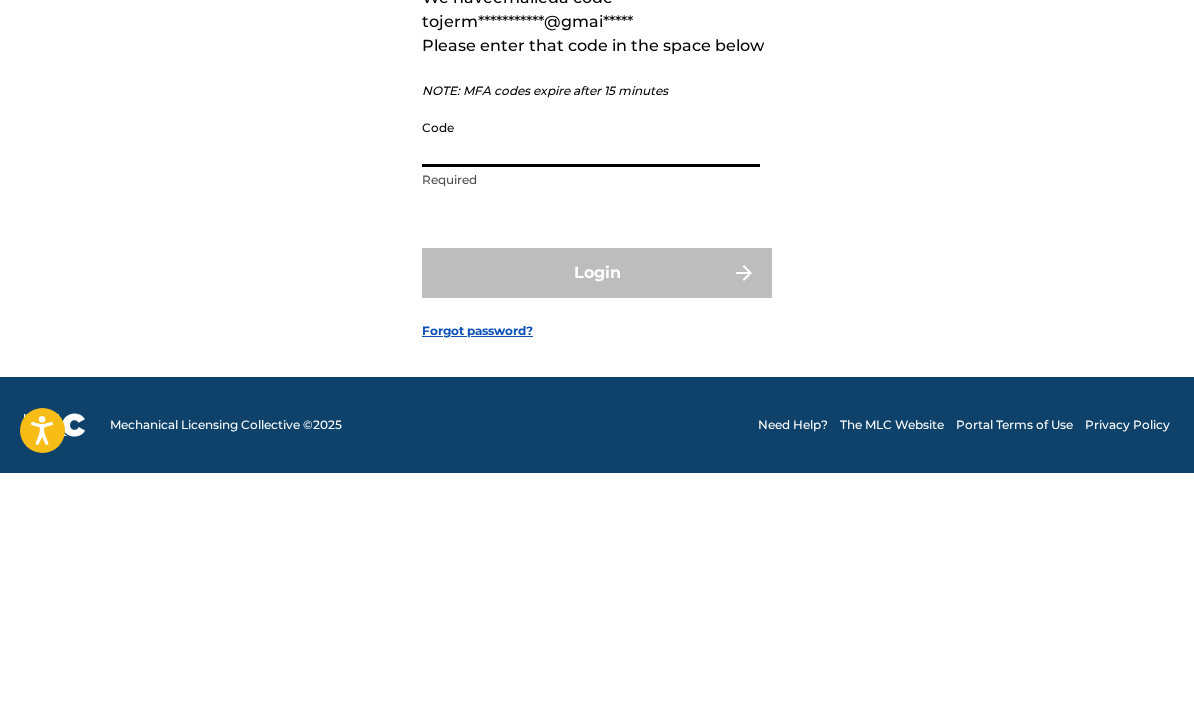 click on "Code" at bounding box center [591, 375] 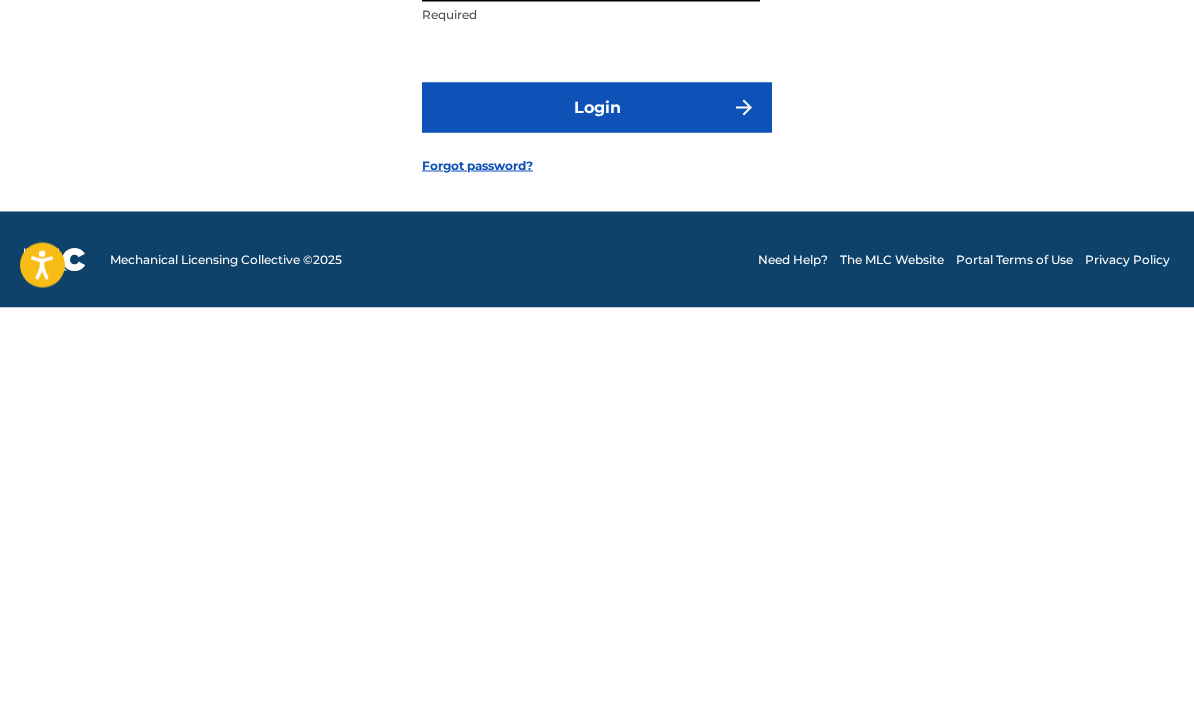 type on "049610" 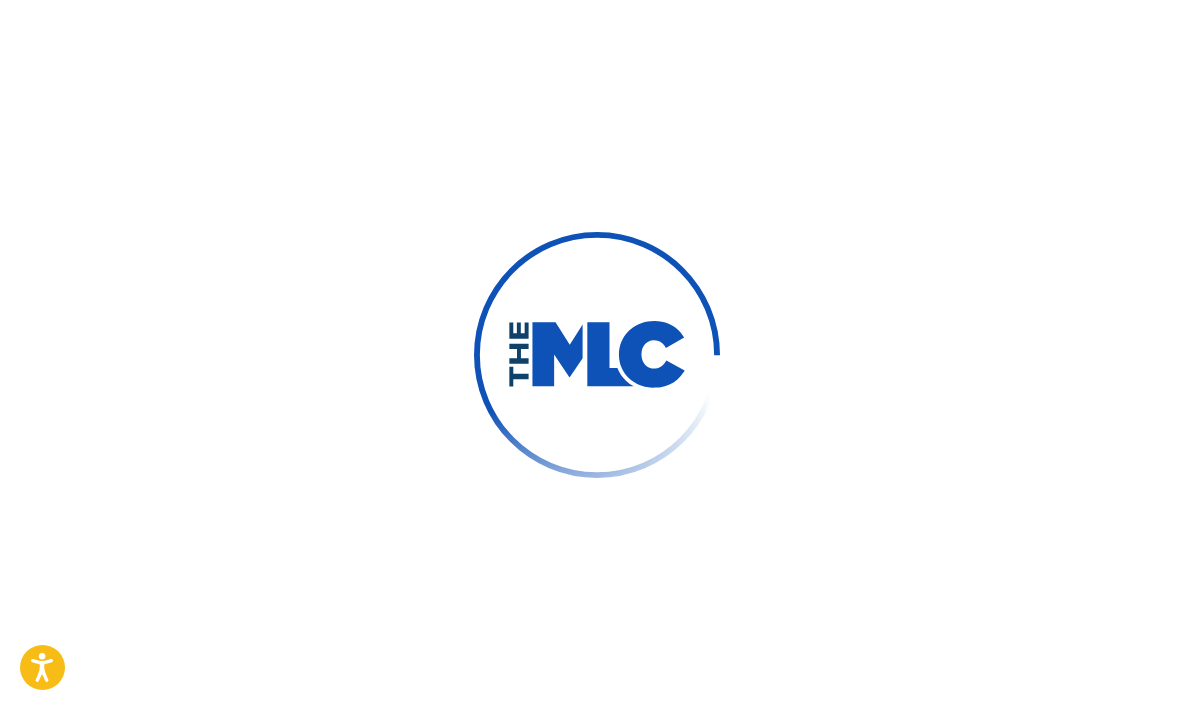 scroll, scrollTop: 80, scrollLeft: 0, axis: vertical 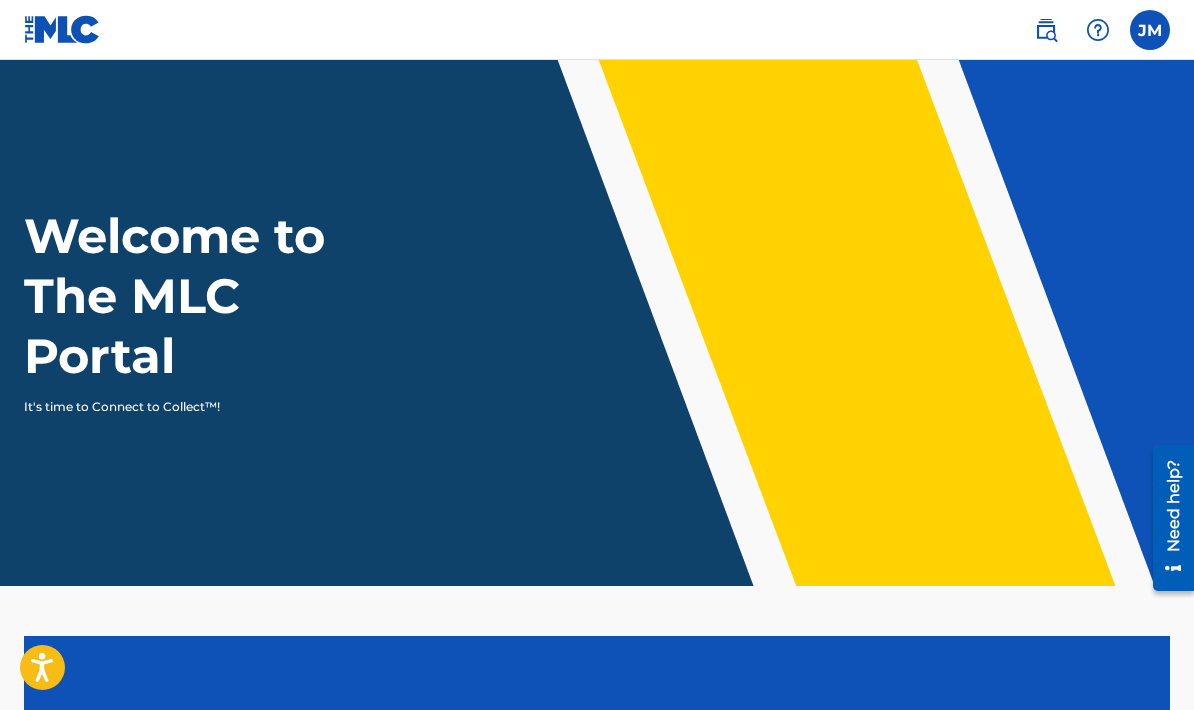 click on "Welcome to The MLC Portal It's time to Connect to Collect™!" at bounding box center [597, 311] 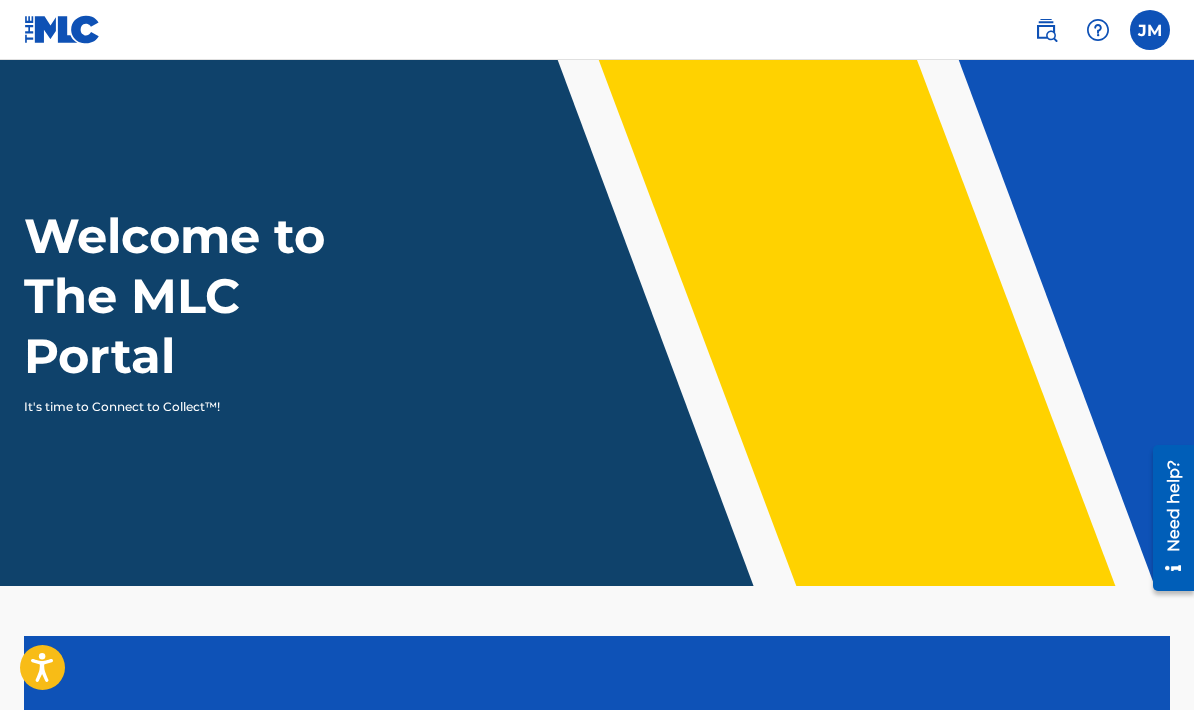 click on "It's time to Connect to Collect™!" at bounding box center (197, 407) 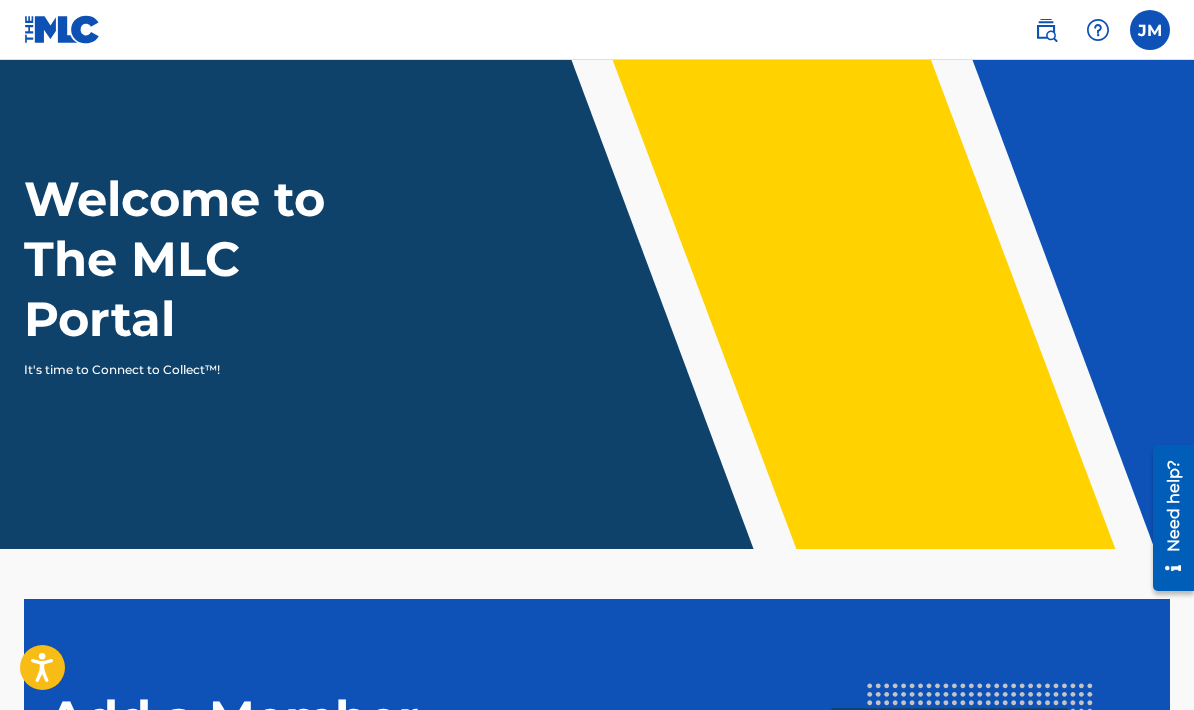 scroll, scrollTop: 0, scrollLeft: 0, axis: both 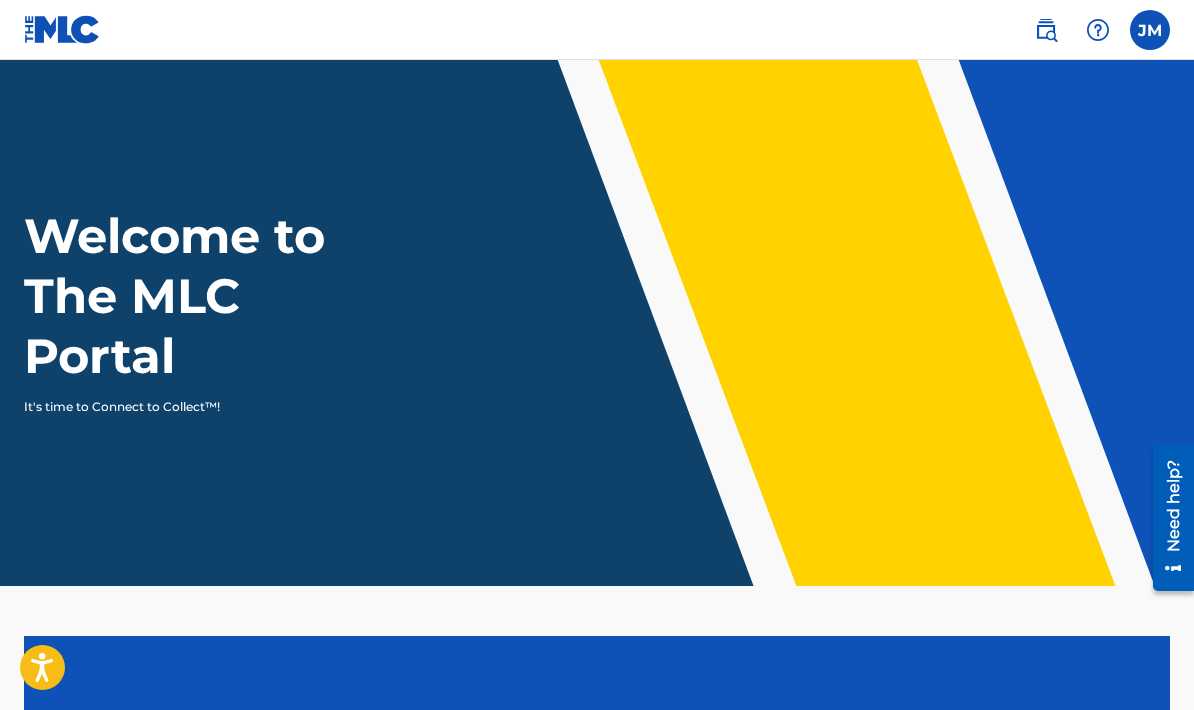 click at bounding box center (1150, 30) 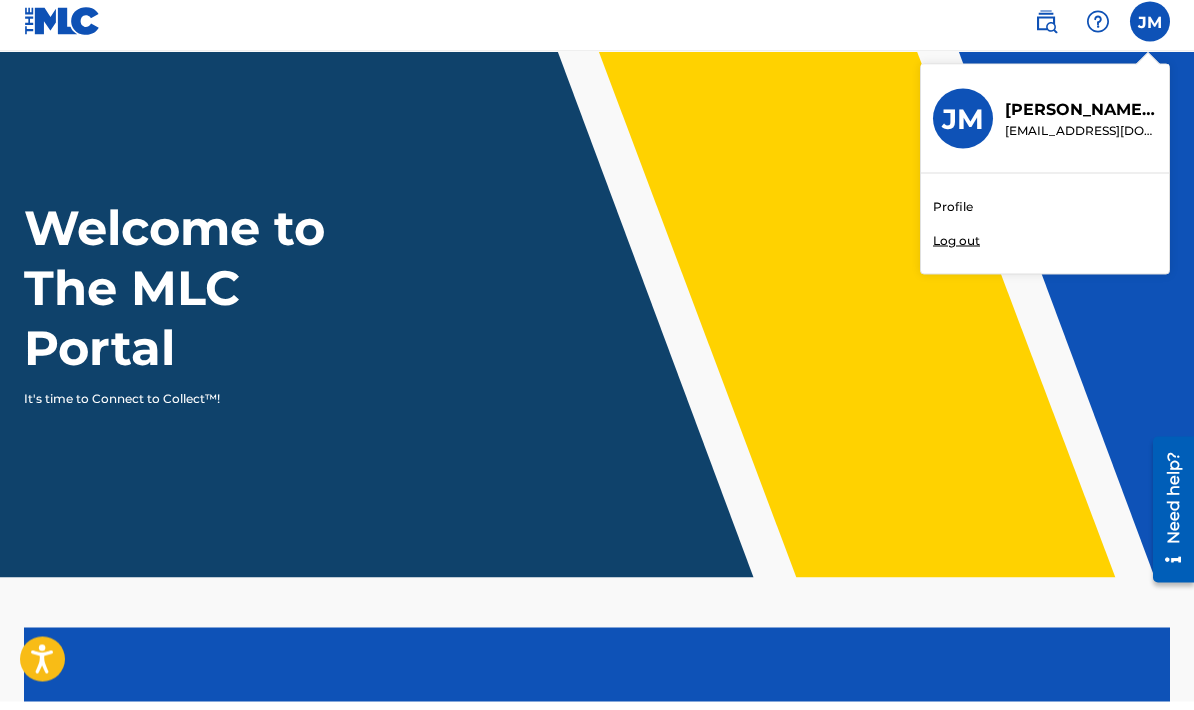 click on "Profile Log out" at bounding box center (1045, 232) 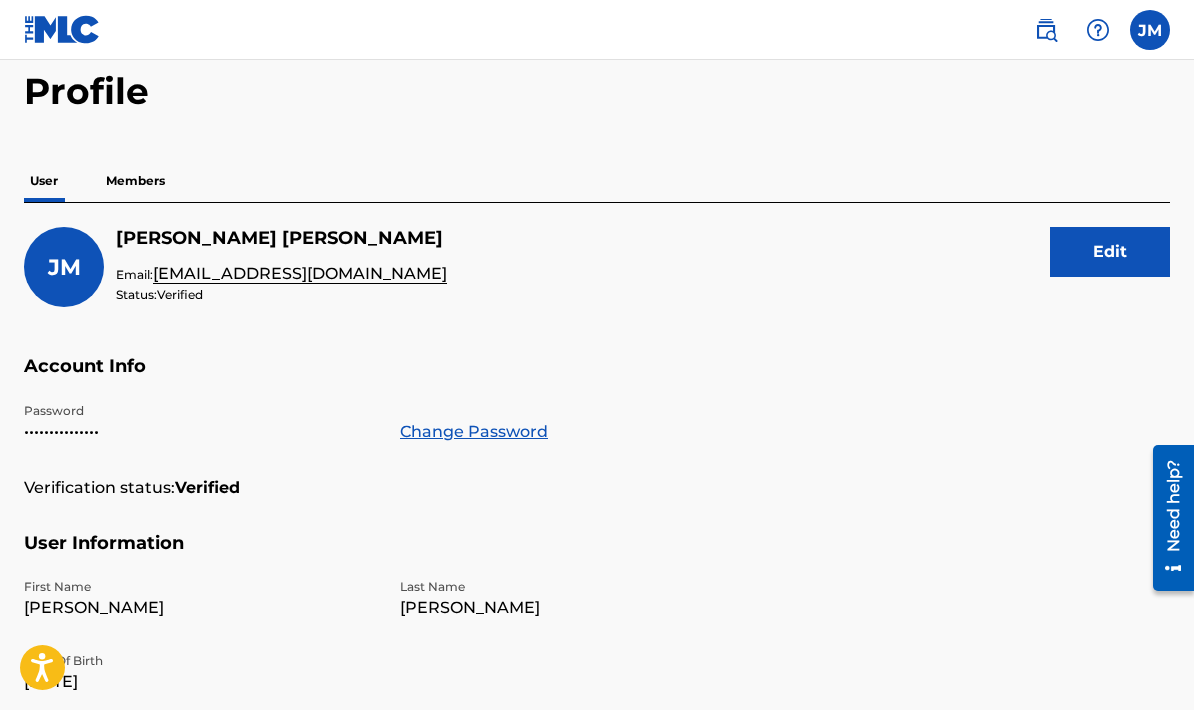 scroll, scrollTop: 0, scrollLeft: 0, axis: both 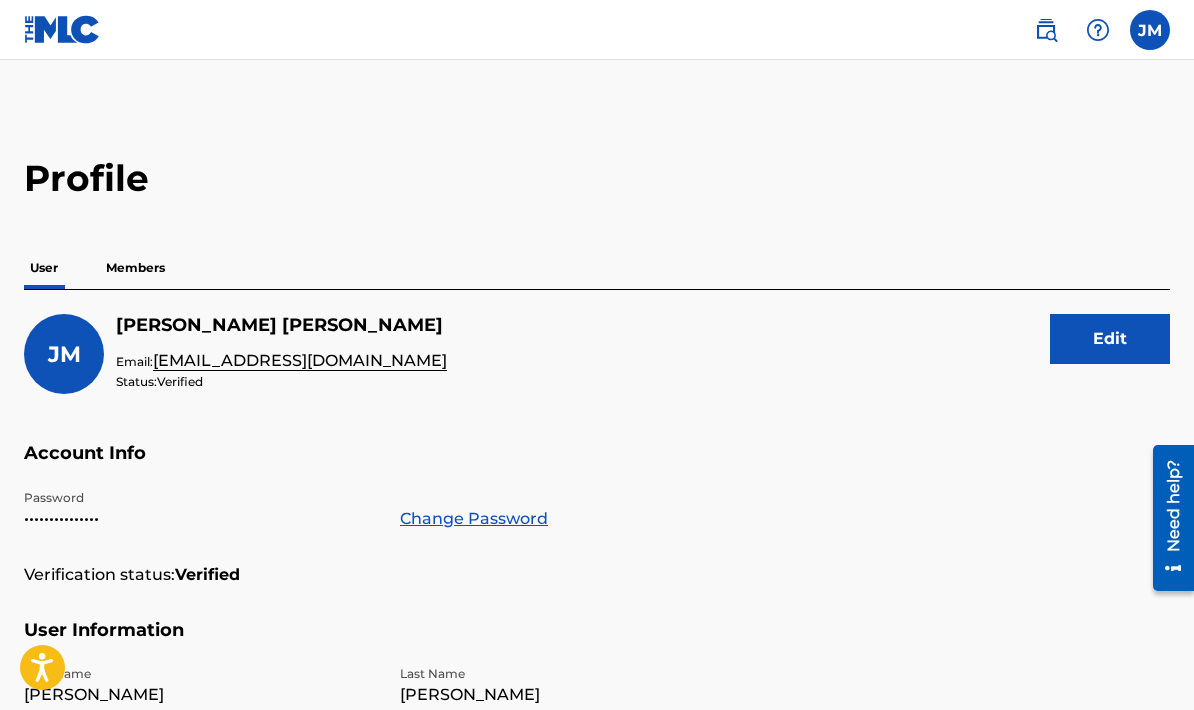 click on "Members" at bounding box center (135, 268) 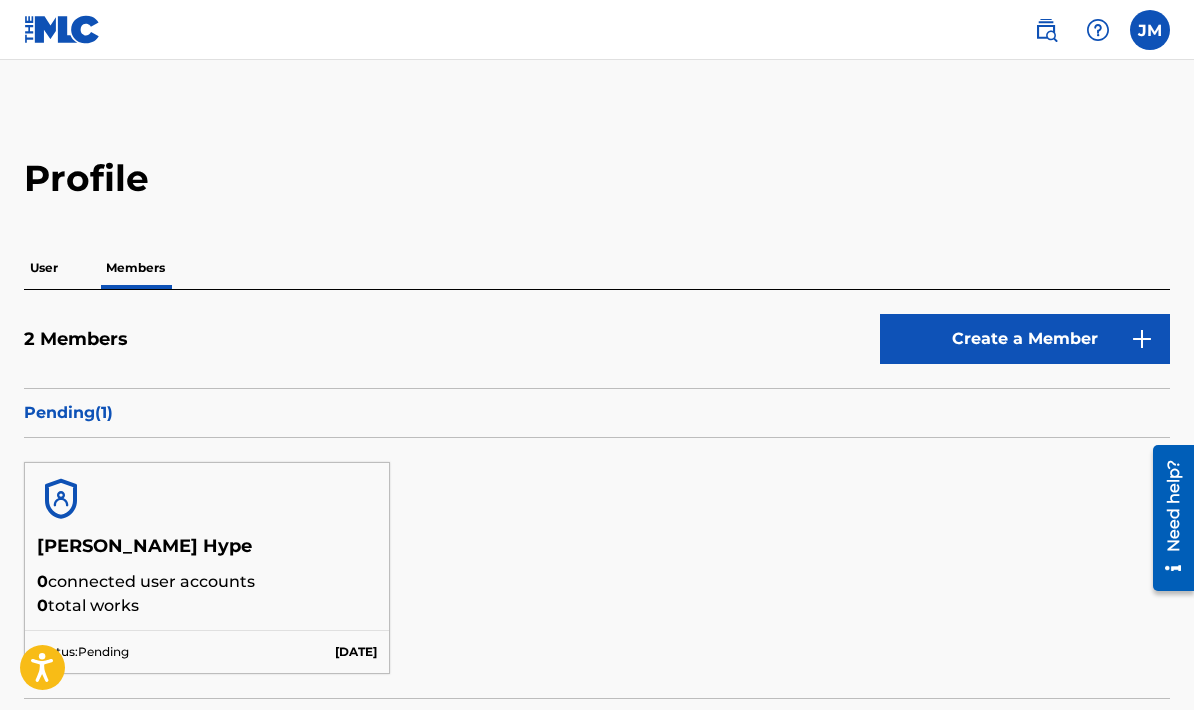 scroll, scrollTop: 0, scrollLeft: 0, axis: both 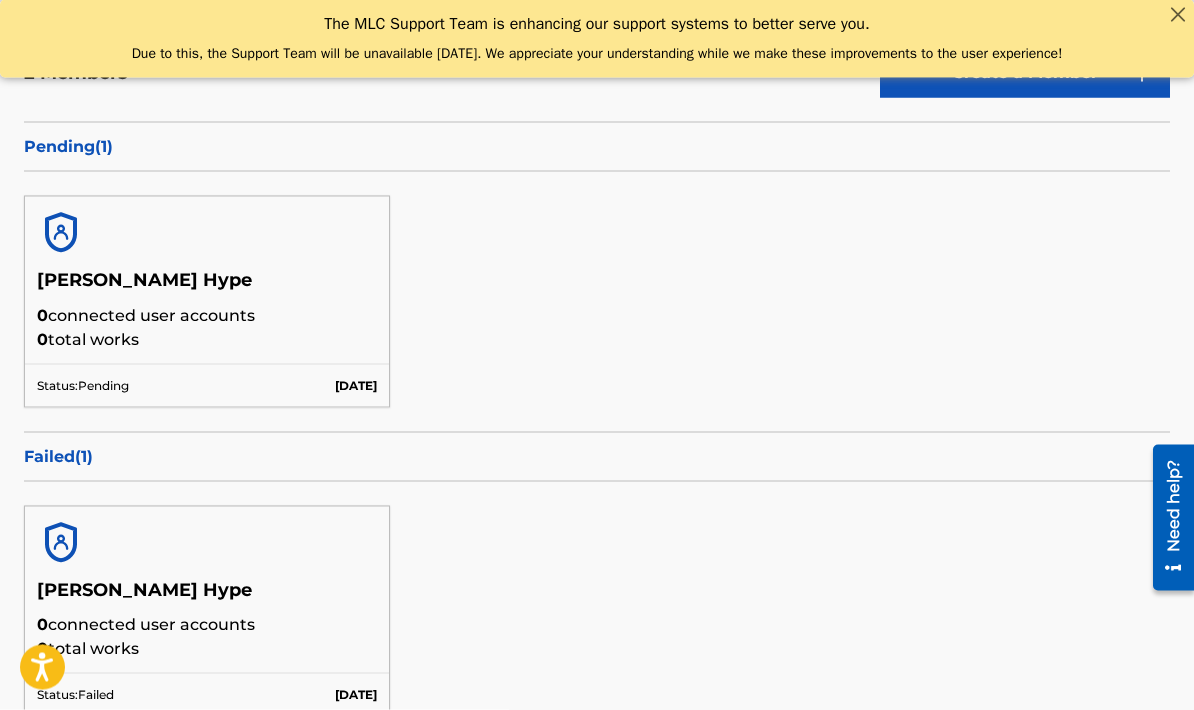 click on "Status:  Pending Jul 18 2025" at bounding box center (207, 385) 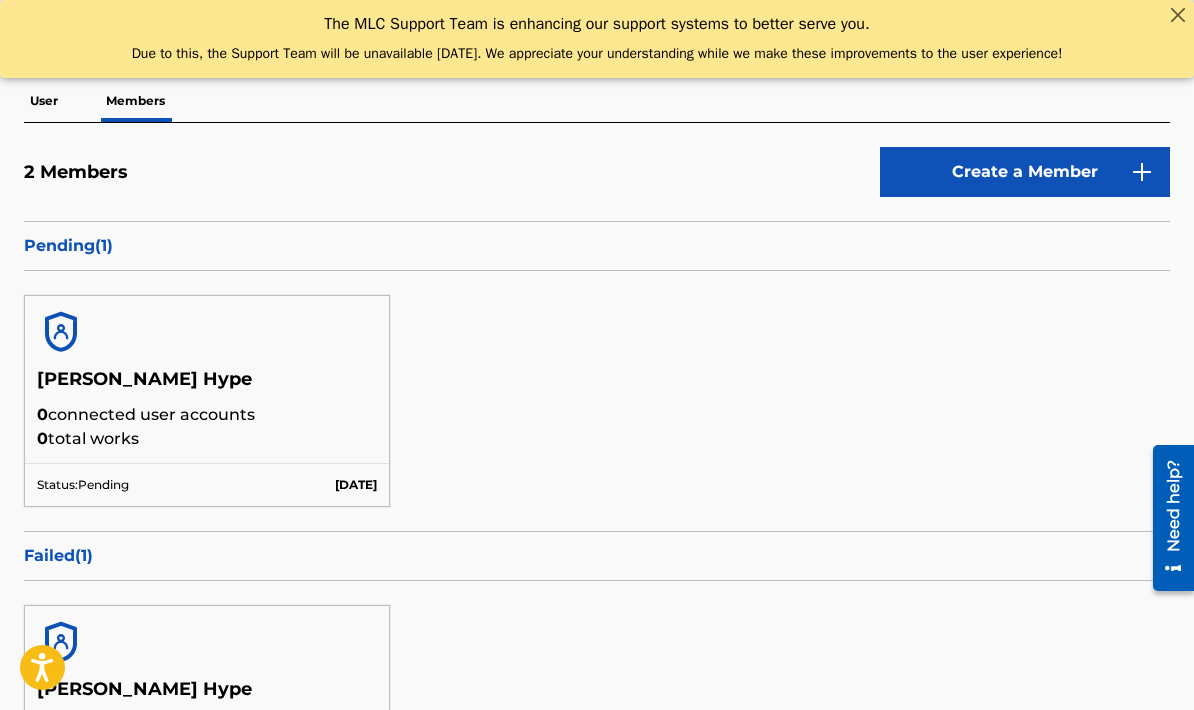 scroll, scrollTop: 169, scrollLeft: 0, axis: vertical 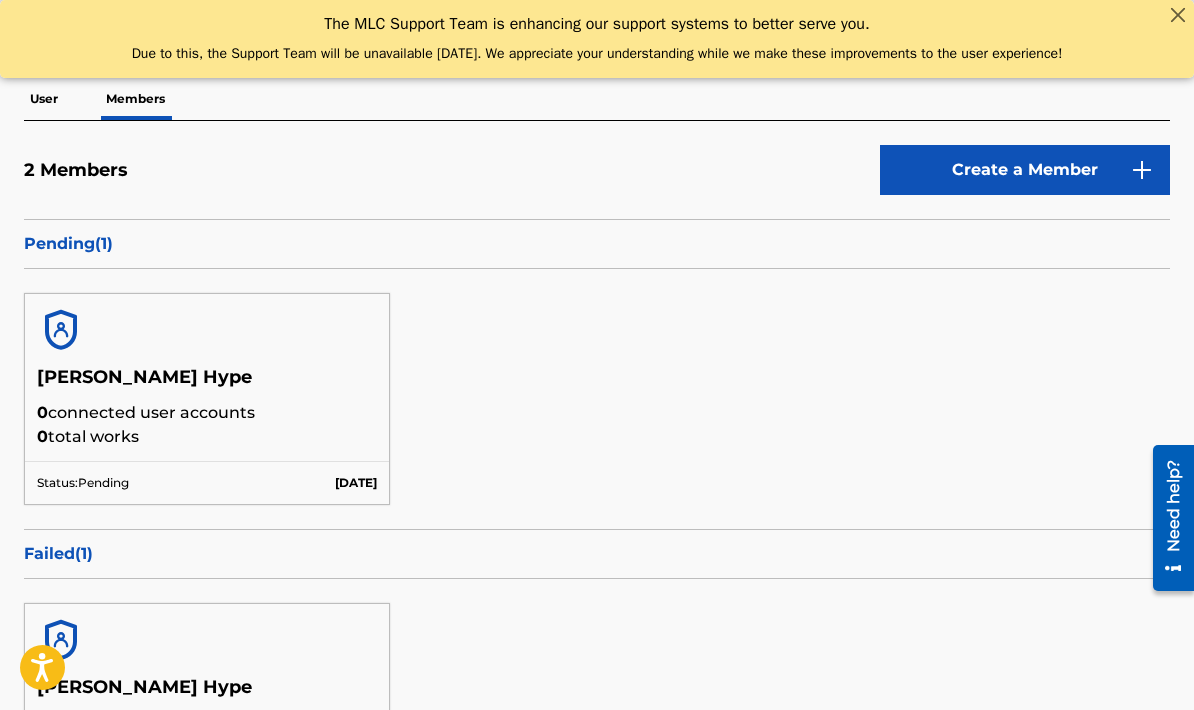 click on "Status:  Pending Jul 18 2025" at bounding box center (207, 482) 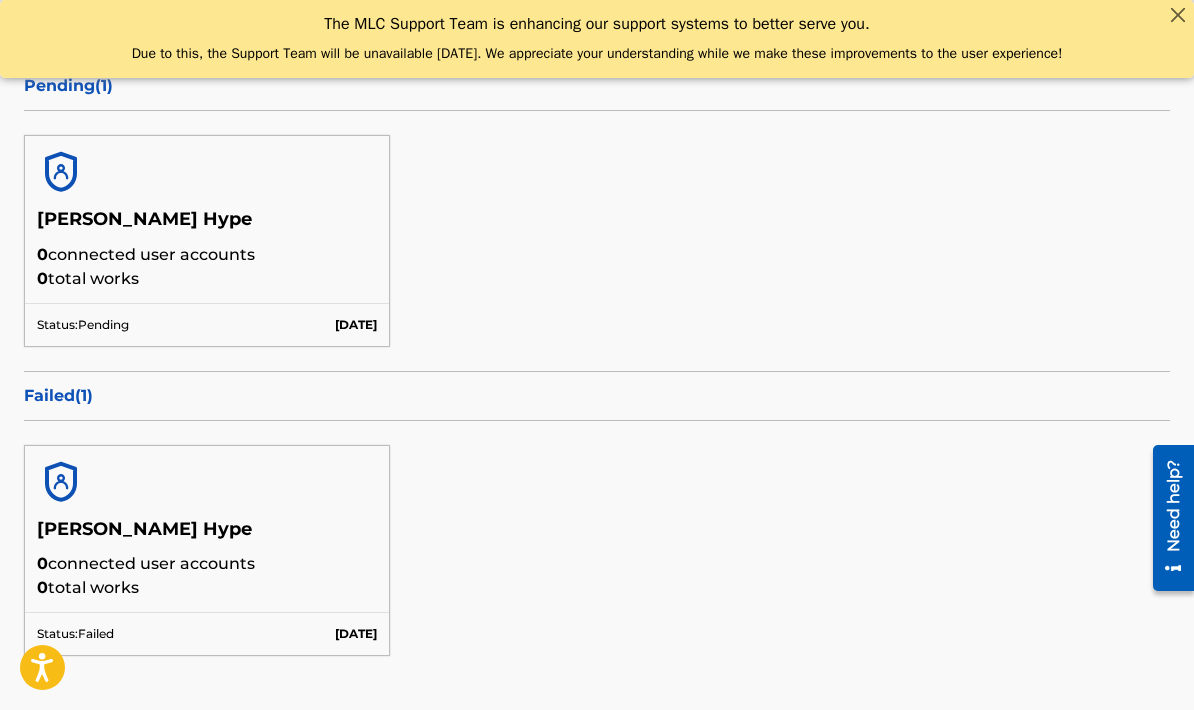 scroll, scrollTop: 360, scrollLeft: 0, axis: vertical 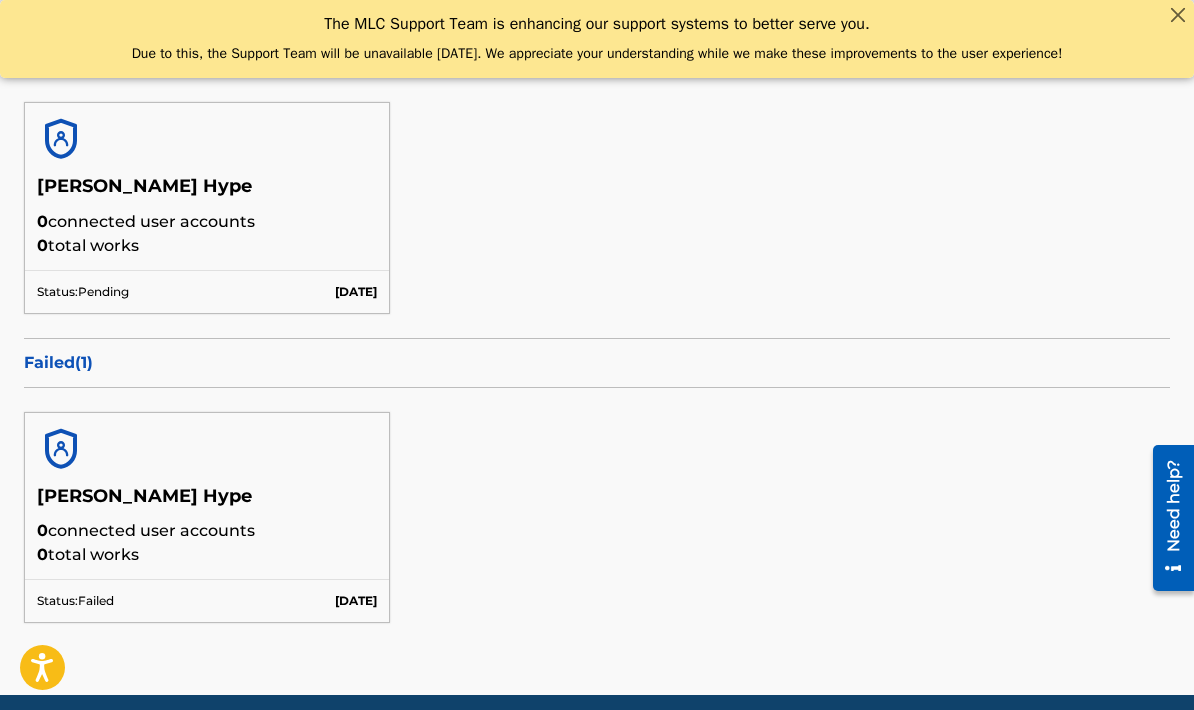 click on "Casie Hype 0  connected user accounts 0  total works" at bounding box center (207, 532) 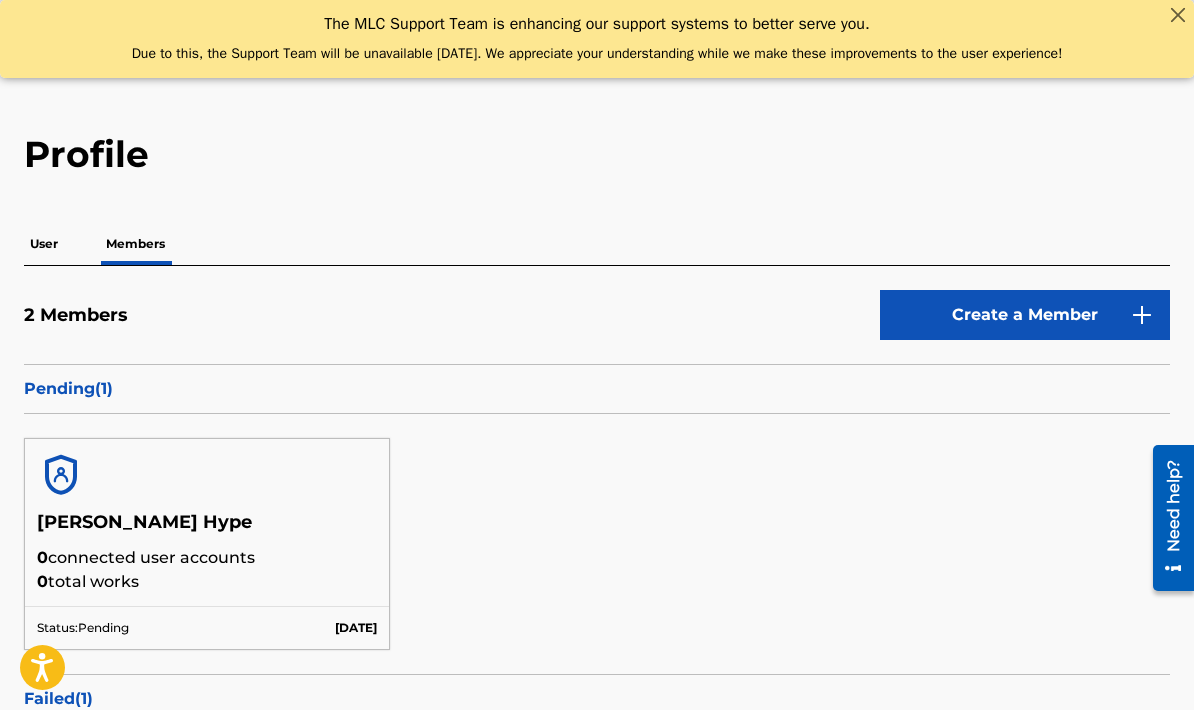 scroll, scrollTop: 0, scrollLeft: 0, axis: both 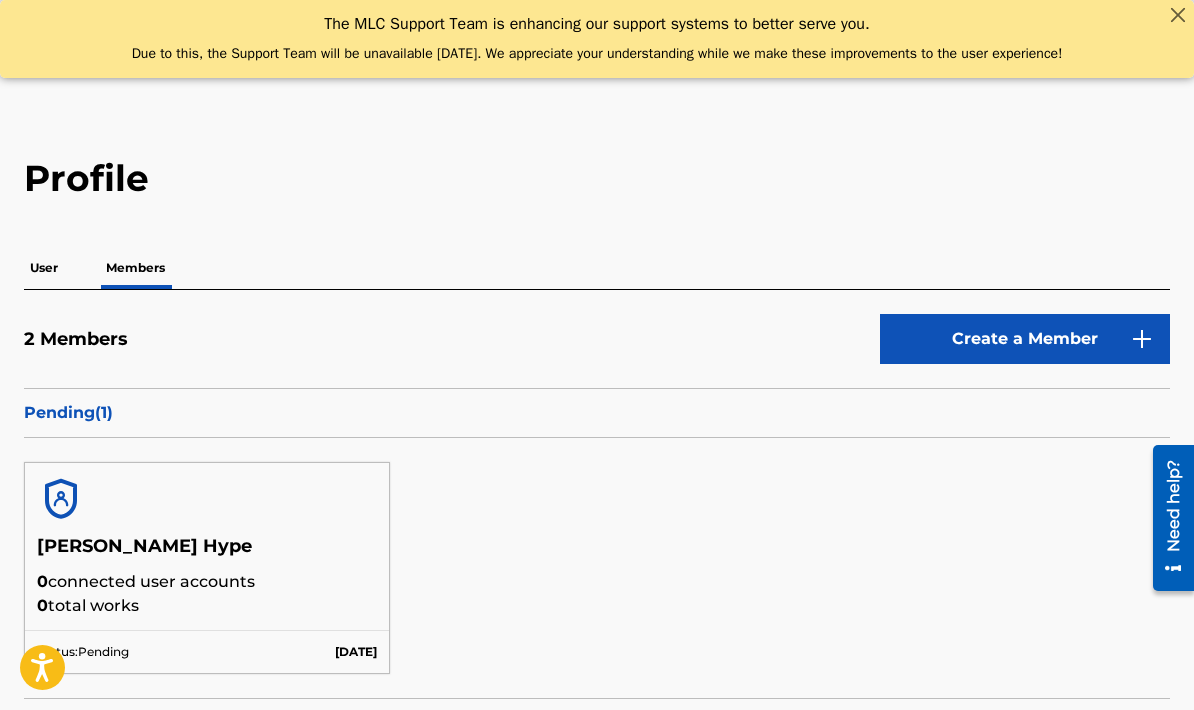 click on "The MLC Support Team is enhancing our support systems to better serve you.
Due to this, the Support Team will be unavailable today. We appreciate your understanding while we make these improvements to the user experience!" at bounding box center [597, 38] 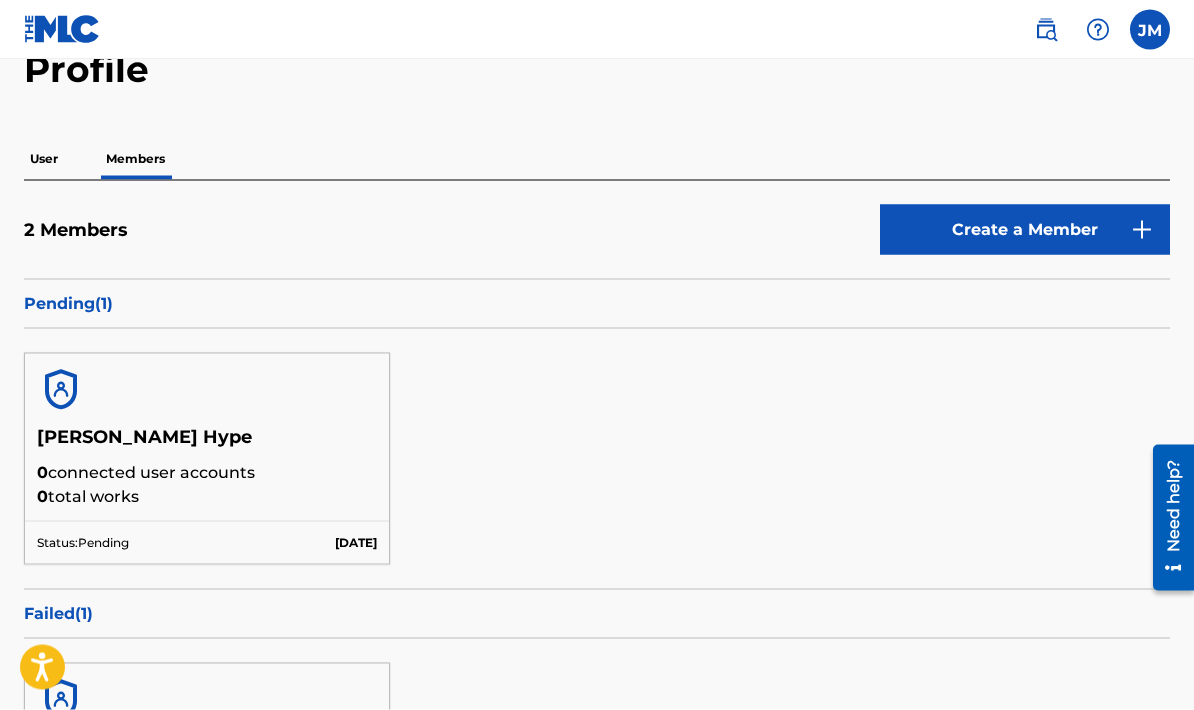 scroll, scrollTop: 110, scrollLeft: 0, axis: vertical 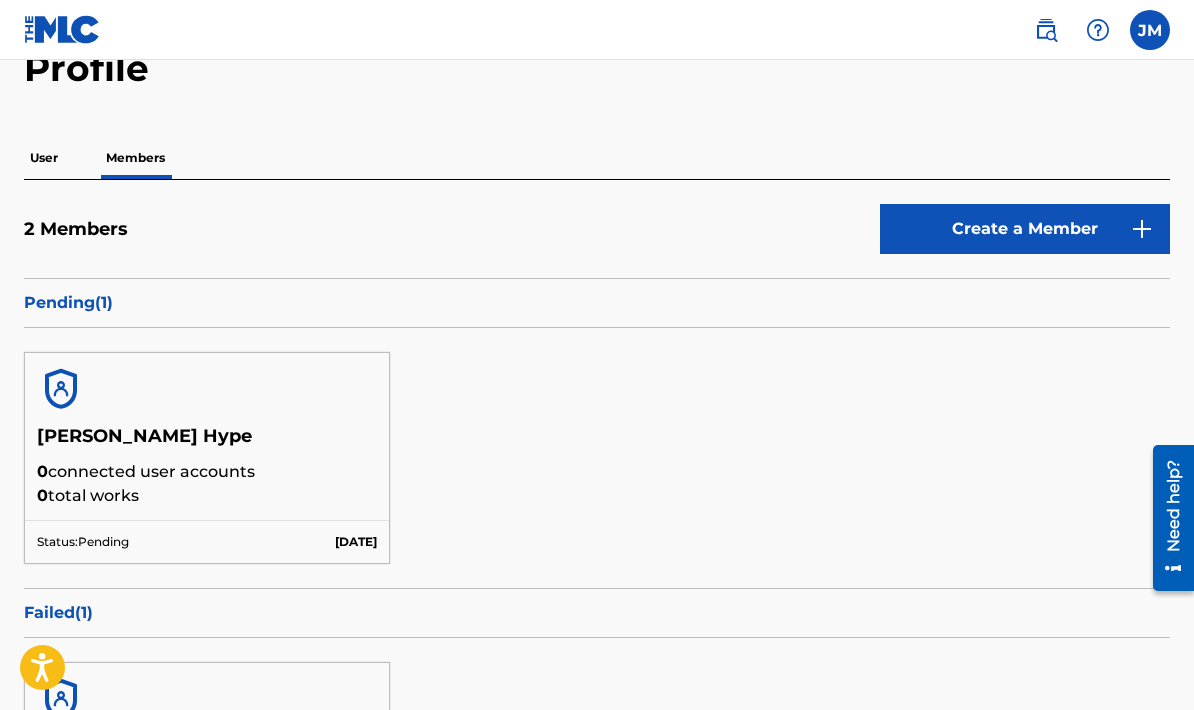 click on "Status:  Pending" at bounding box center (83, 542) 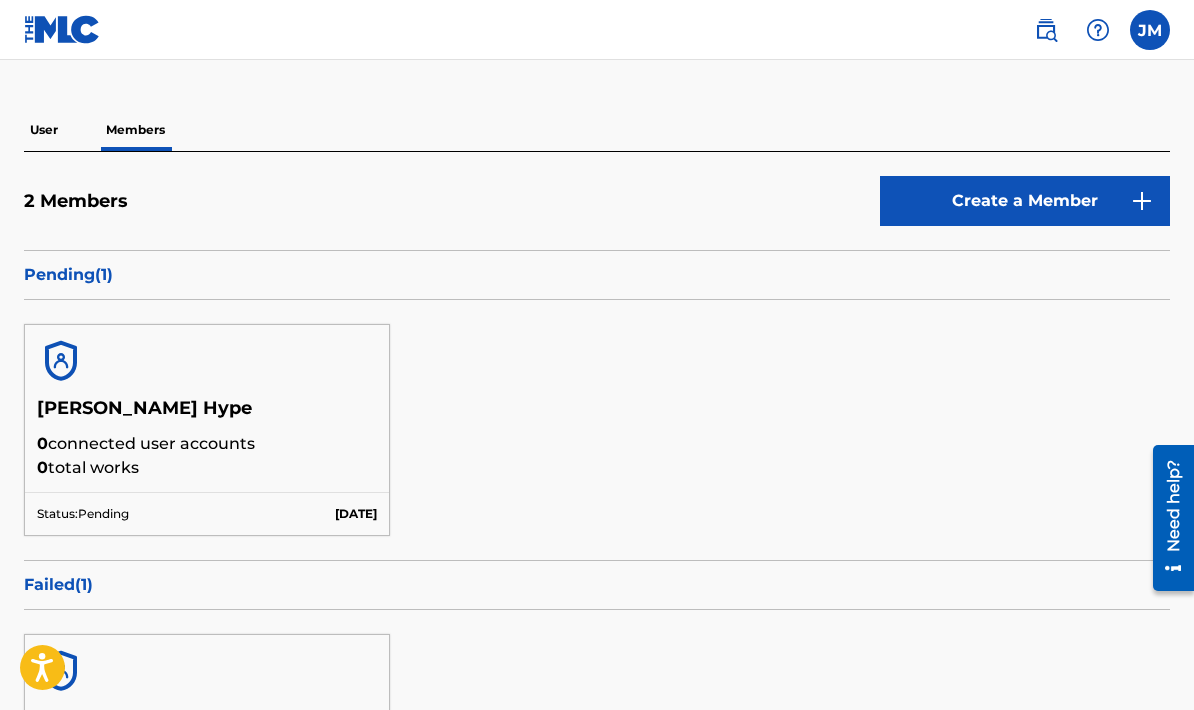 click on "2   Members Create a Member" at bounding box center [597, 213] 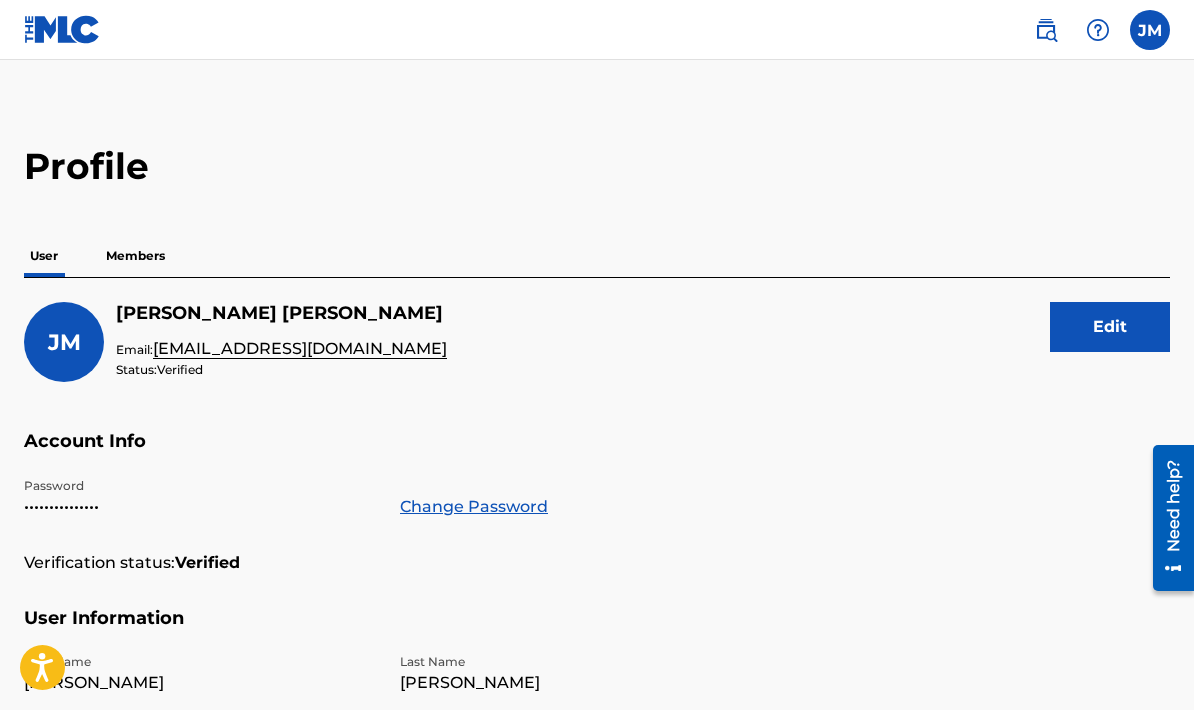 scroll, scrollTop: 0, scrollLeft: 0, axis: both 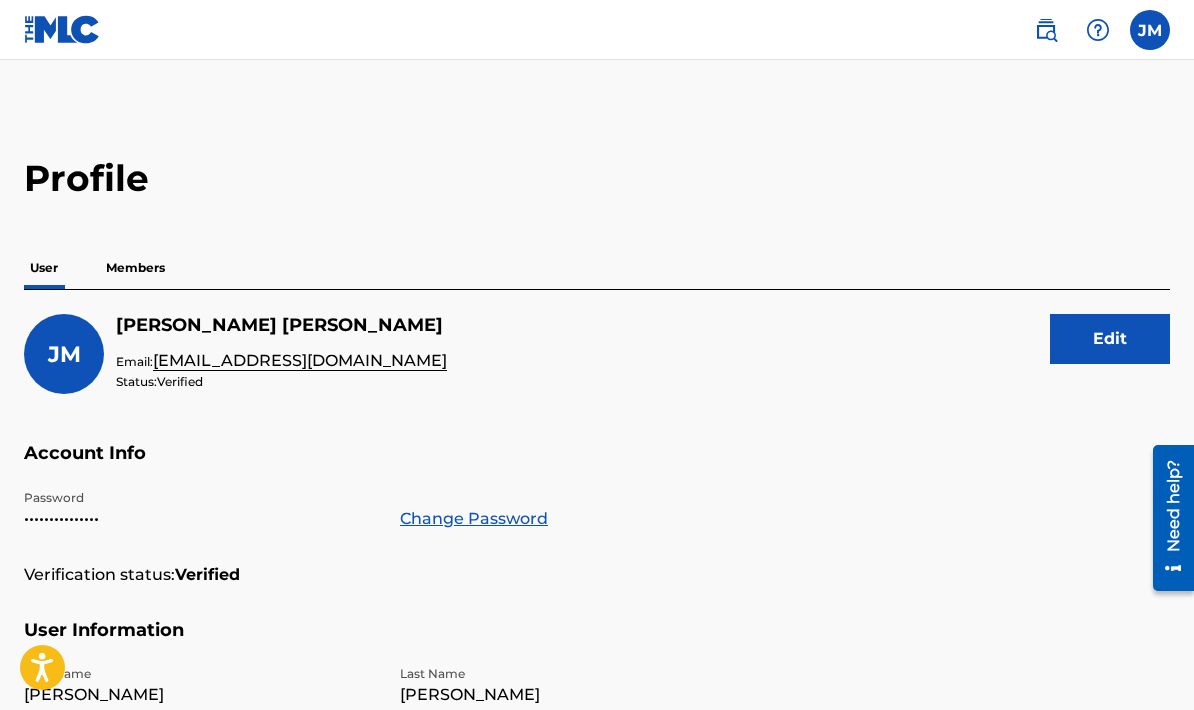 click on "Members" at bounding box center [135, 268] 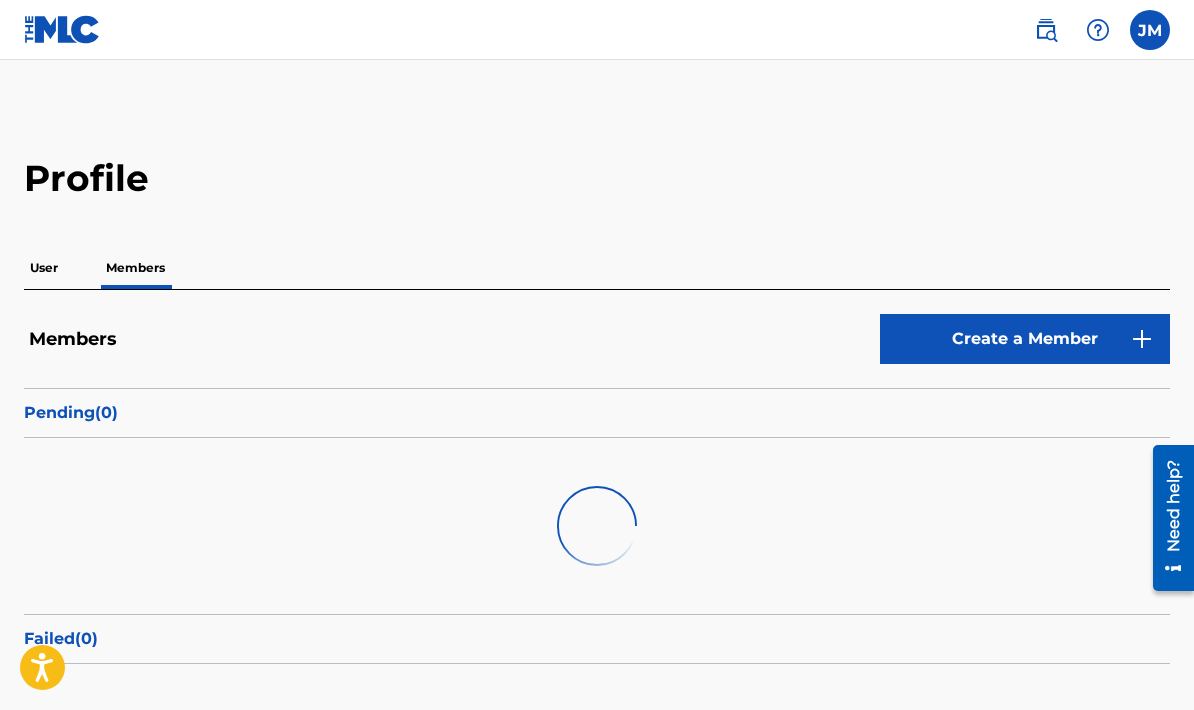scroll, scrollTop: 0, scrollLeft: 0, axis: both 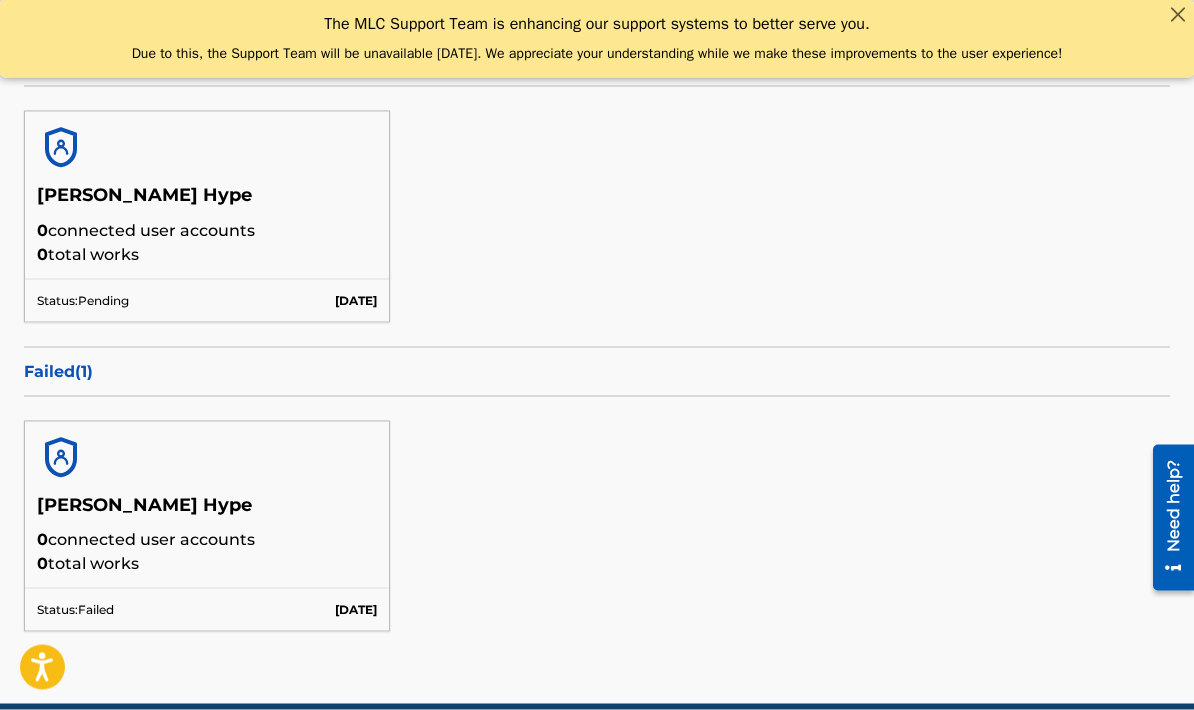 click on "Failed  ( 1 )" at bounding box center (597, 372) 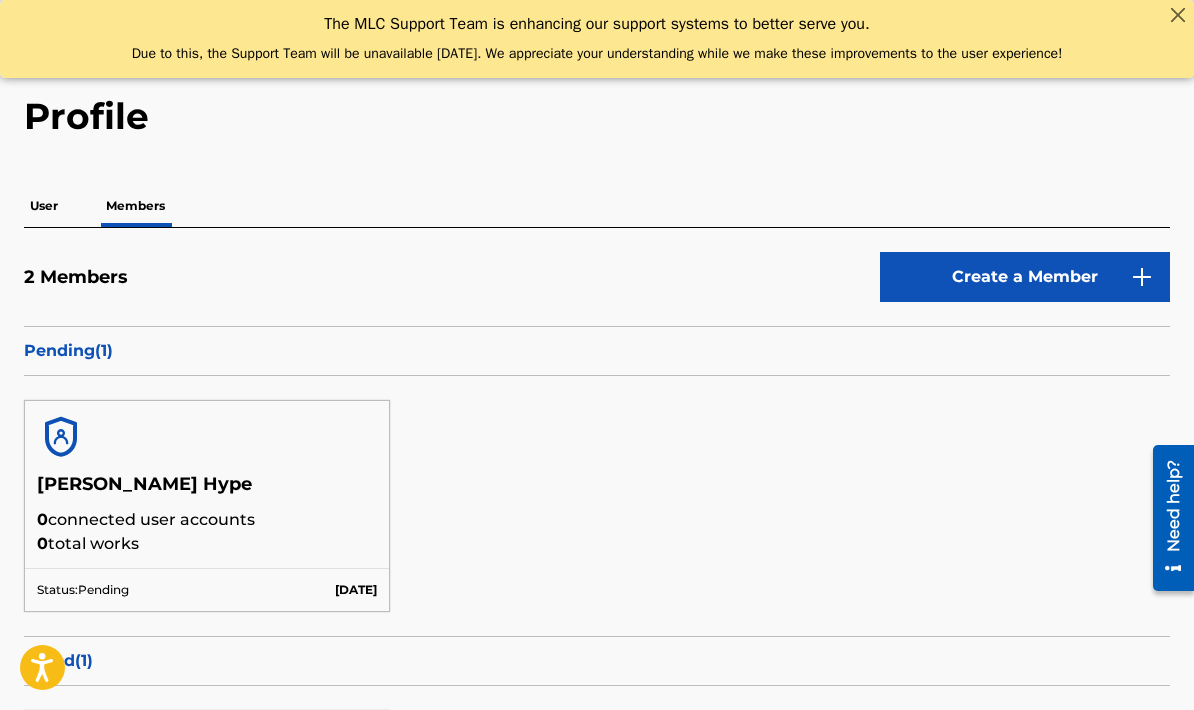 scroll, scrollTop: 0, scrollLeft: 0, axis: both 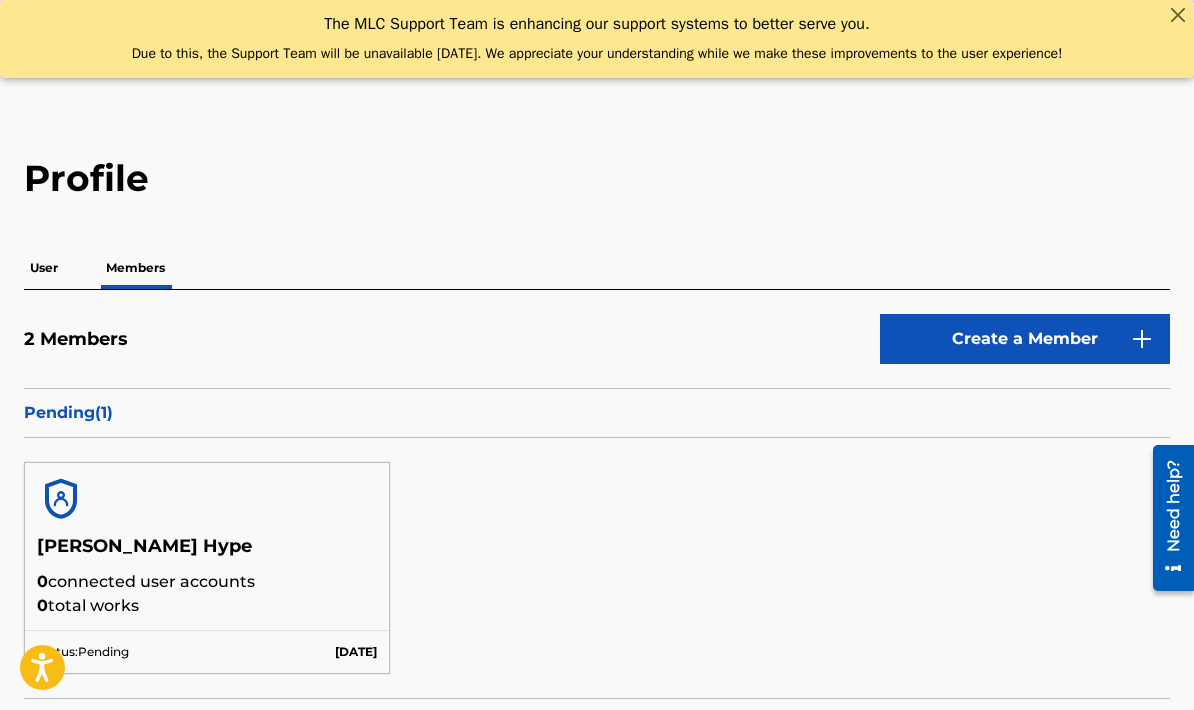 click on "The MLC Support Team is enhancing our support systems to better serve you.
Due to this, the Support Team will be unavailable today. We appreciate your understanding while we make these improvements to the user experience!" at bounding box center (597, 39) 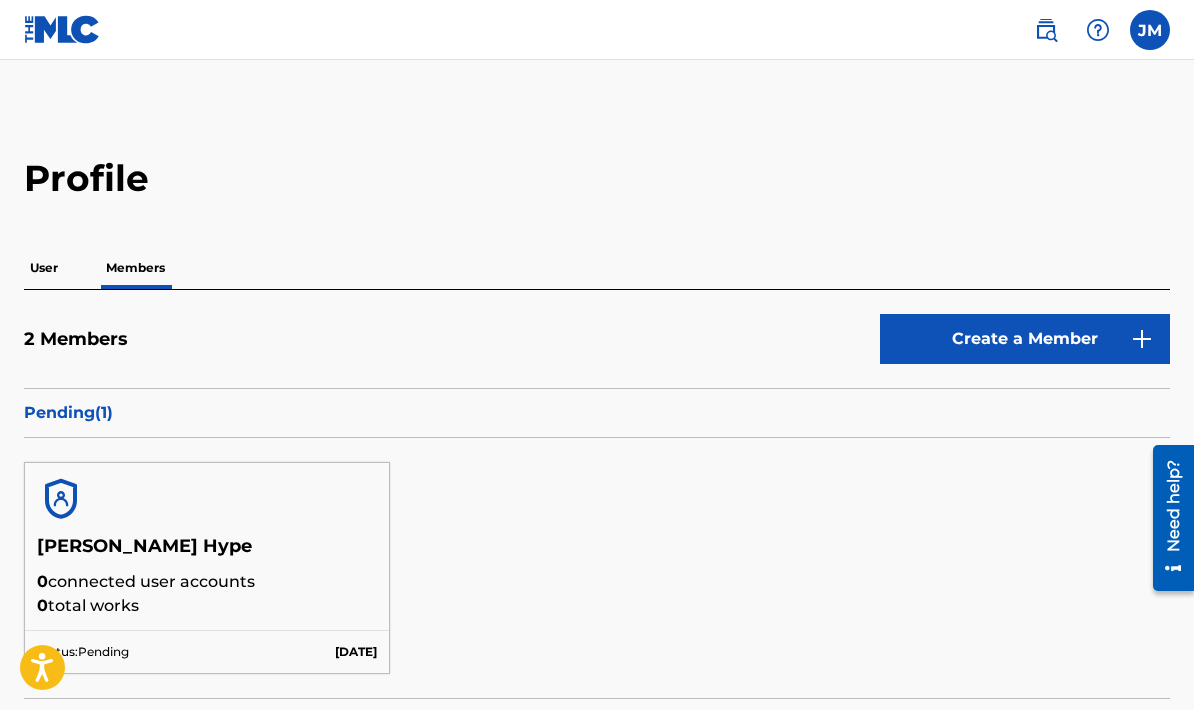 click at bounding box center [1046, 30] 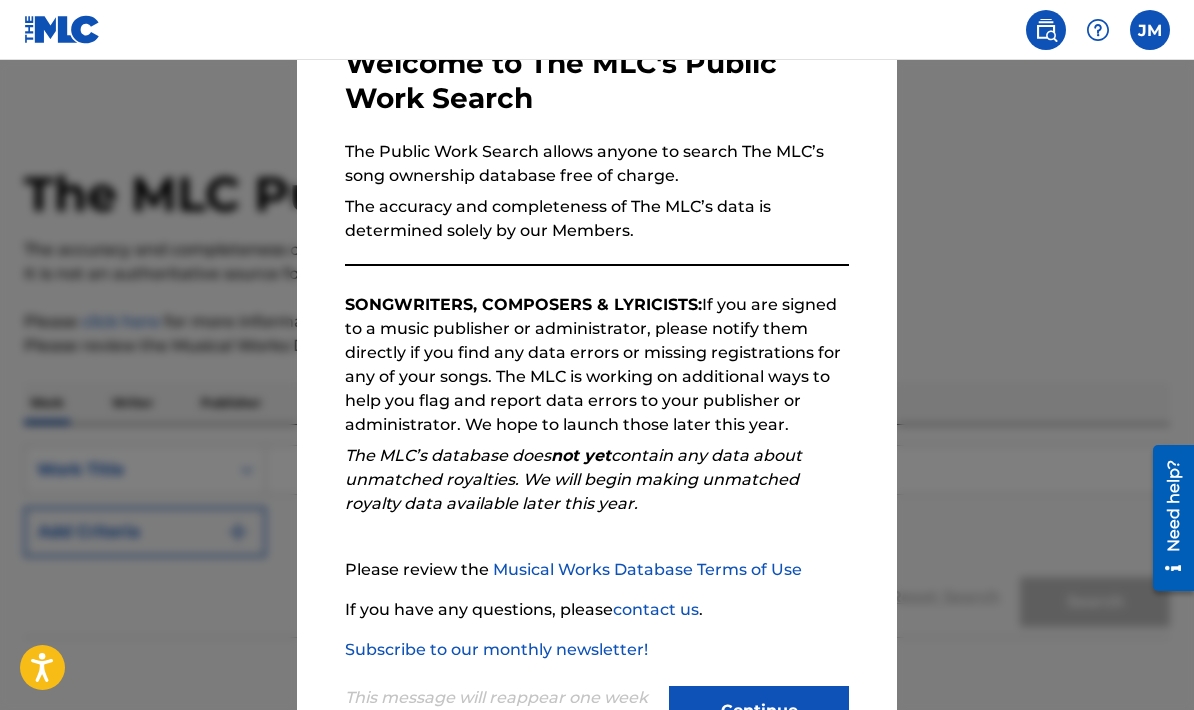 scroll, scrollTop: 125, scrollLeft: 0, axis: vertical 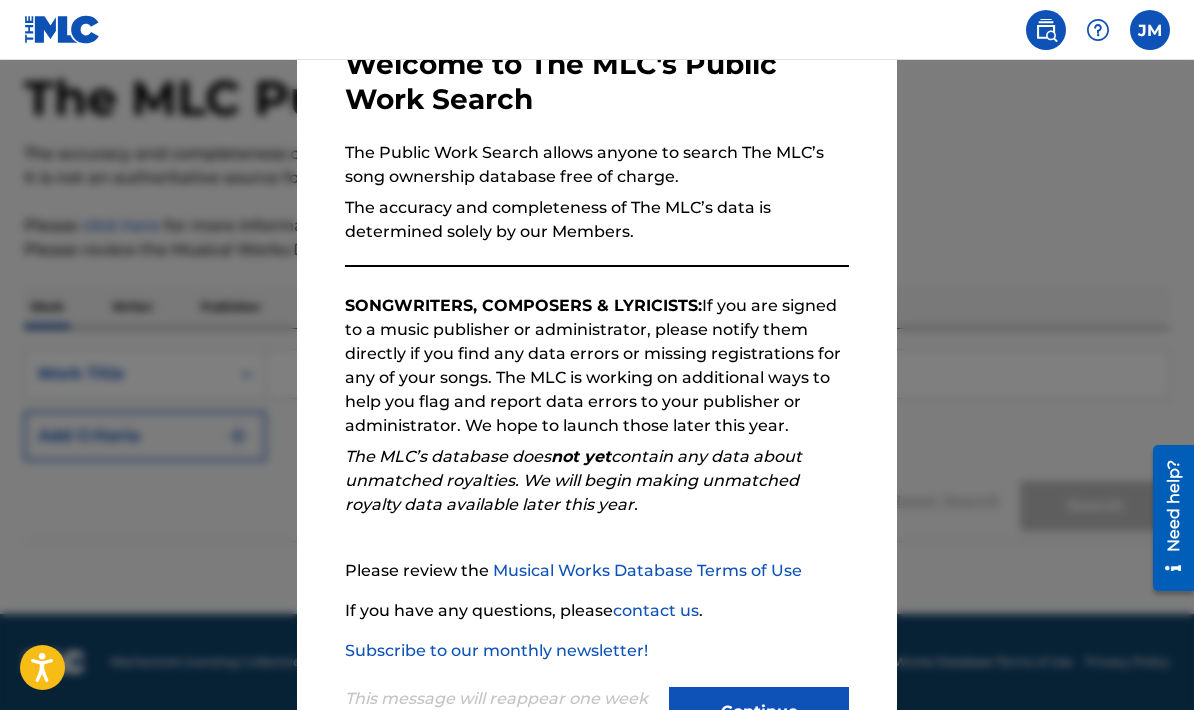 click on "Continue" at bounding box center (759, 712) 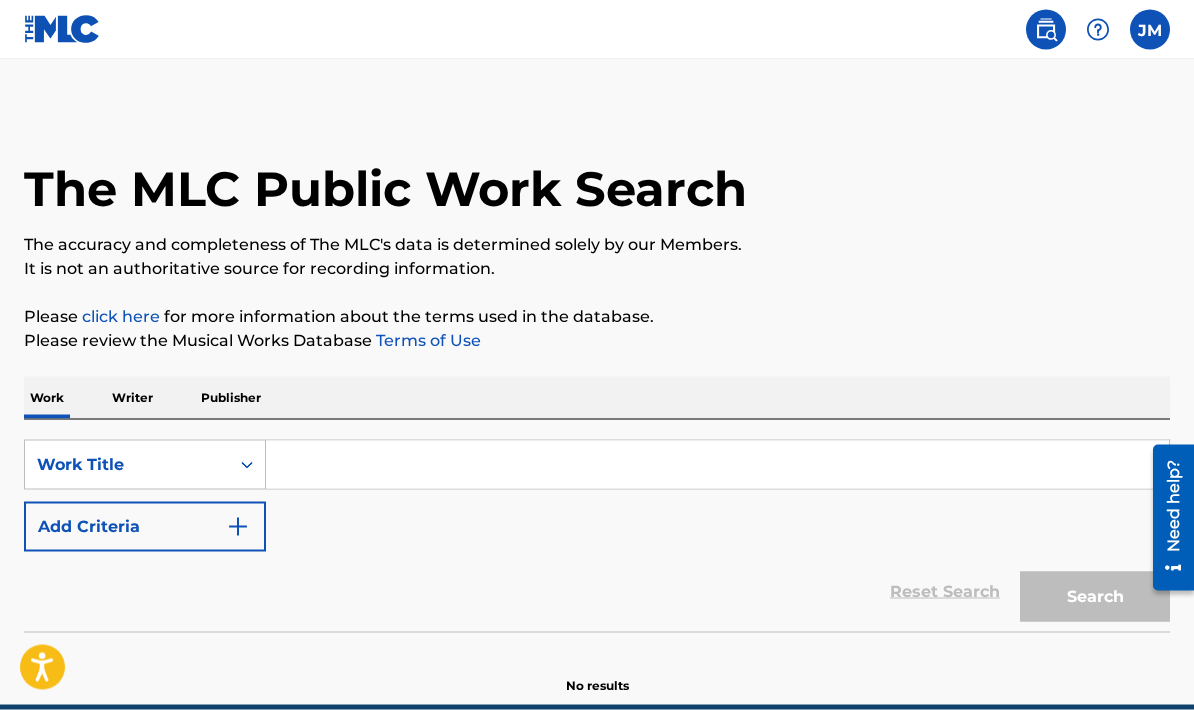 scroll, scrollTop: 0, scrollLeft: 0, axis: both 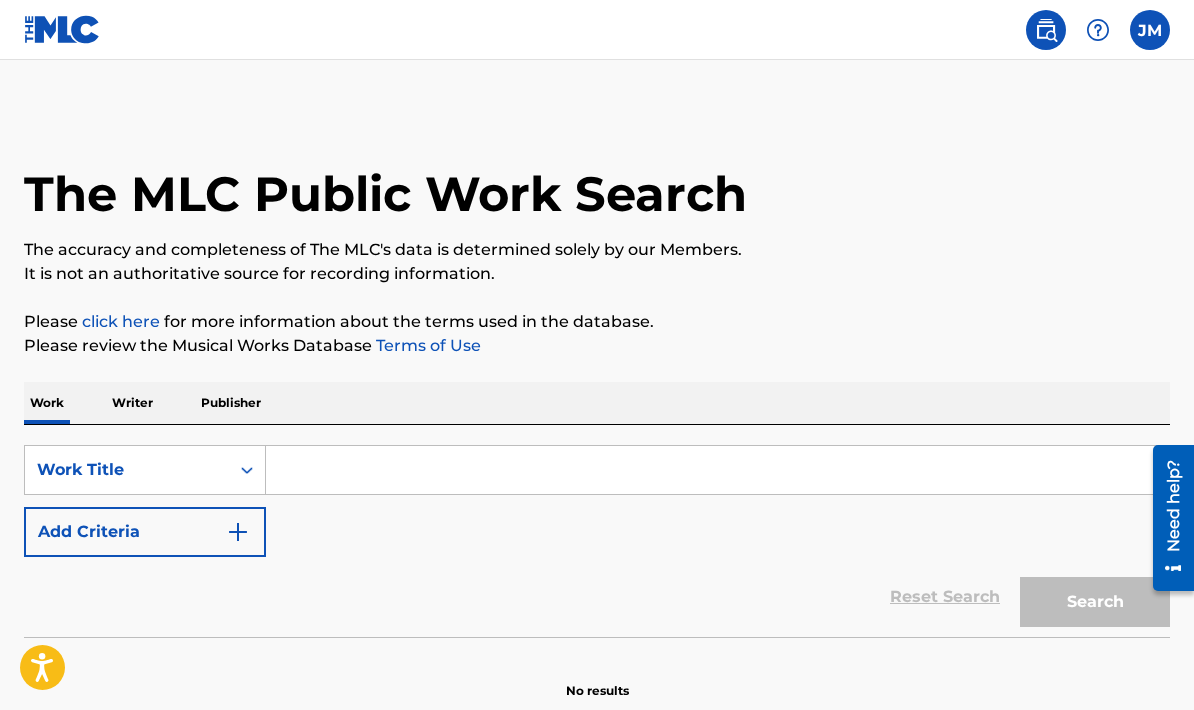 click at bounding box center (1046, 30) 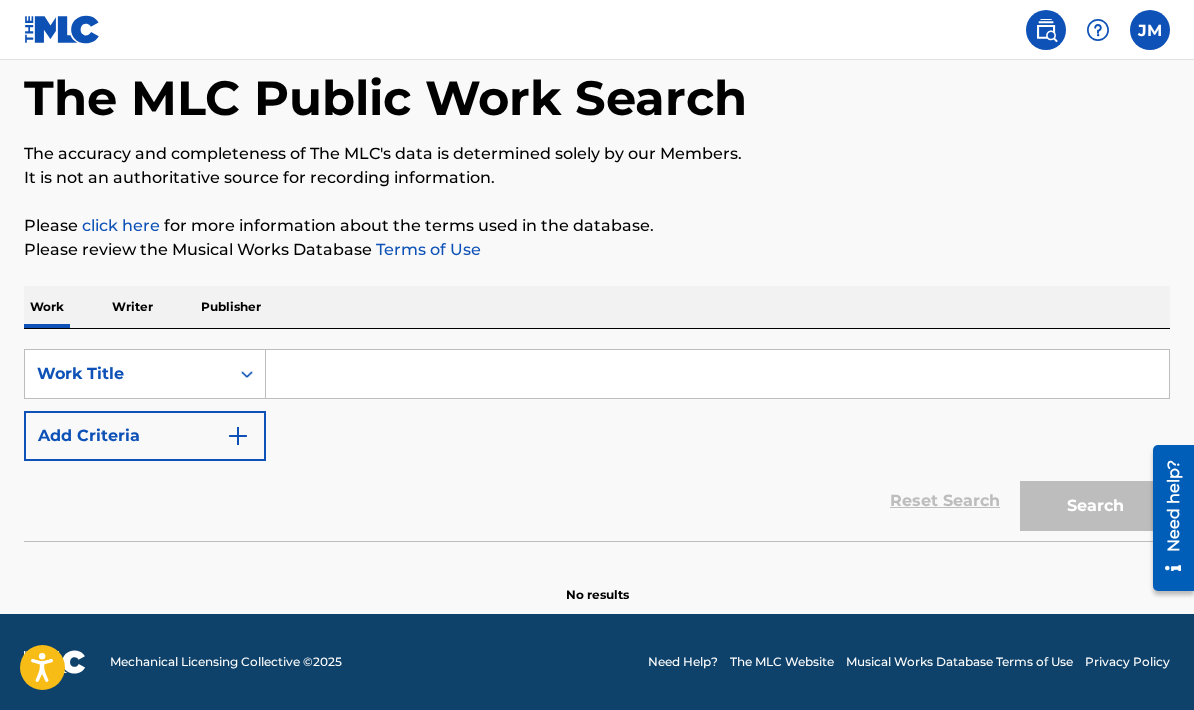 click on "Writer" at bounding box center (132, 307) 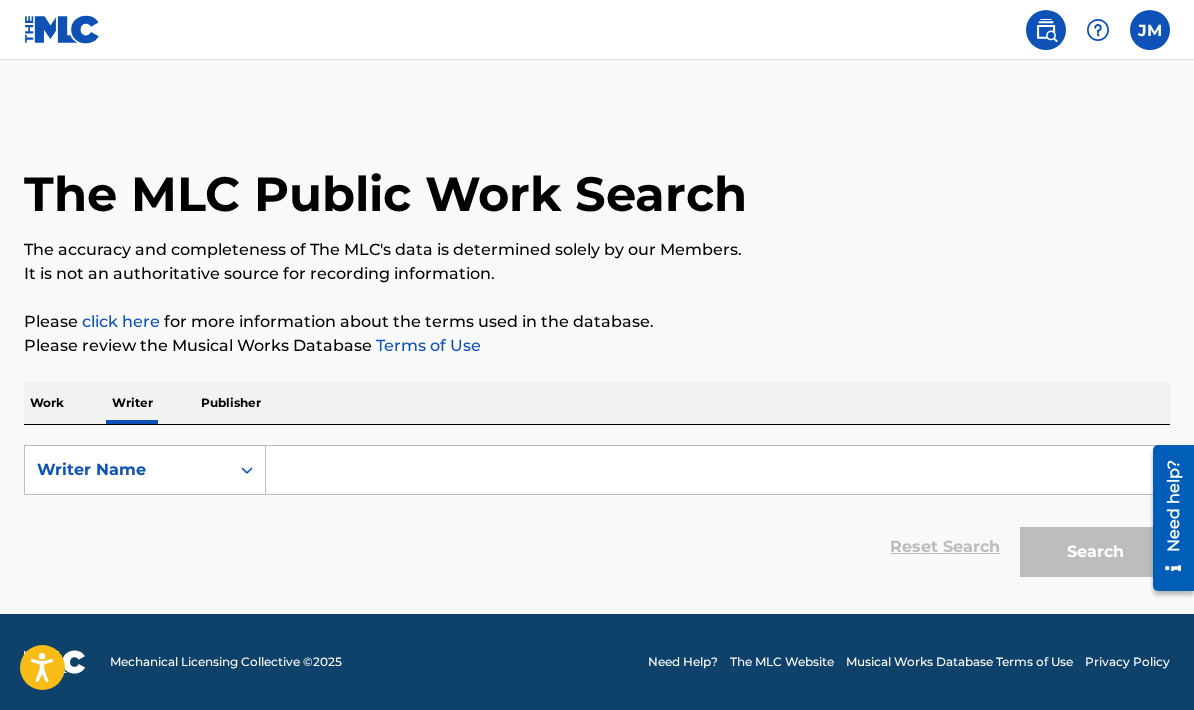 click on "Publisher" at bounding box center [231, 403] 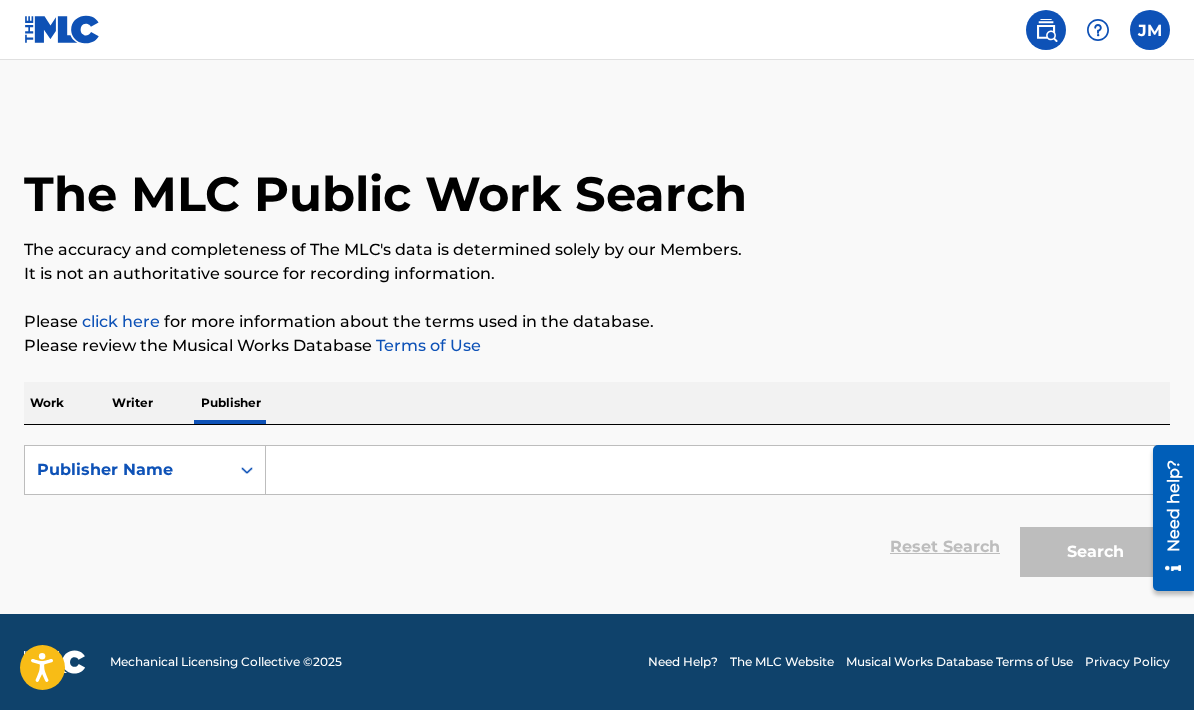 scroll, scrollTop: 0, scrollLeft: 0, axis: both 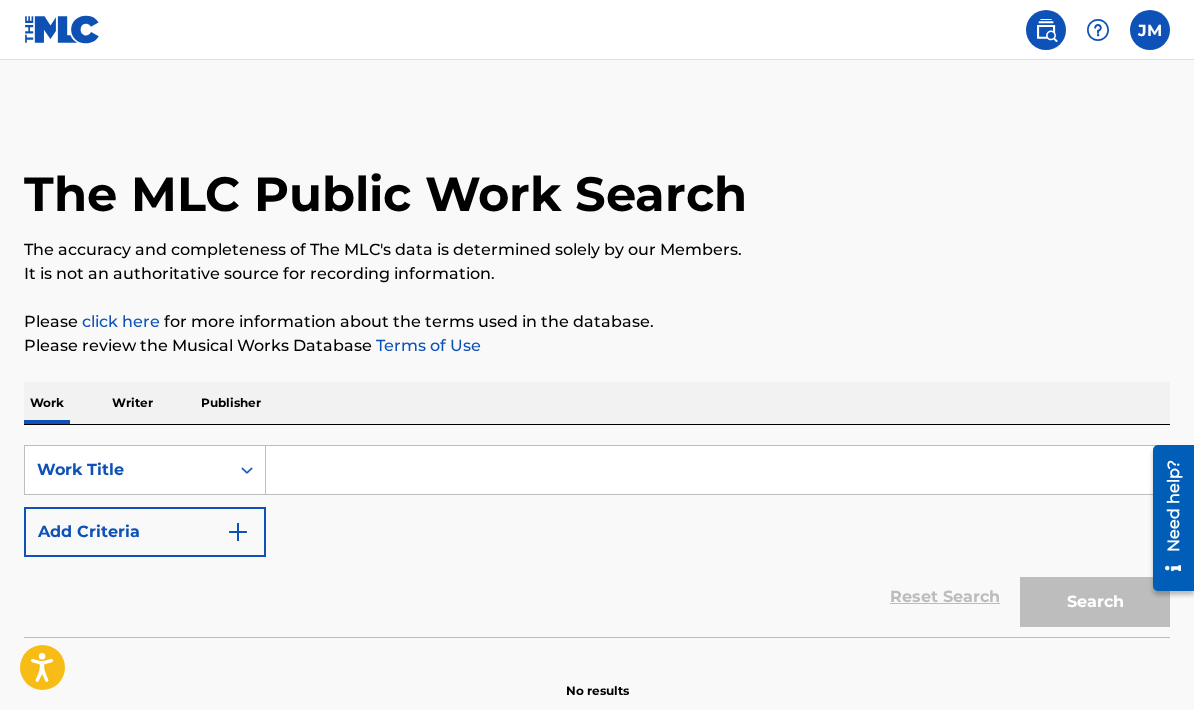 click on "Writer" at bounding box center (132, 403) 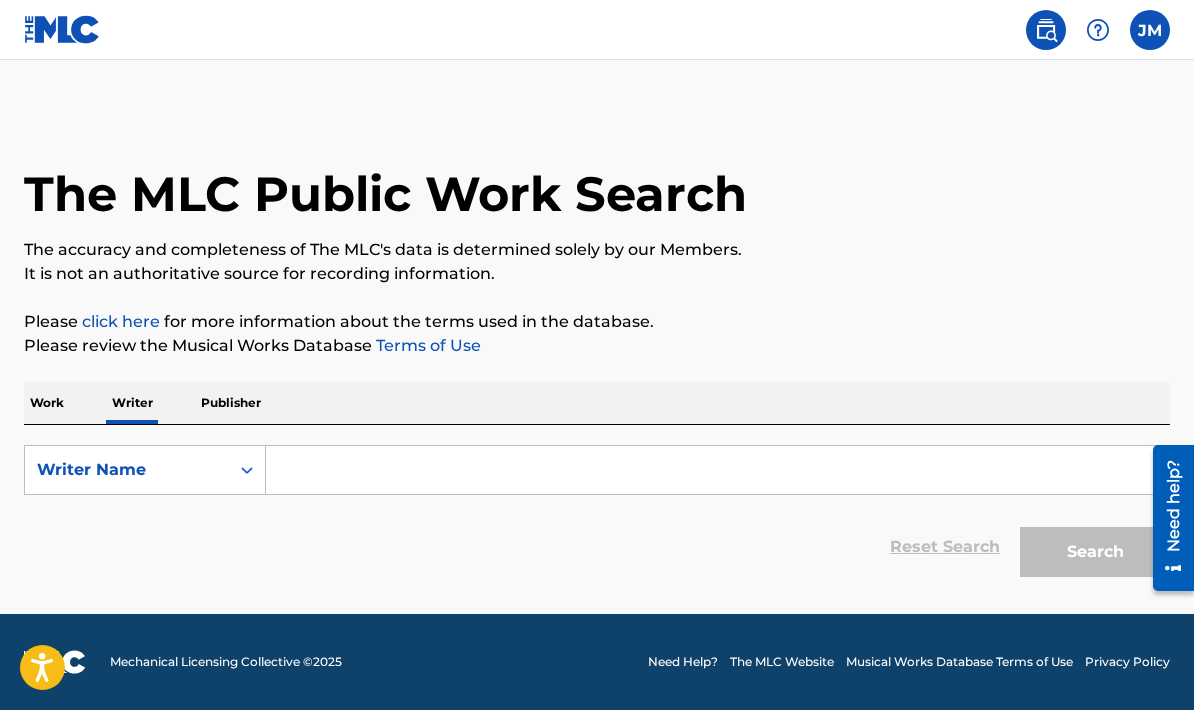 click on "Writer Name" at bounding box center [127, 470] 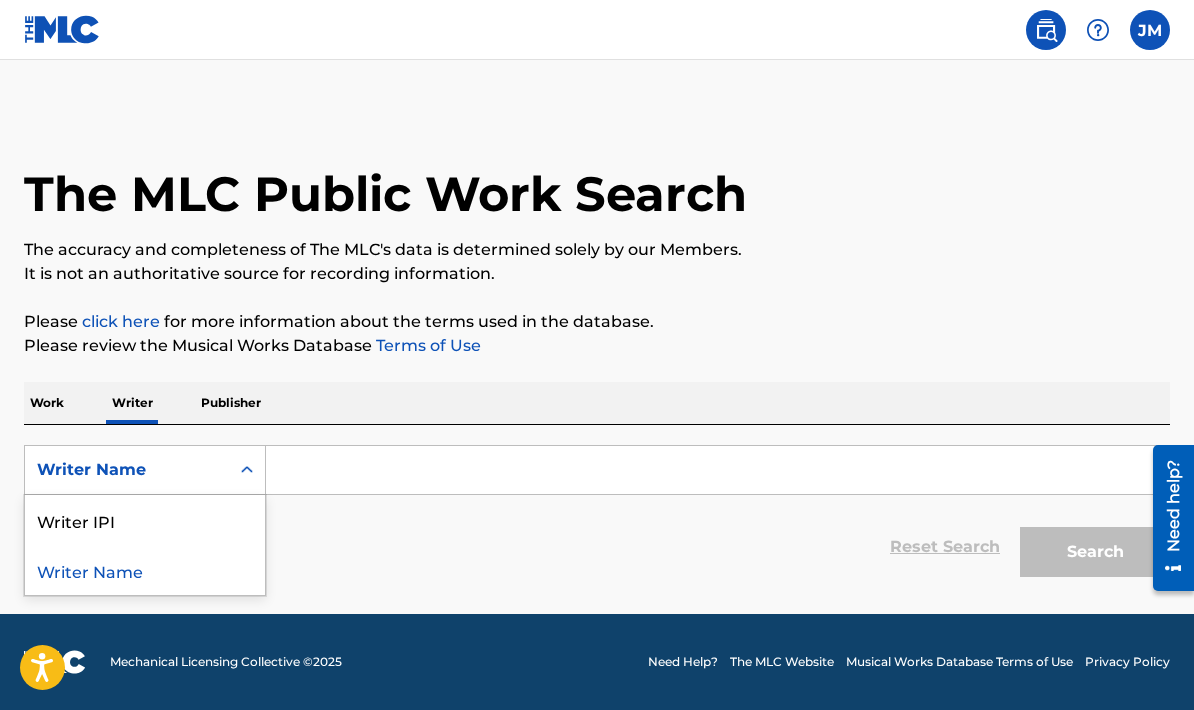 click at bounding box center (717, 470) 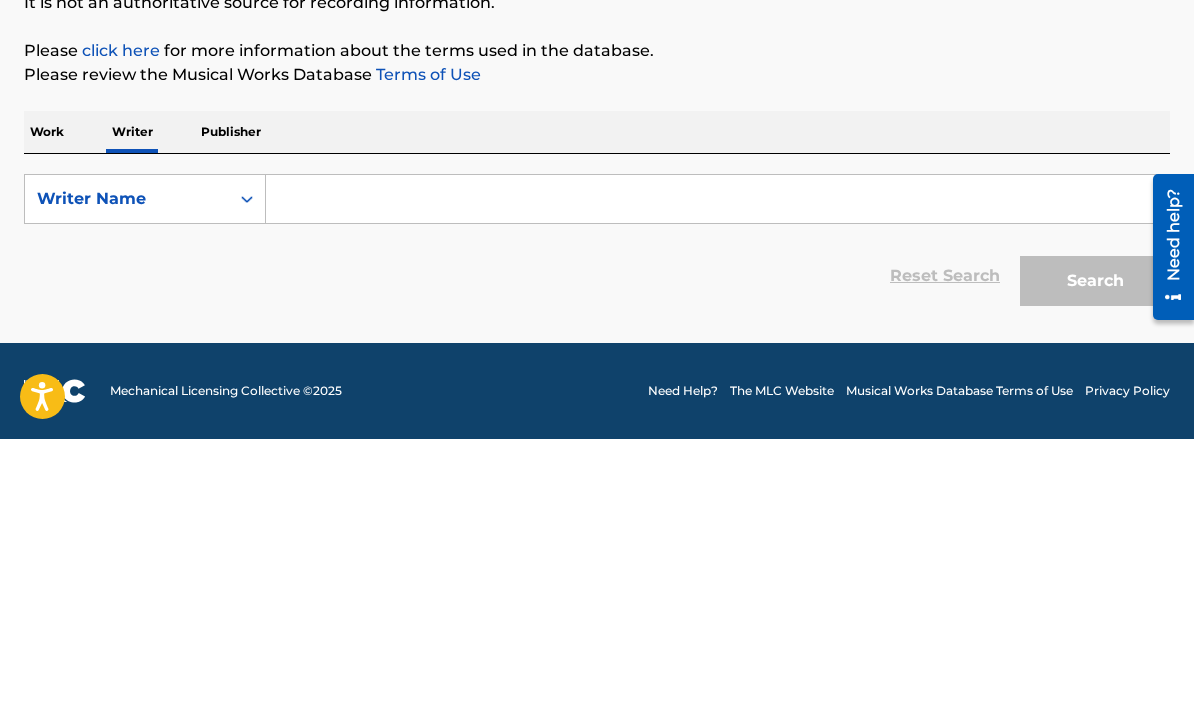 click on "Publisher" at bounding box center (231, 403) 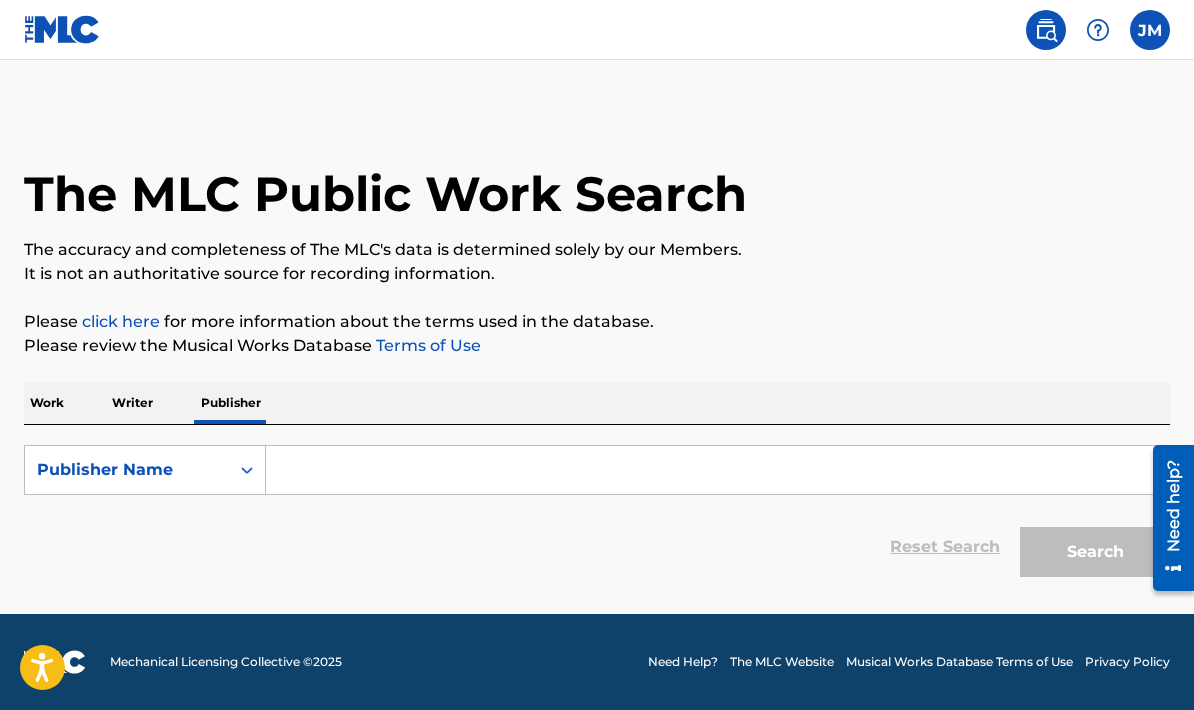 click at bounding box center (717, 470) 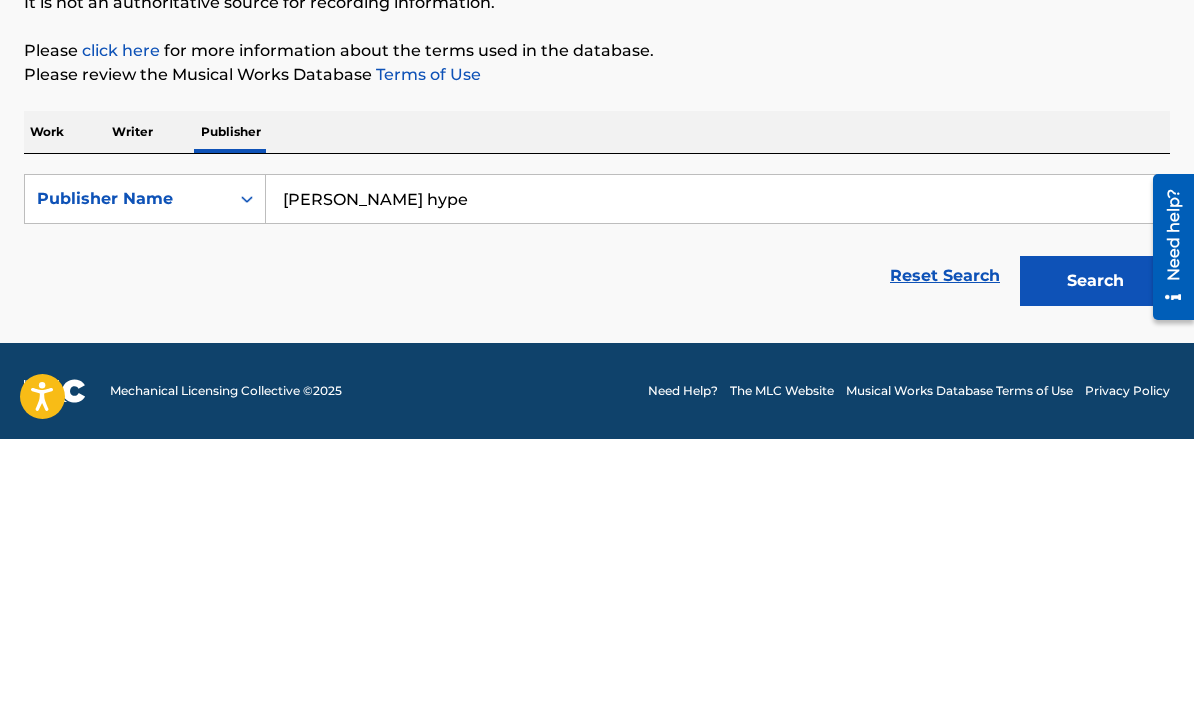 type on "Casie hype" 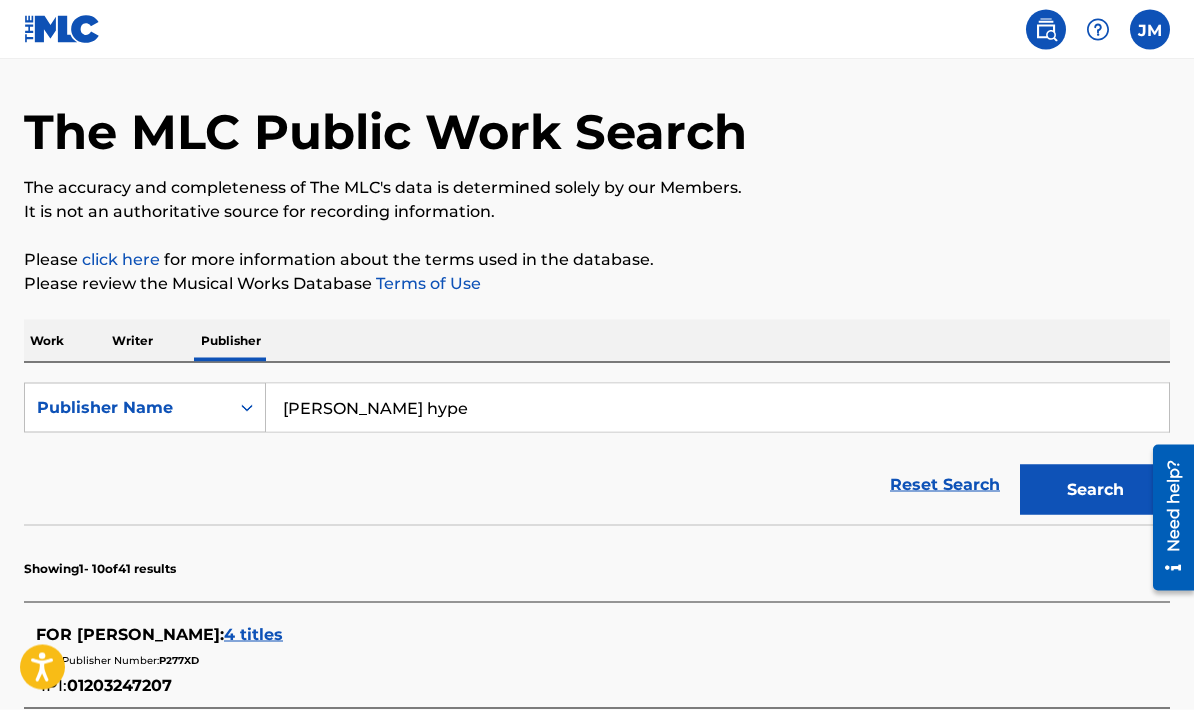 scroll, scrollTop: 0, scrollLeft: 0, axis: both 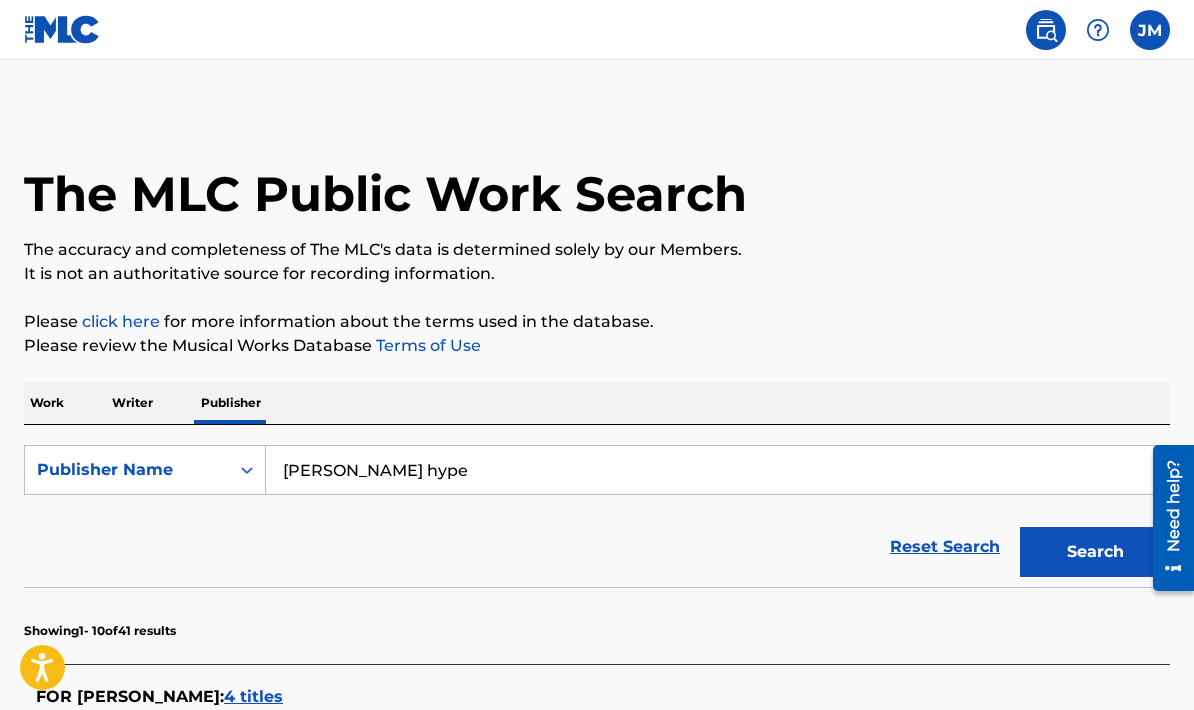 click on "Work" at bounding box center [47, 403] 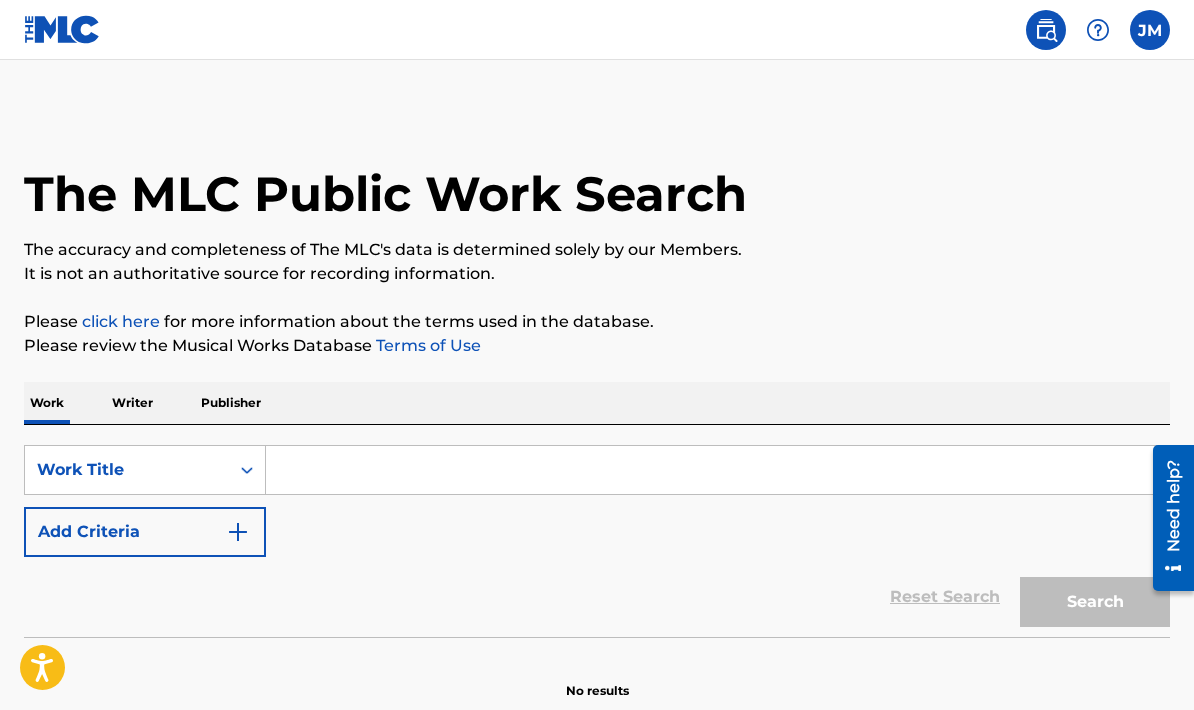 click on "Writer" at bounding box center [132, 403] 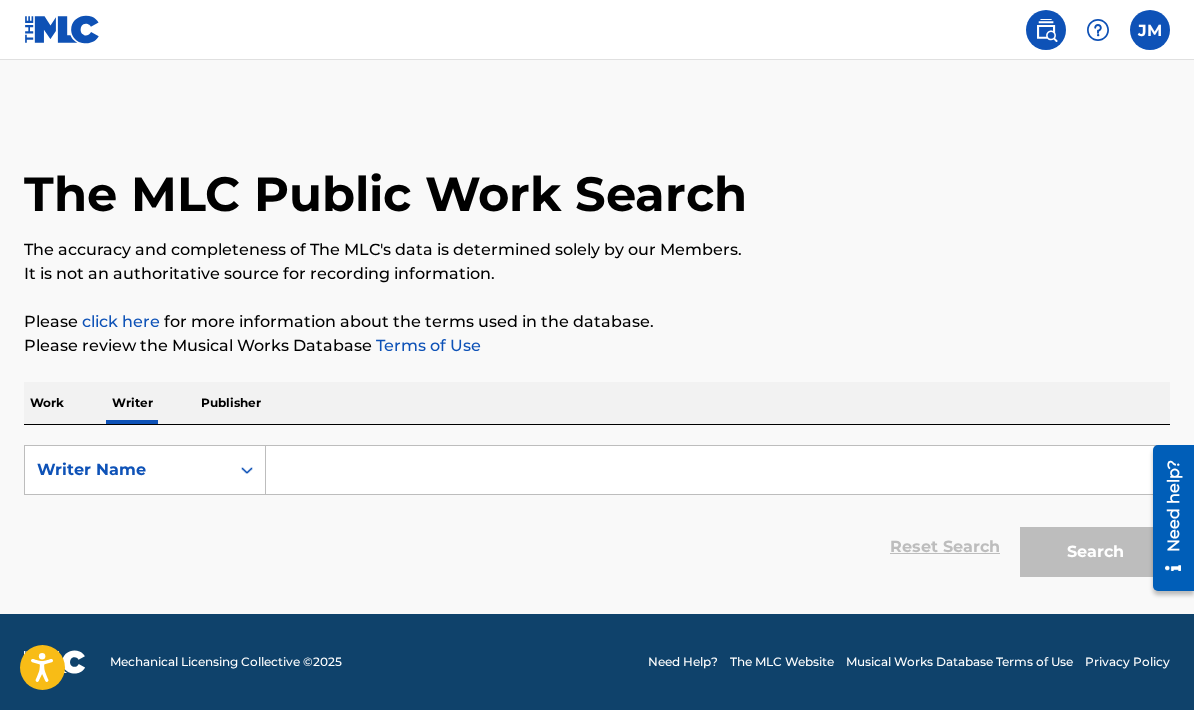 click at bounding box center [717, 470] 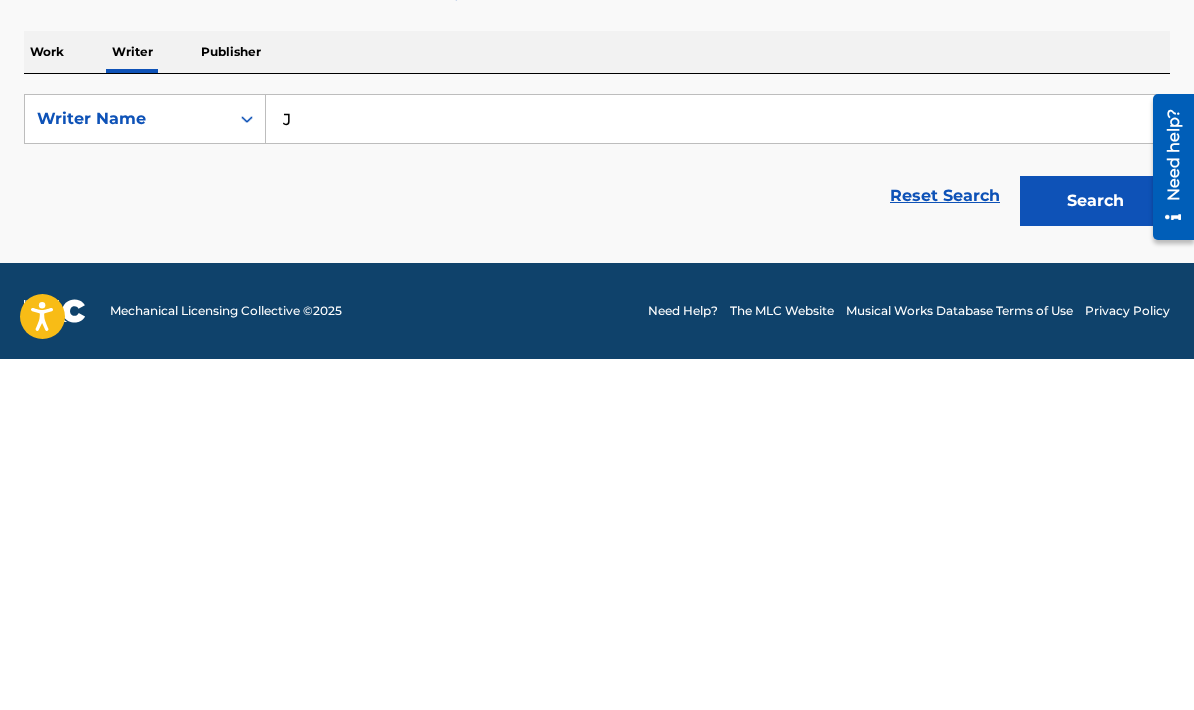 type on "Jermaine Everton morris" 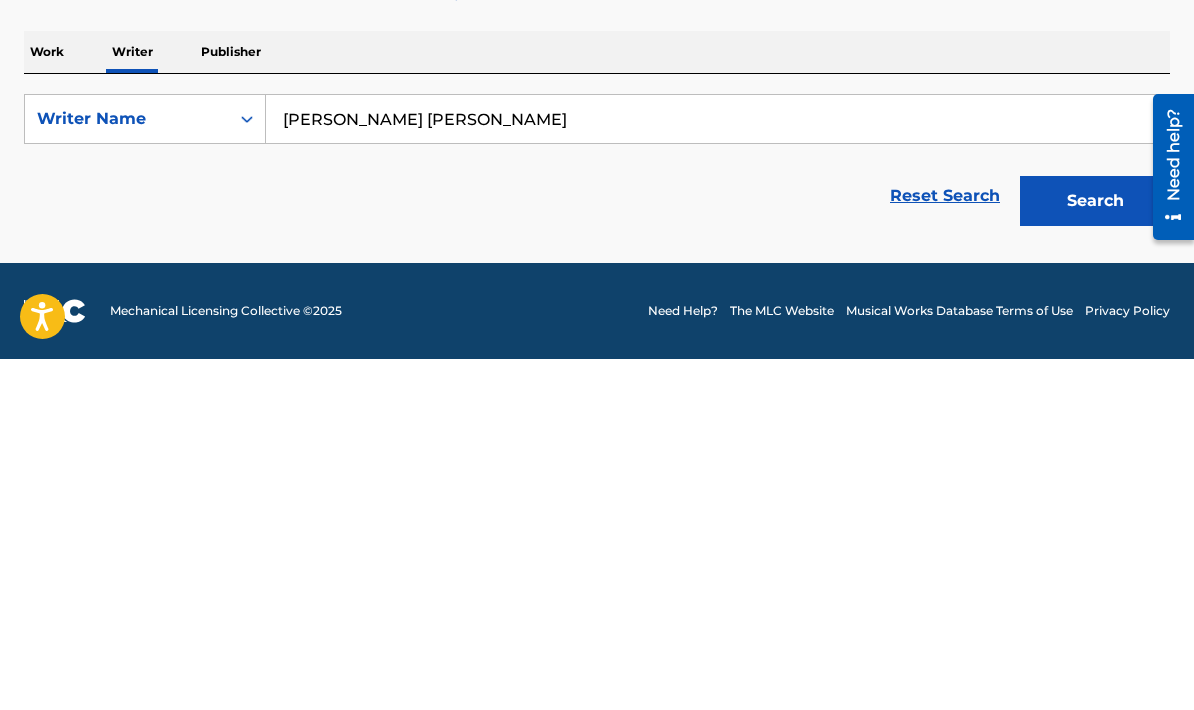scroll, scrollTop: 80, scrollLeft: 0, axis: vertical 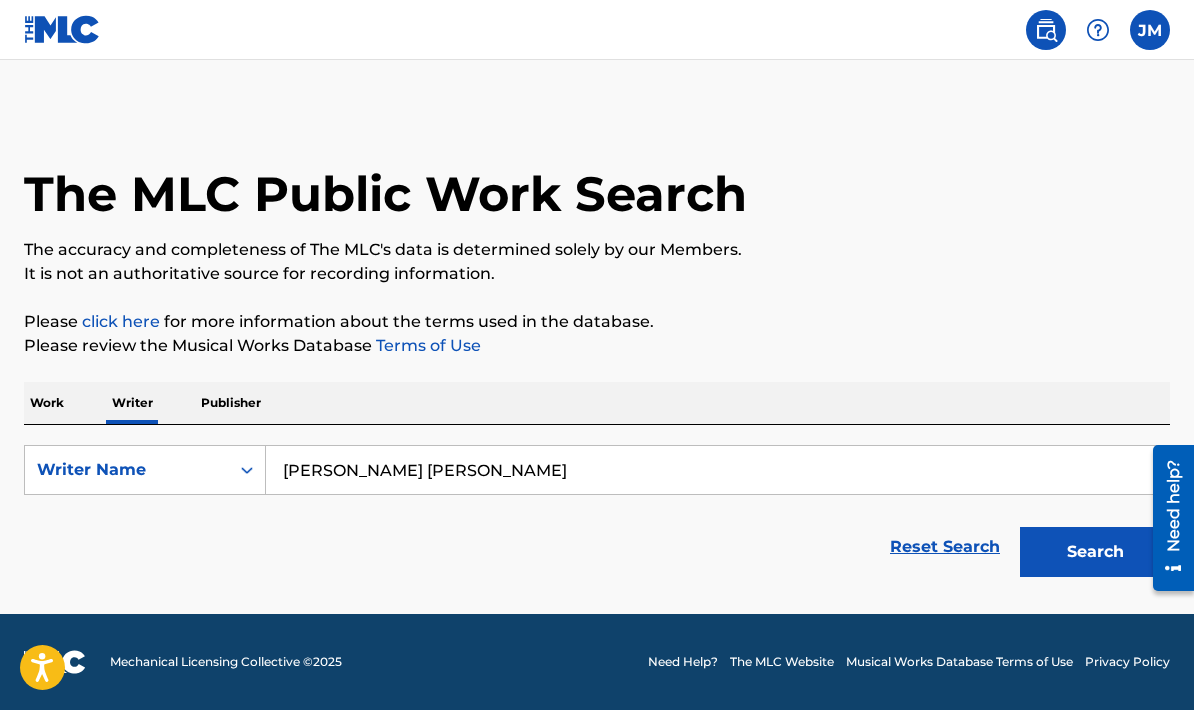 click on "Search" at bounding box center [1095, 552] 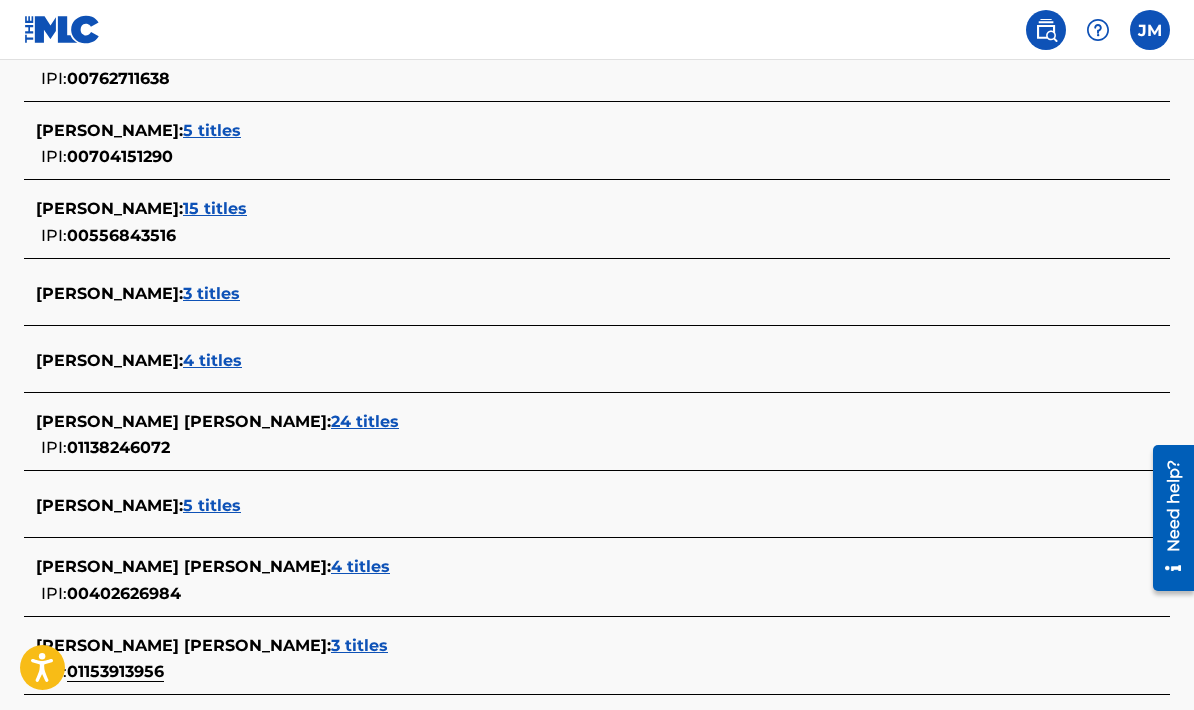 scroll, scrollTop: 644, scrollLeft: 0, axis: vertical 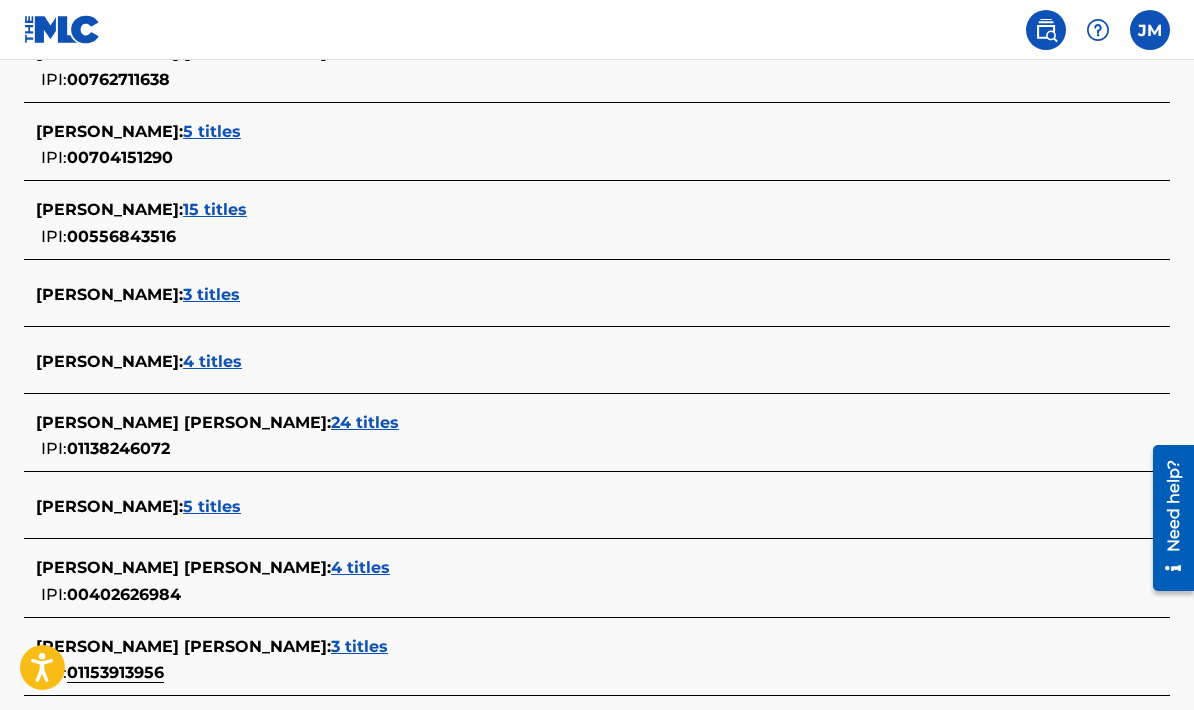click on "3 titles" at bounding box center (211, 294) 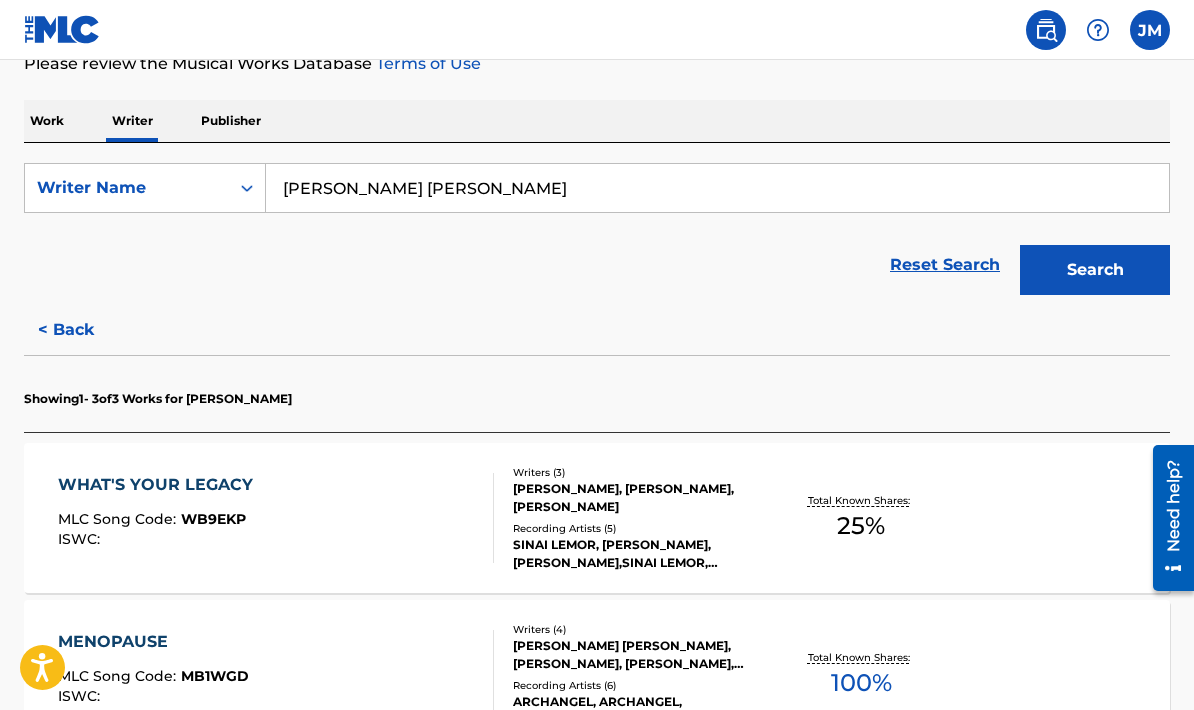 scroll, scrollTop: 230, scrollLeft: 0, axis: vertical 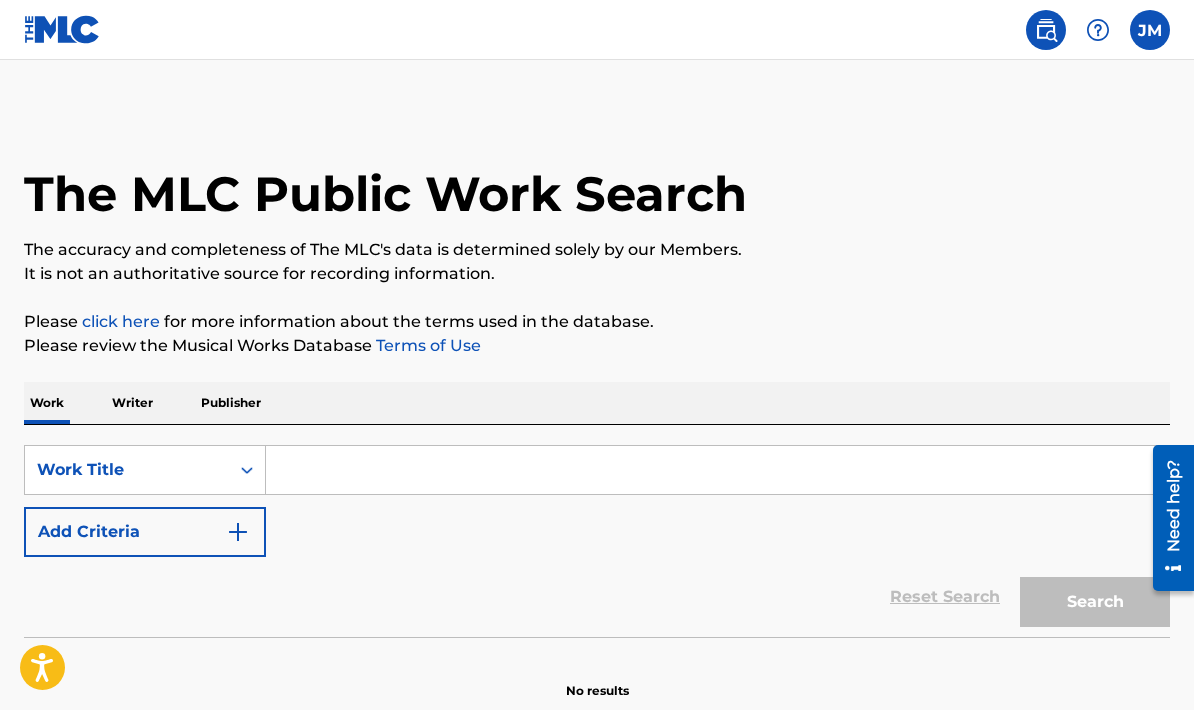 click at bounding box center (1098, 30) 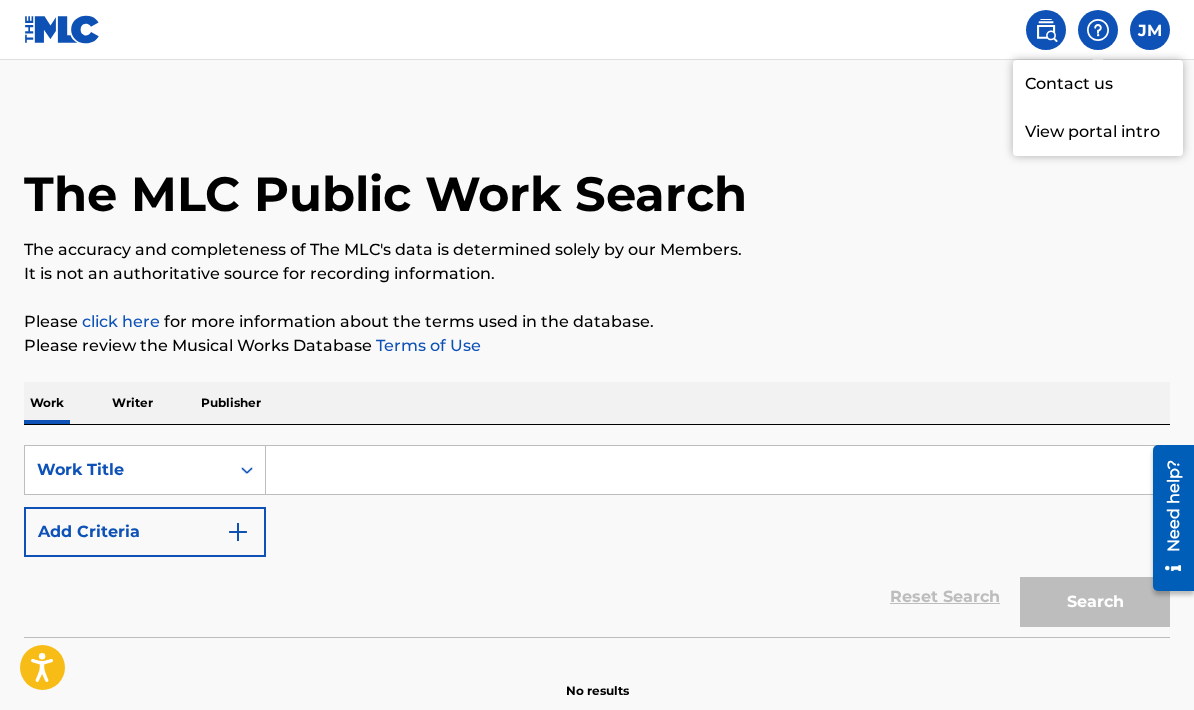 click on "View portal intro" at bounding box center (1098, 132) 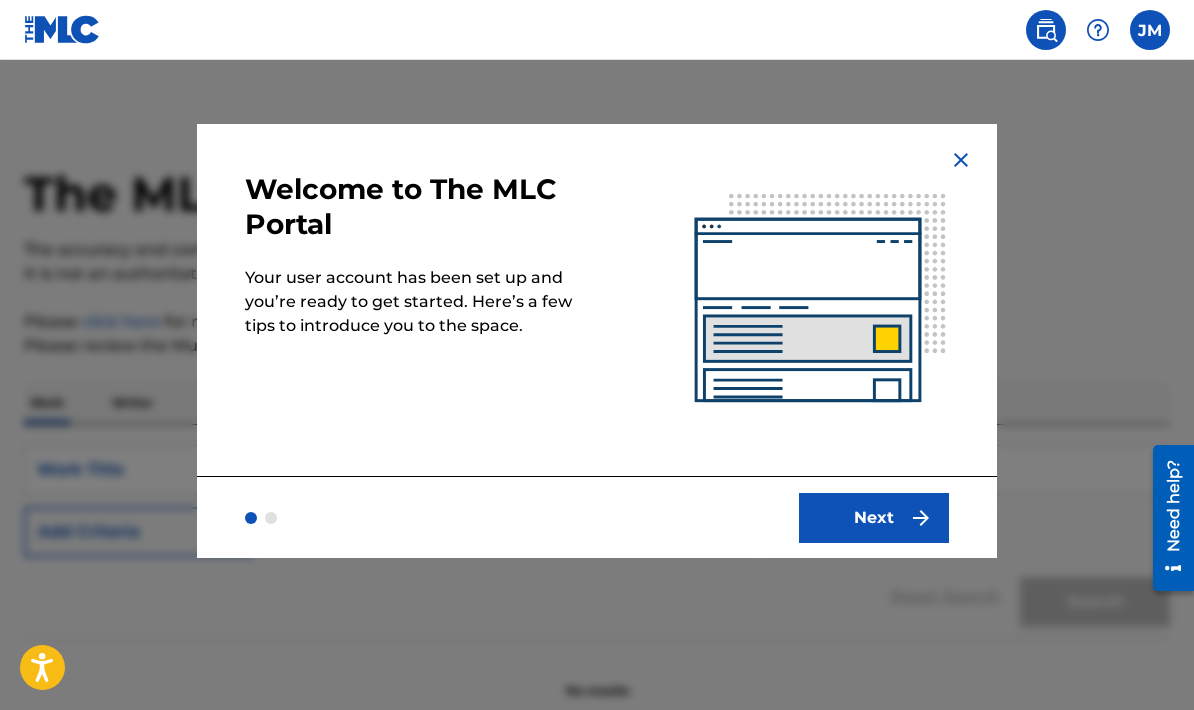 click at bounding box center (921, 518) 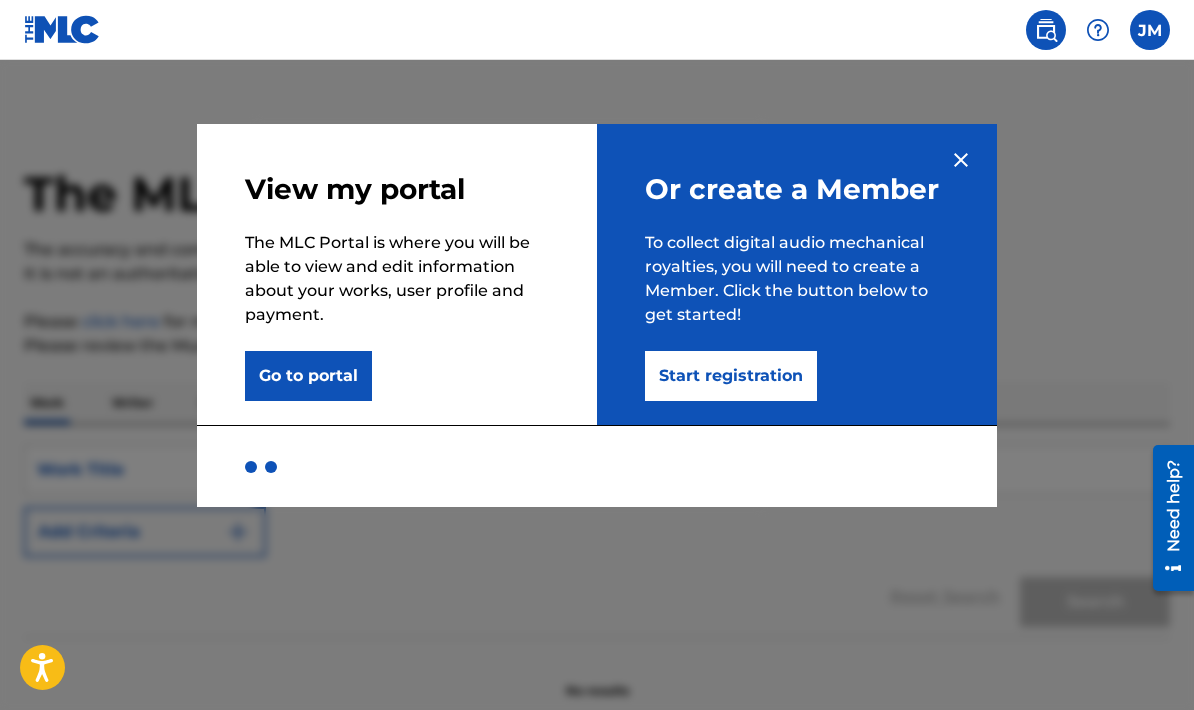 click on "Go to portal" at bounding box center [308, 376] 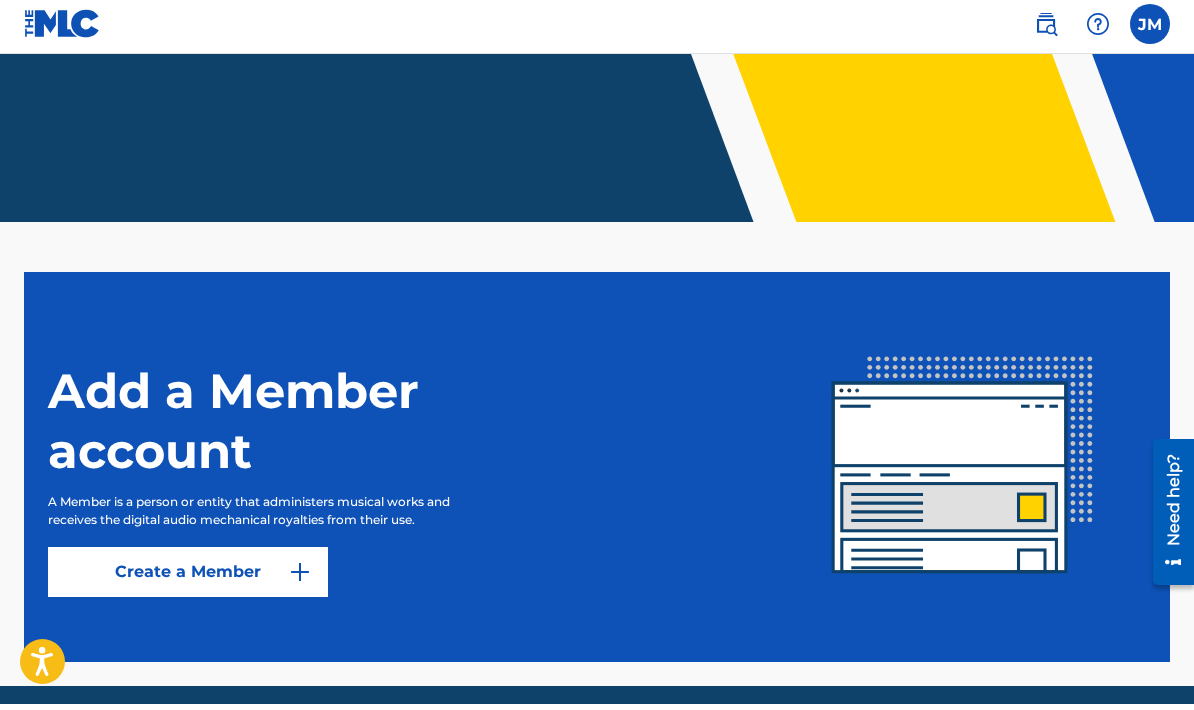 scroll, scrollTop: 356, scrollLeft: 0, axis: vertical 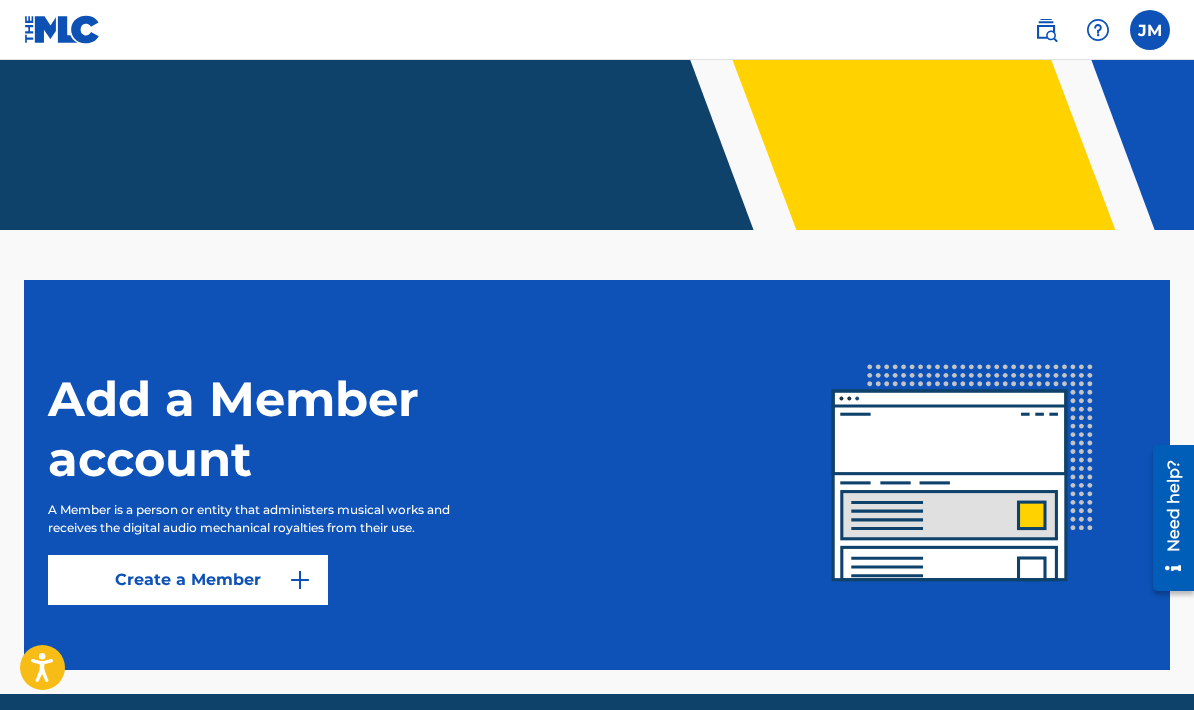 click on "Need help?" at bounding box center (1173, 505) 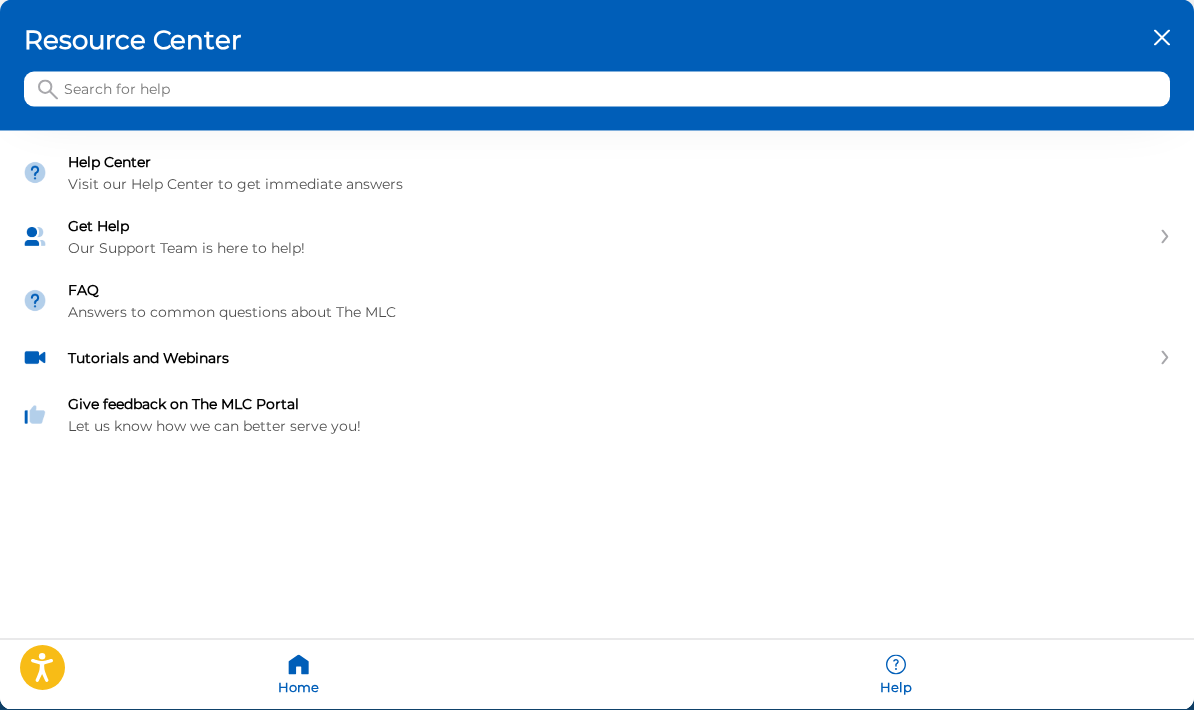 click 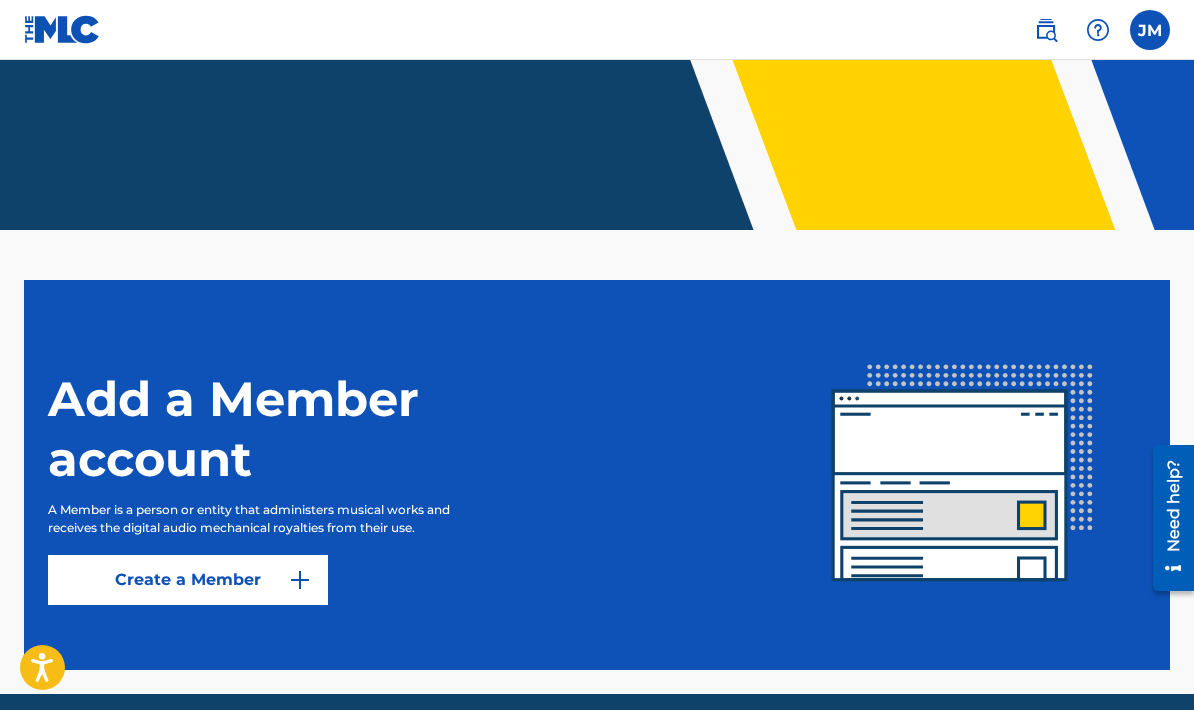 click at bounding box center [1150, 30] 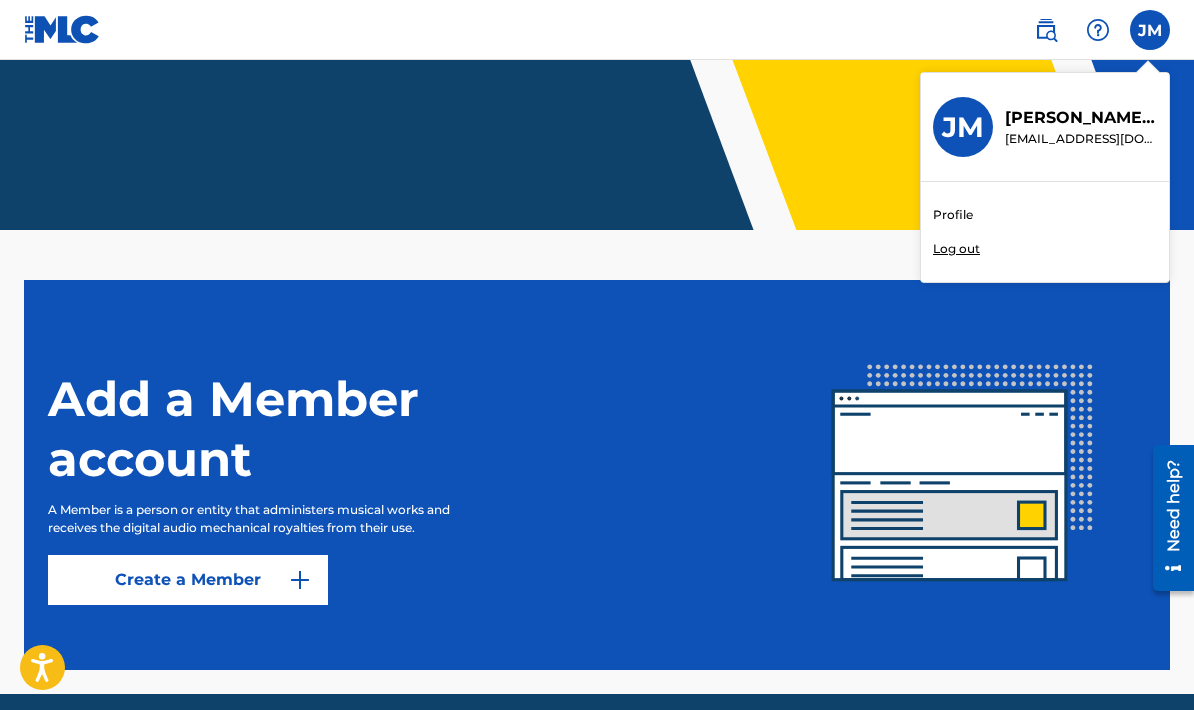click on "Profile" at bounding box center (953, 215) 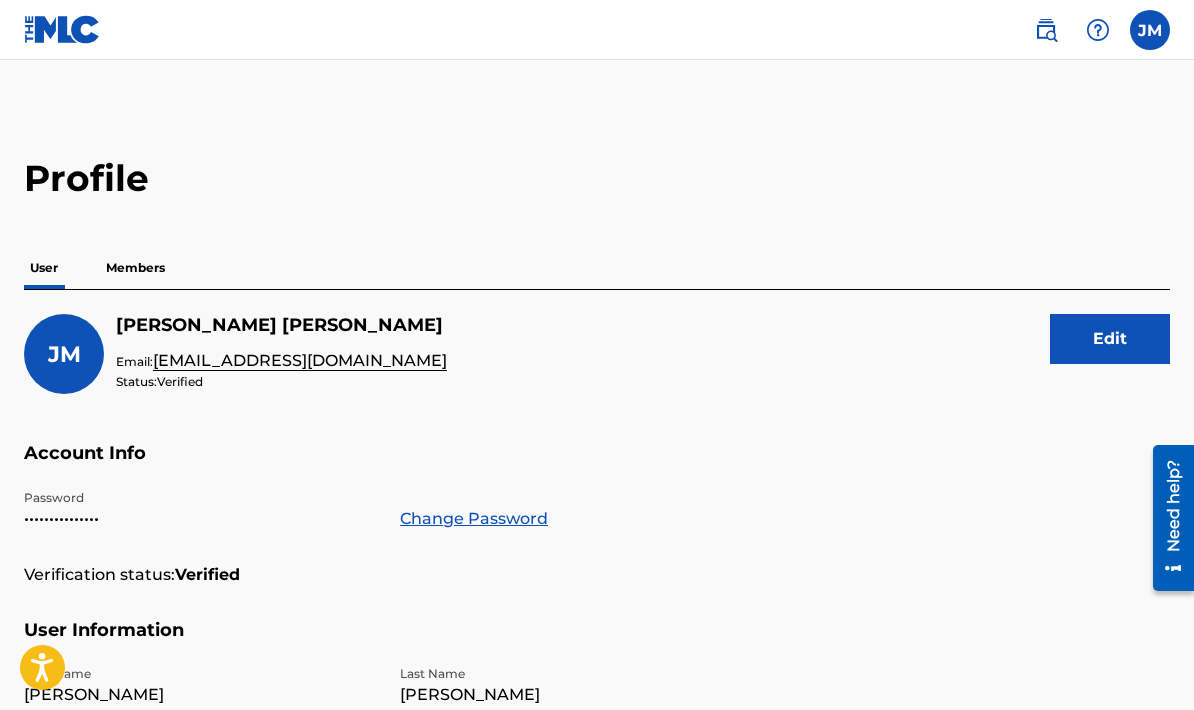 click at bounding box center (1098, 30) 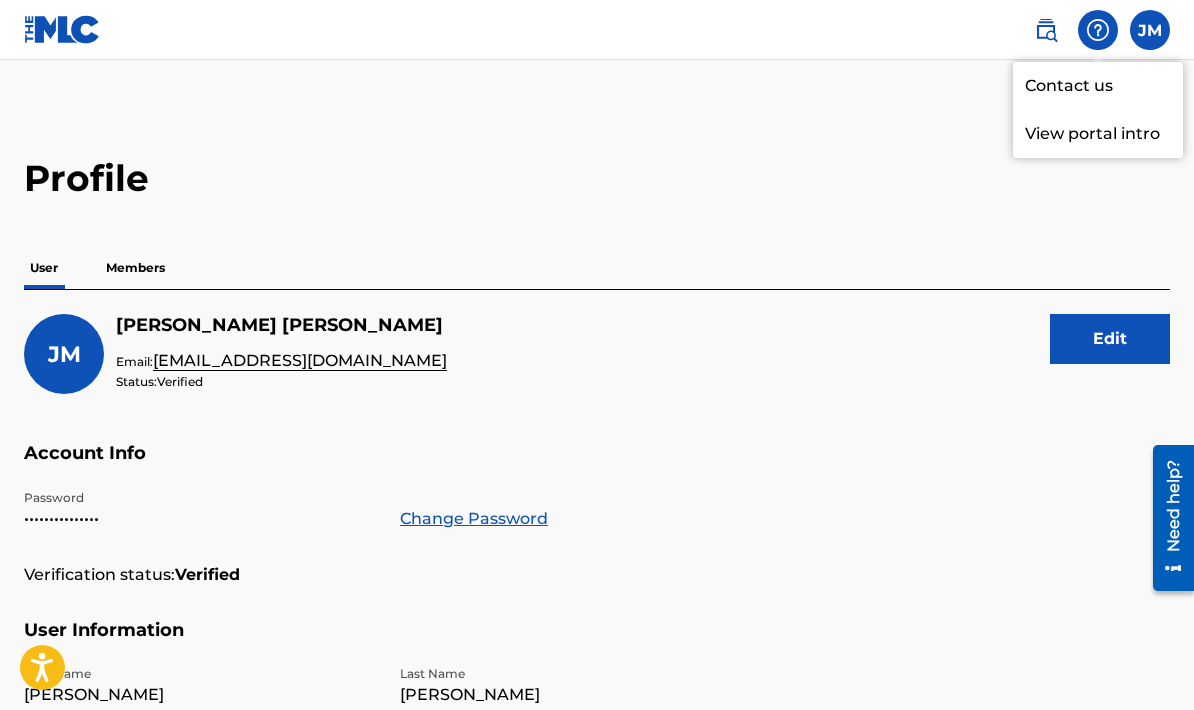 click on "Profile User Members JM Jermaine   Morris Email:  jermainemmorris@gmail.com Status:  Verified Edit Account Info Password ••••••••••••••• Change Password Verification status:   Verified User Information First Name Jermaine Last Name Morris Date Of Birth Feb 12 1984 Address Street Address Millennium highway Unit Number City / Town Blue Hills Providenciales State / Province Turks and Caicos islands Country Turks and Caicos Islands ZIP / Postal Code TKCA1zz Contact Information Phone Number +1649-3482604 Email Address jermainemmorris@gmail.com" at bounding box center (597, 655) 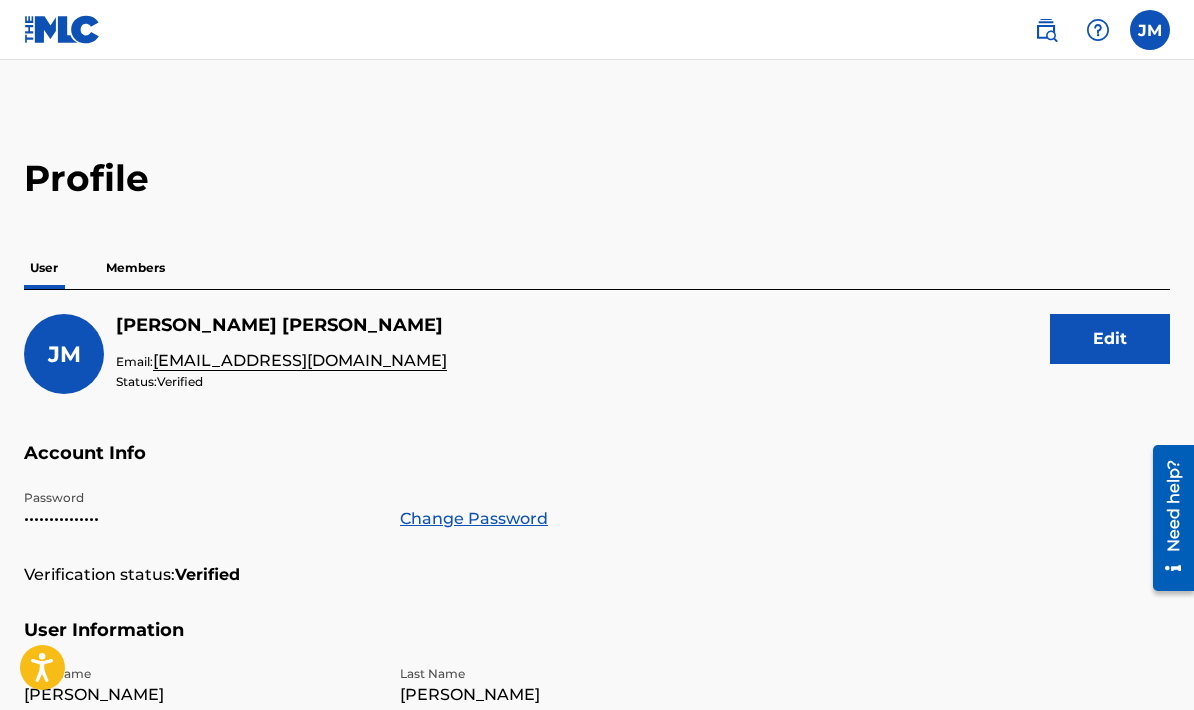 click at bounding box center [1046, 30] 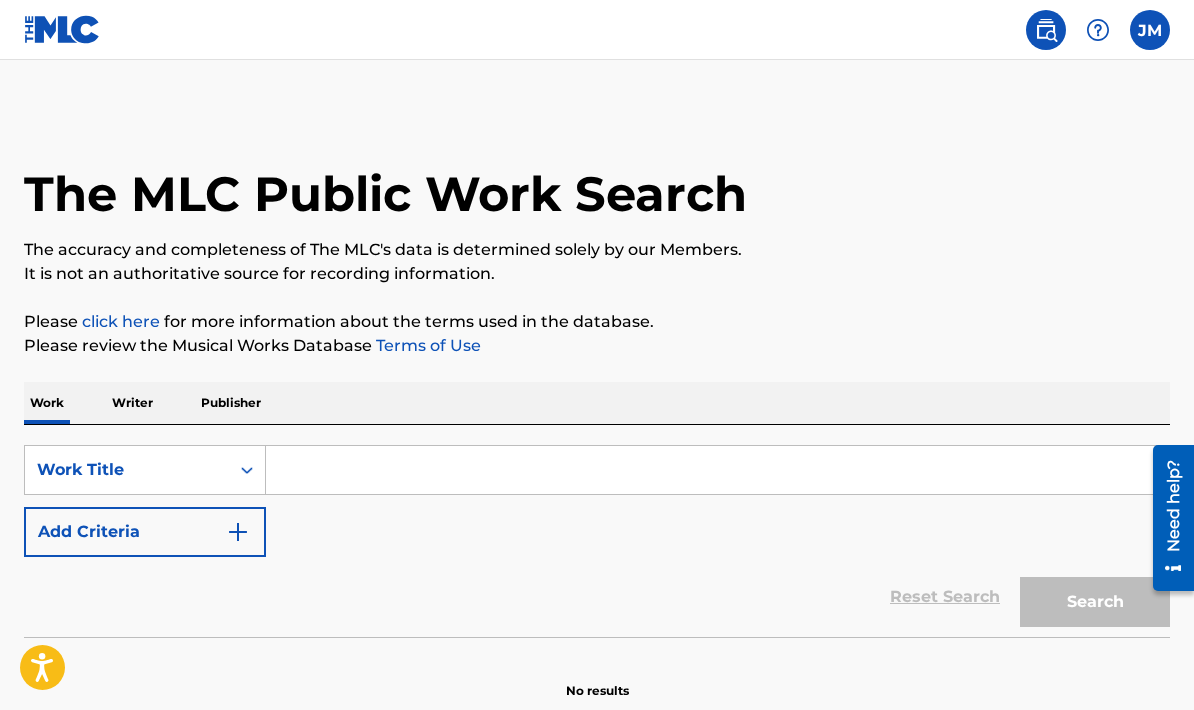 click on "click here" at bounding box center (121, 321) 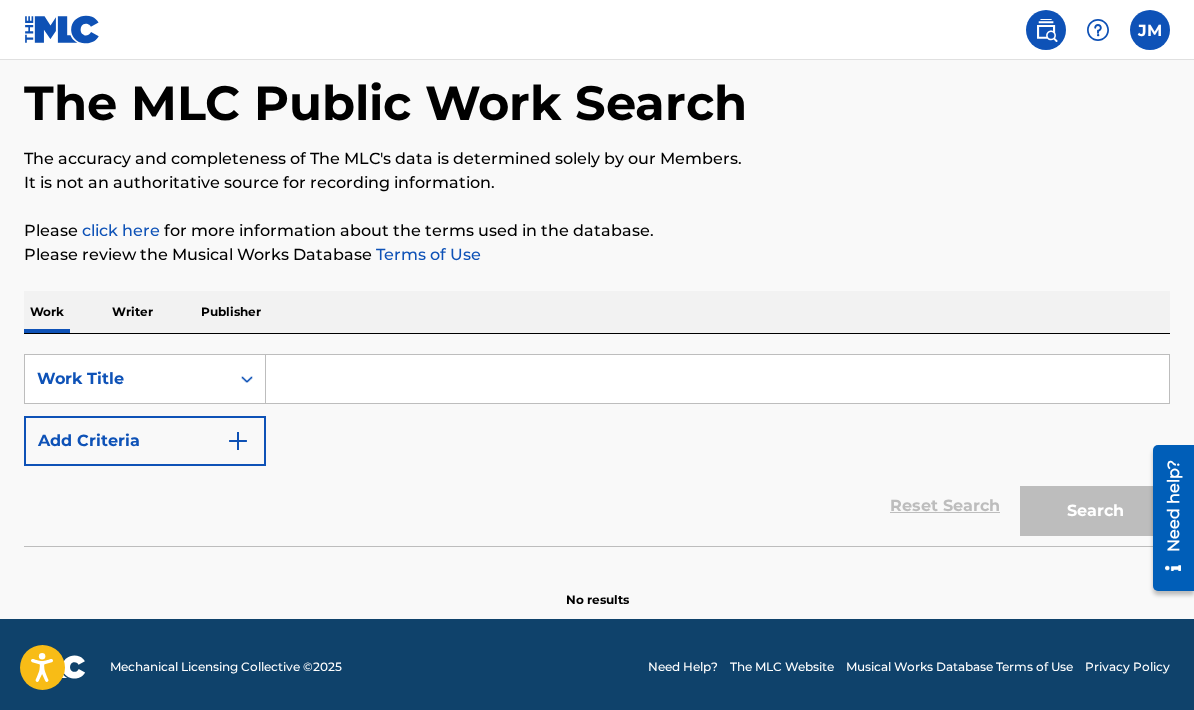 scroll, scrollTop: 96, scrollLeft: 0, axis: vertical 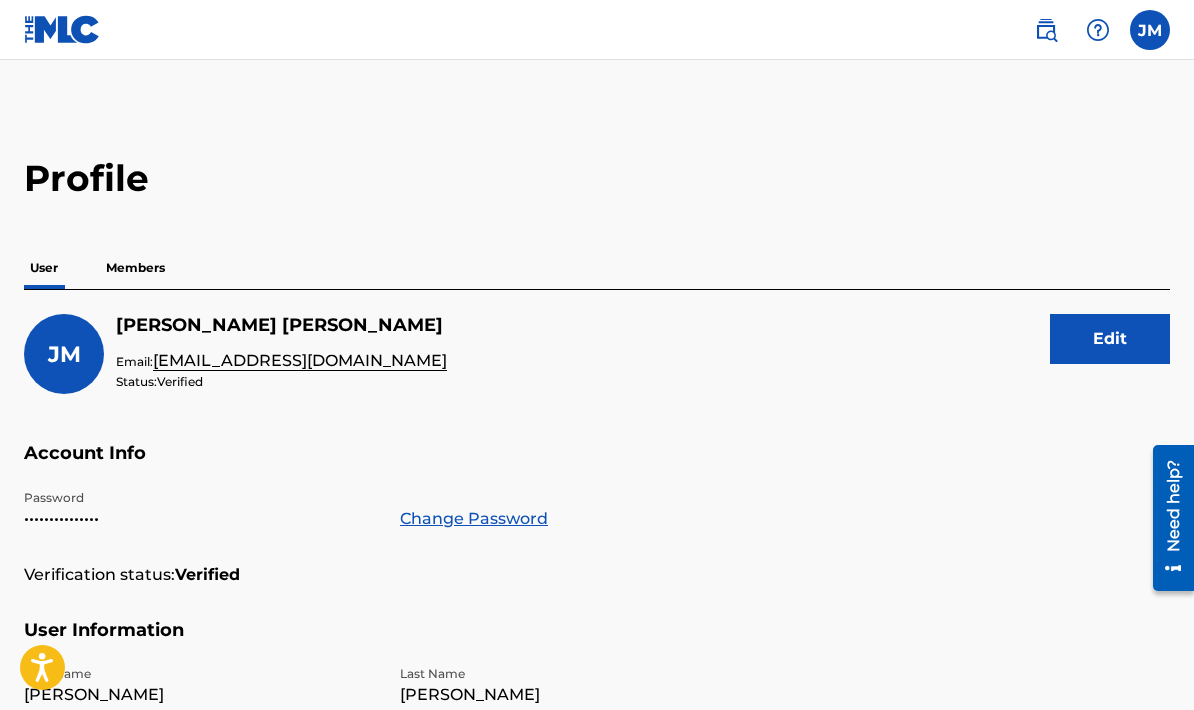 click on "Profile User Members JM Jermaine   Morris Email:  jermainemmorris@gmail.com Status:  Verified Edit Account Info Password ••••••••••••••• Change Password Verification status:   Verified User Information First Name Jermaine Last Name Morris Date Of Birth Feb 12 1984 Address Street Address Millennium highway Unit Number City / Town Blue Hills Providenciales State / Province Turks and Caicos islands Country Turks and Caicos Islands ZIP / Postal Code TKCA1zz Contact Information Phone Number +1649-3482604 Email Address jermainemmorris@gmail.com" at bounding box center (597, 655) 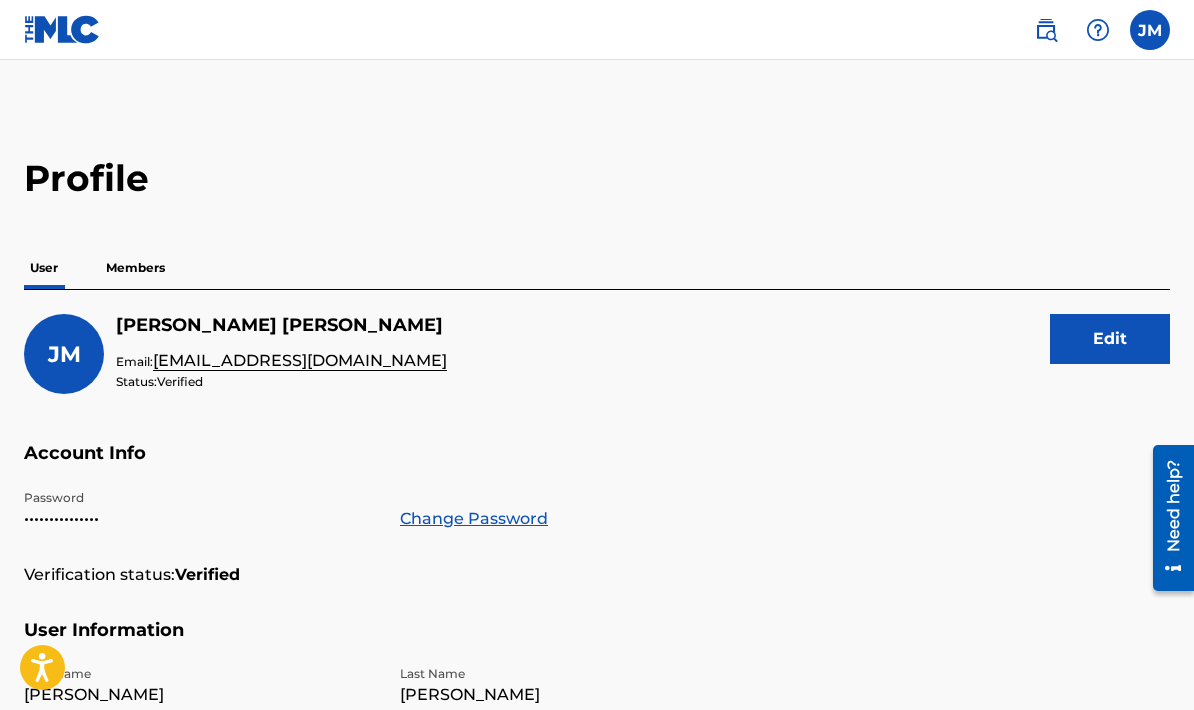 click on "Profile User Members JM Jermaine   Morris Email:  jermainemmorris@gmail.com Status:  Verified Edit Account Info Password ••••••••••••••• Change Password Verification status:   Verified User Information First Name Jermaine Last Name Morris Date Of Birth Feb 12 1984 Address Street Address Millennium highway Unit Number City / Town Blue Hills Providenciales State / Province Turks and Caicos islands Country Turks and Caicos Islands ZIP / Postal Code TKCA1zz Contact Information Phone Number +1649-3482604 Email Address jermainemmorris@gmail.com" at bounding box center [597, 655] 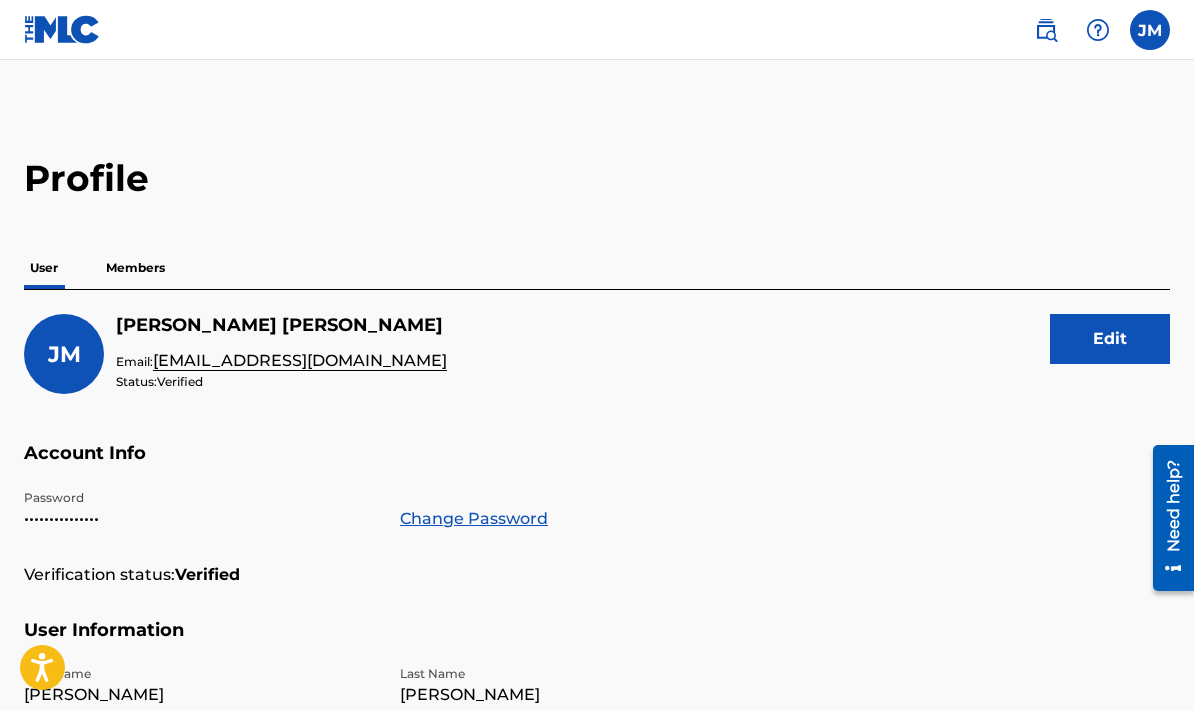 click on "Profile User Members JM Jermaine   Morris Email:  jermainemmorris@gmail.com Status:  Verified Edit Account Info Password ••••••••••••••• Change Password Verification status:   Verified User Information First Name Jermaine Last Name Morris Date Of Birth Feb 12 1984 Address Street Address Millennium highway Unit Number City / Town Blue Hills Providenciales State / Province Turks and Caicos islands Country Turks and Caicos Islands ZIP / Postal Code TKCA1zz Contact Information Phone Number +1649-3482604 Email Address jermainemmorris@gmail.com" at bounding box center [597, 655] 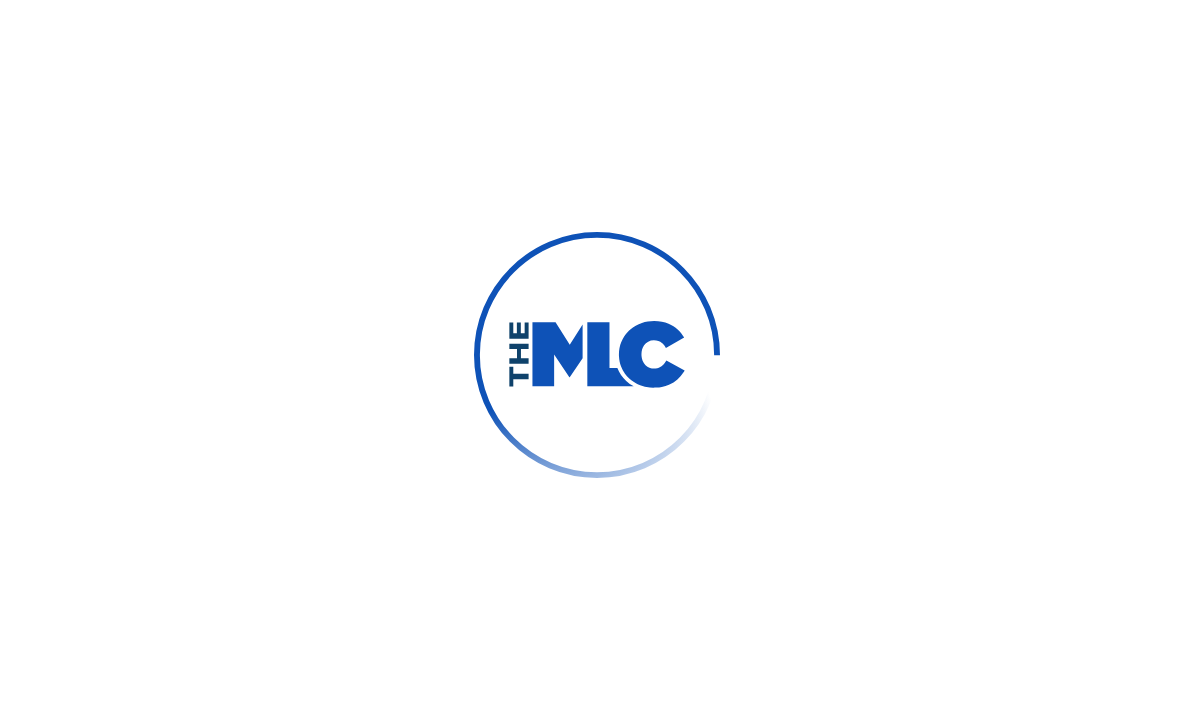 scroll, scrollTop: 0, scrollLeft: 0, axis: both 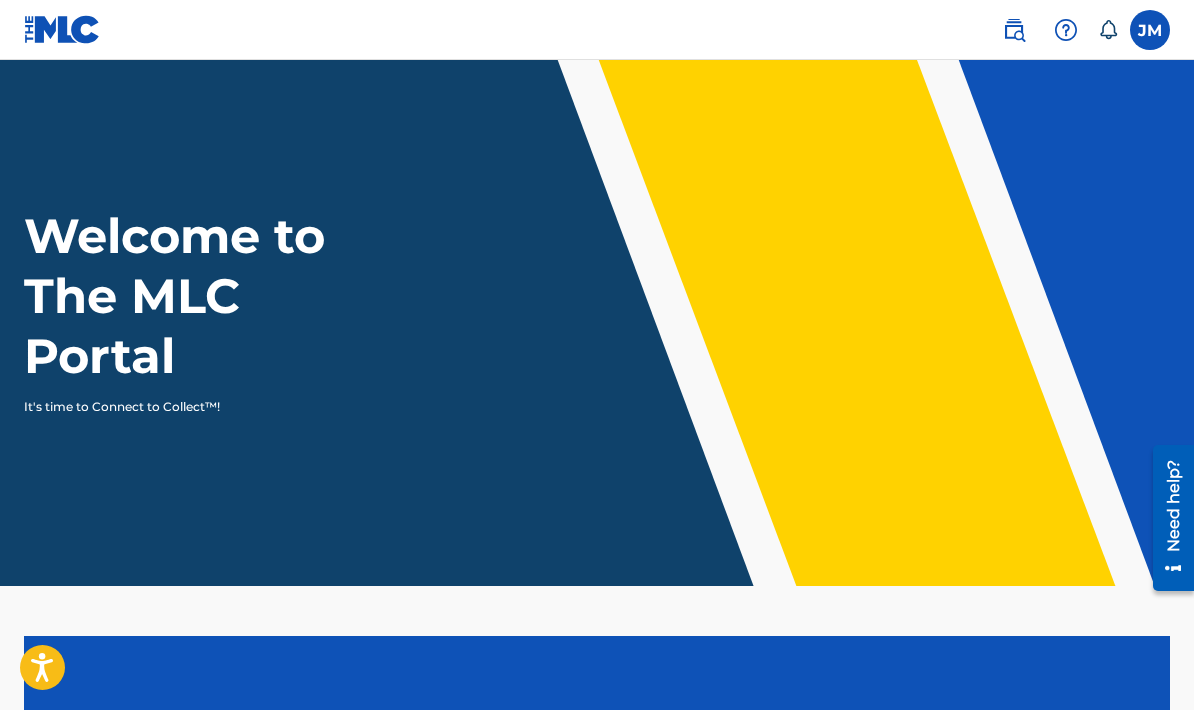 click 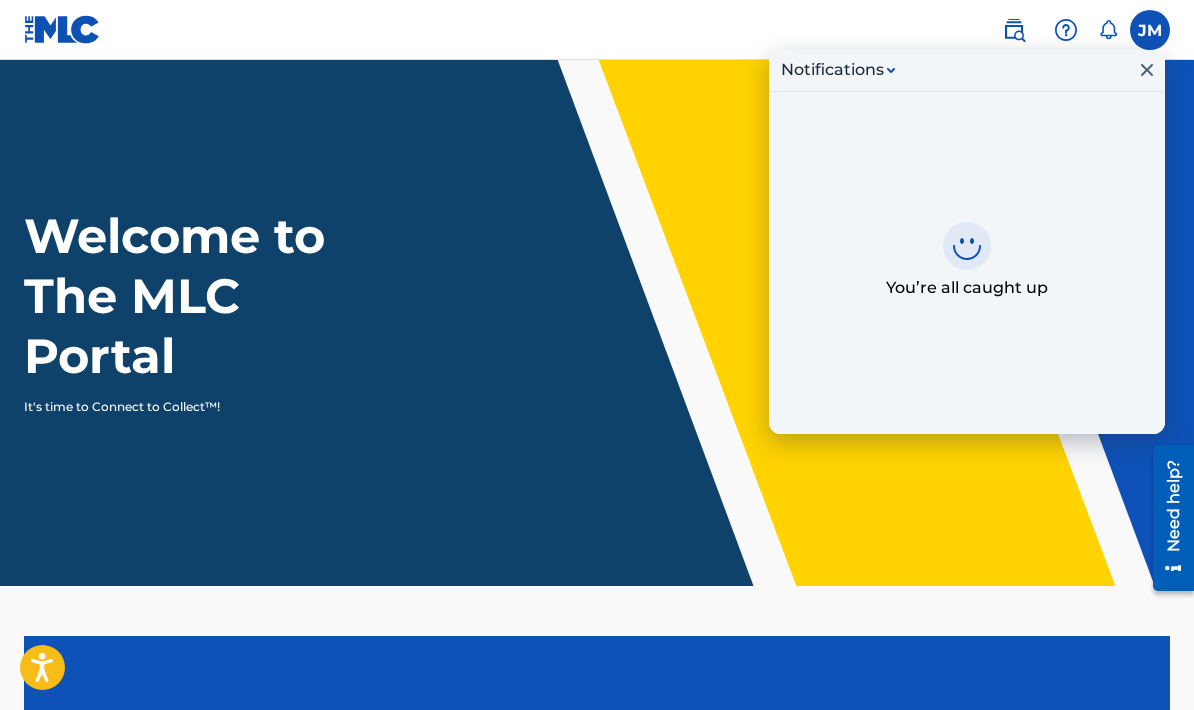 click 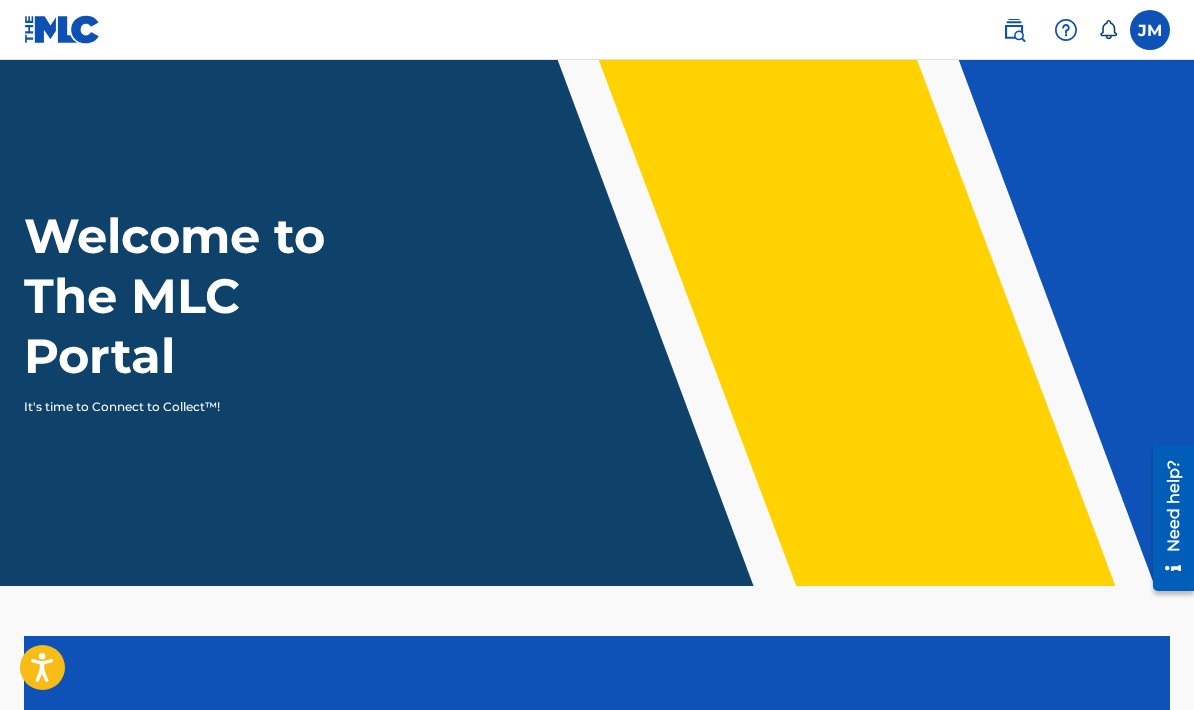 click at bounding box center (1150, 30) 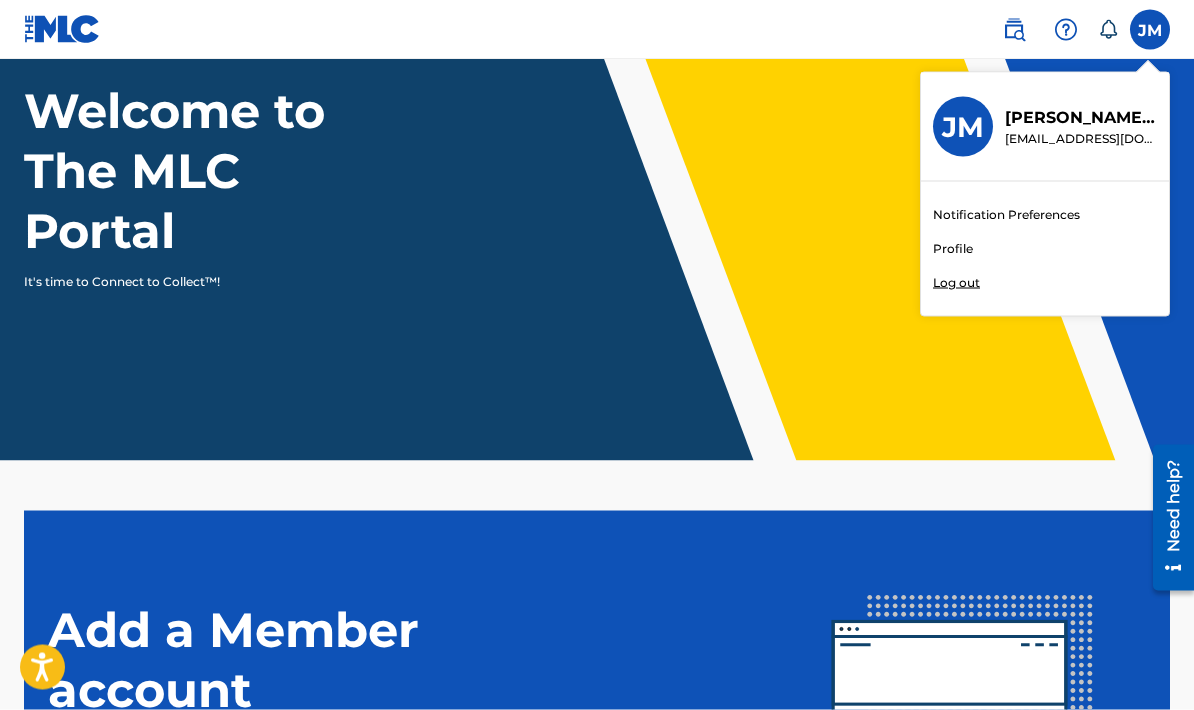 scroll, scrollTop: 356, scrollLeft: 0, axis: vertical 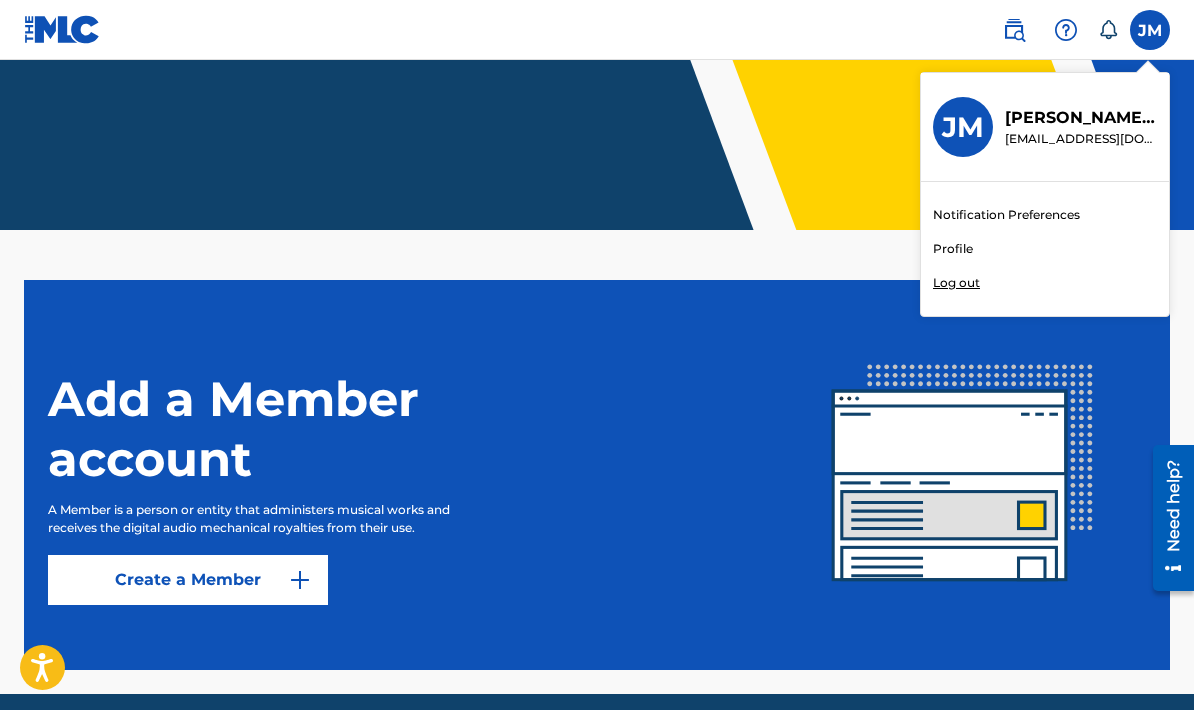 click on "Need Help?" at bounding box center (793, 742) 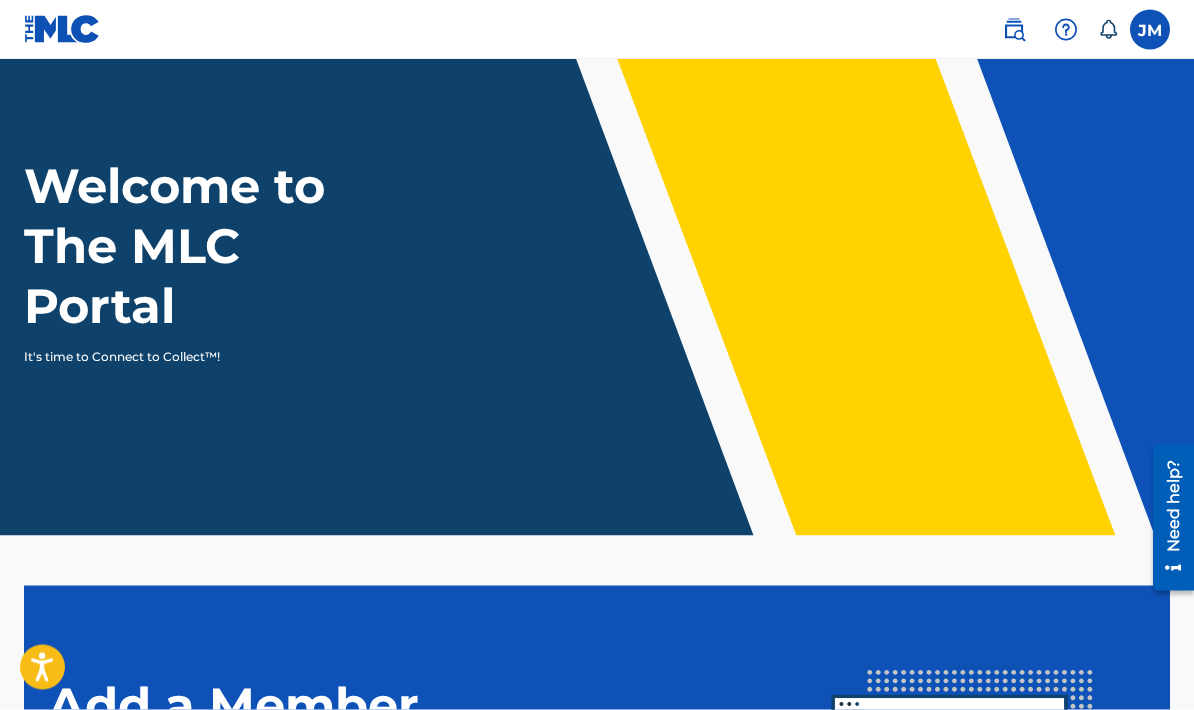 scroll, scrollTop: 0, scrollLeft: 0, axis: both 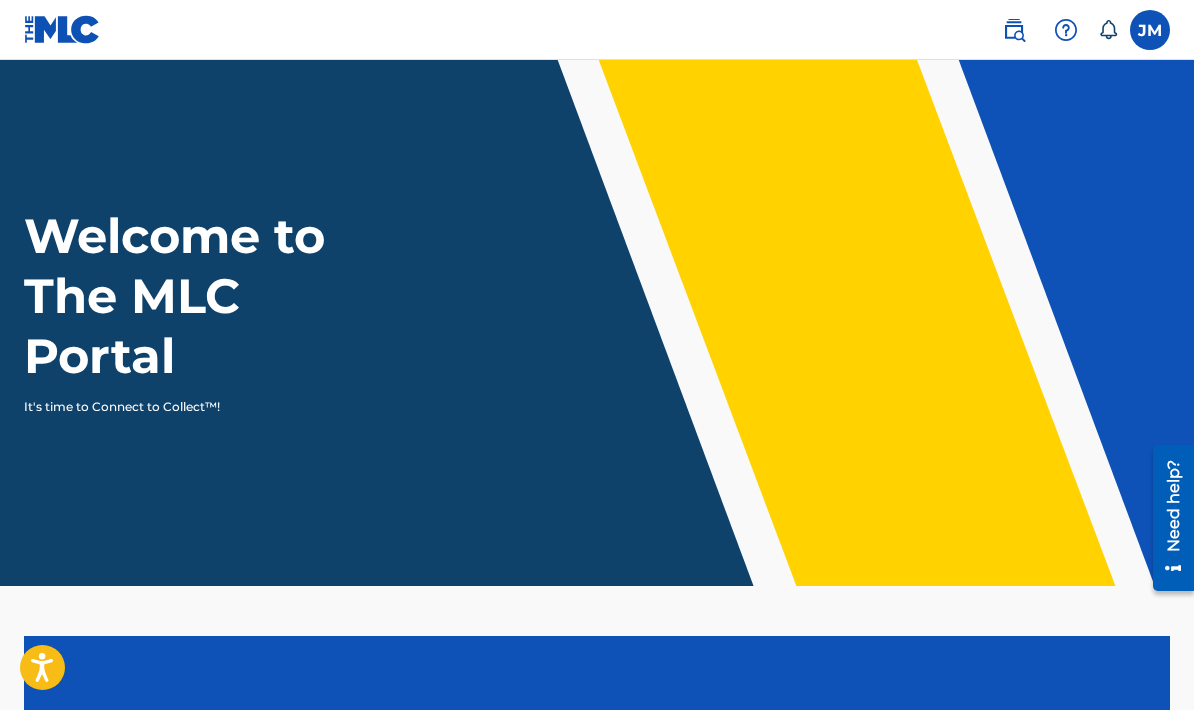 click on "Welcome to The MLC Portal It's time to Connect to Collect™!" at bounding box center (597, 311) 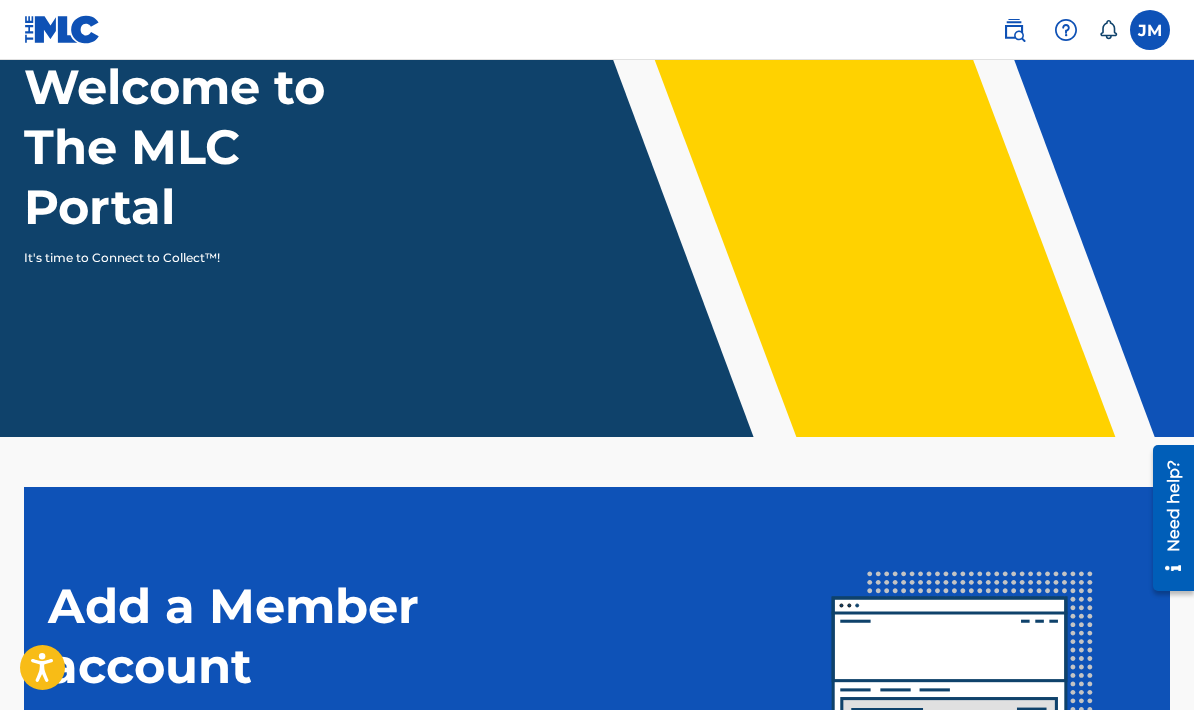 scroll, scrollTop: 0, scrollLeft: 0, axis: both 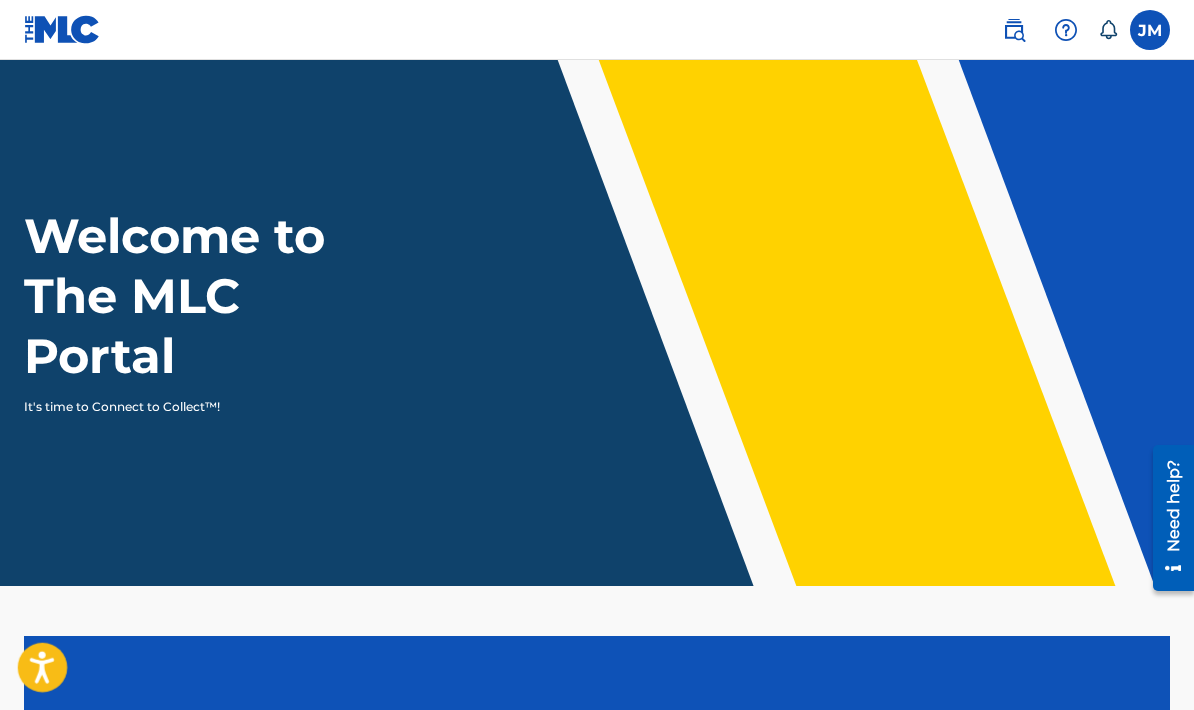 click 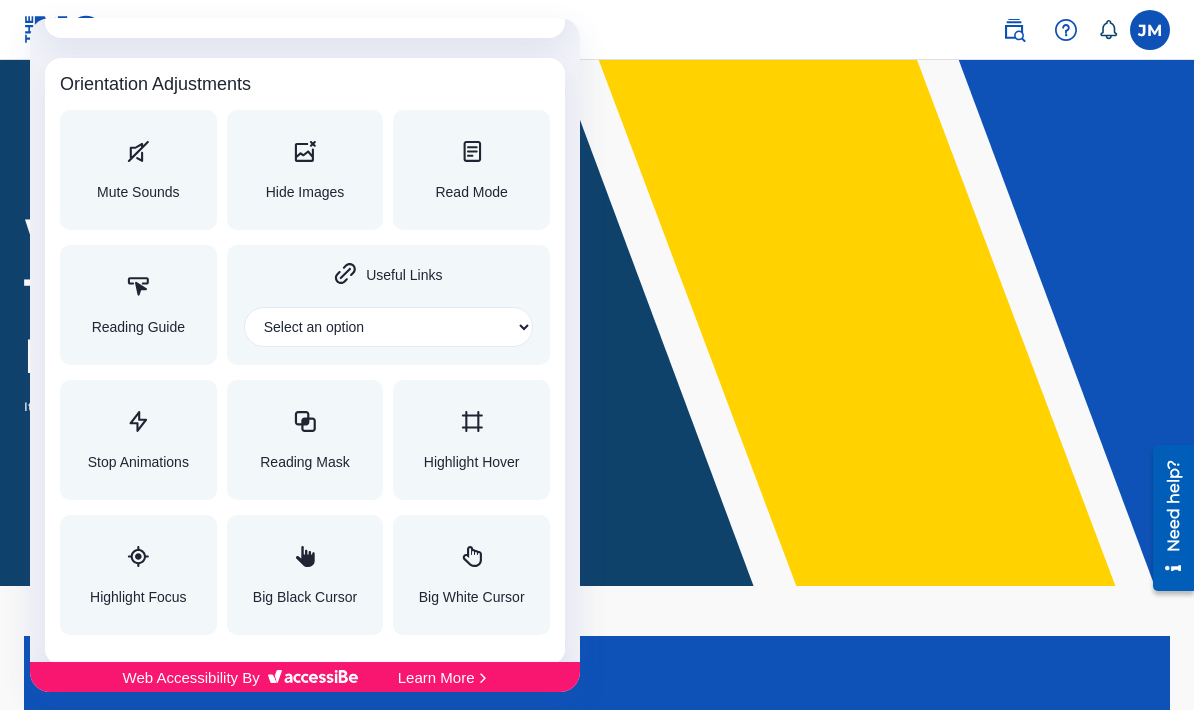 scroll, scrollTop: 2129, scrollLeft: 0, axis: vertical 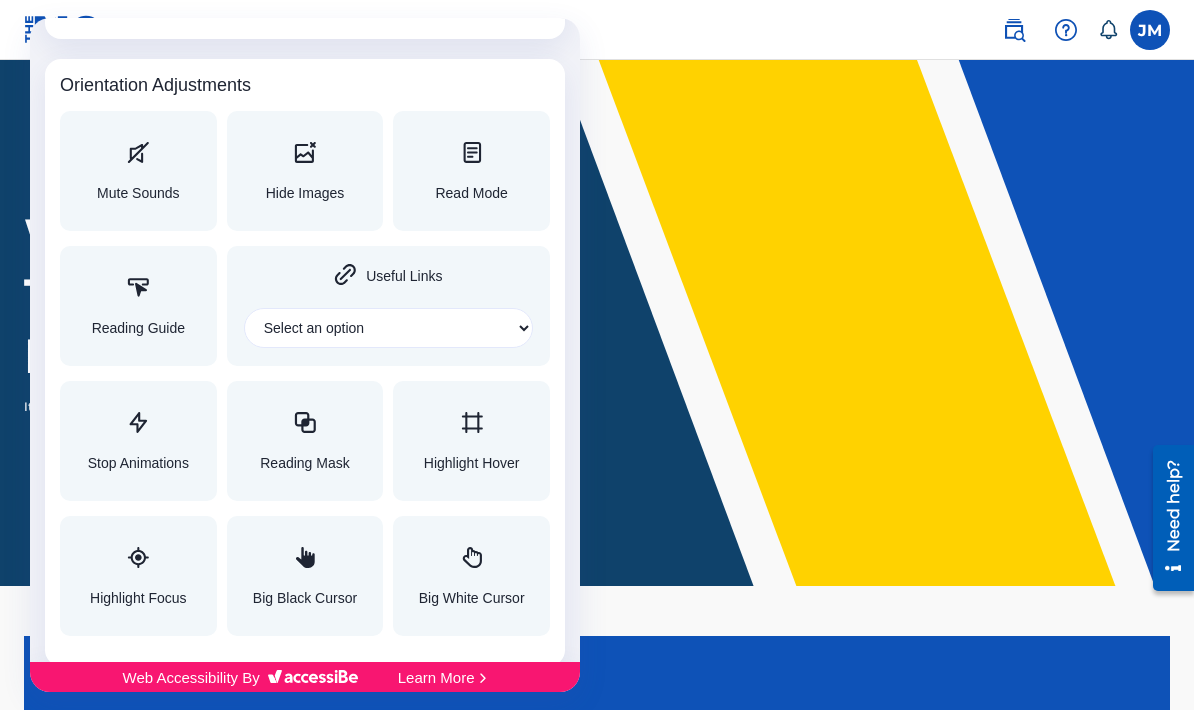 click at bounding box center [597, 355] 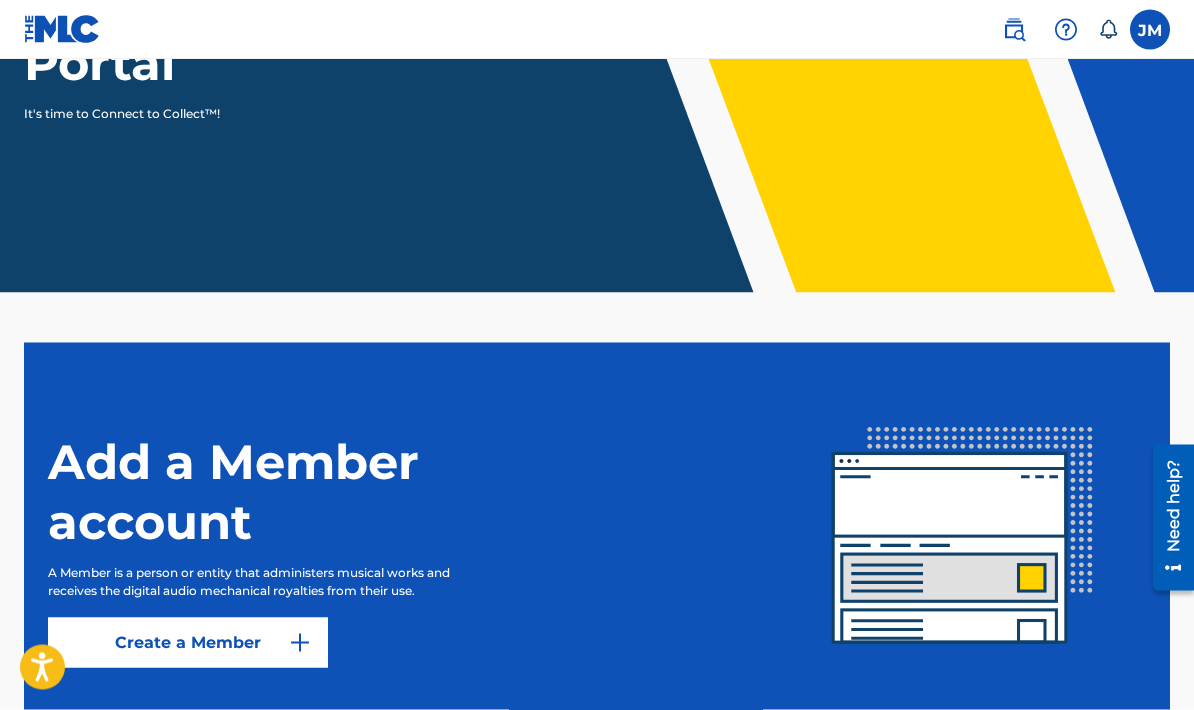 scroll, scrollTop: 0, scrollLeft: 0, axis: both 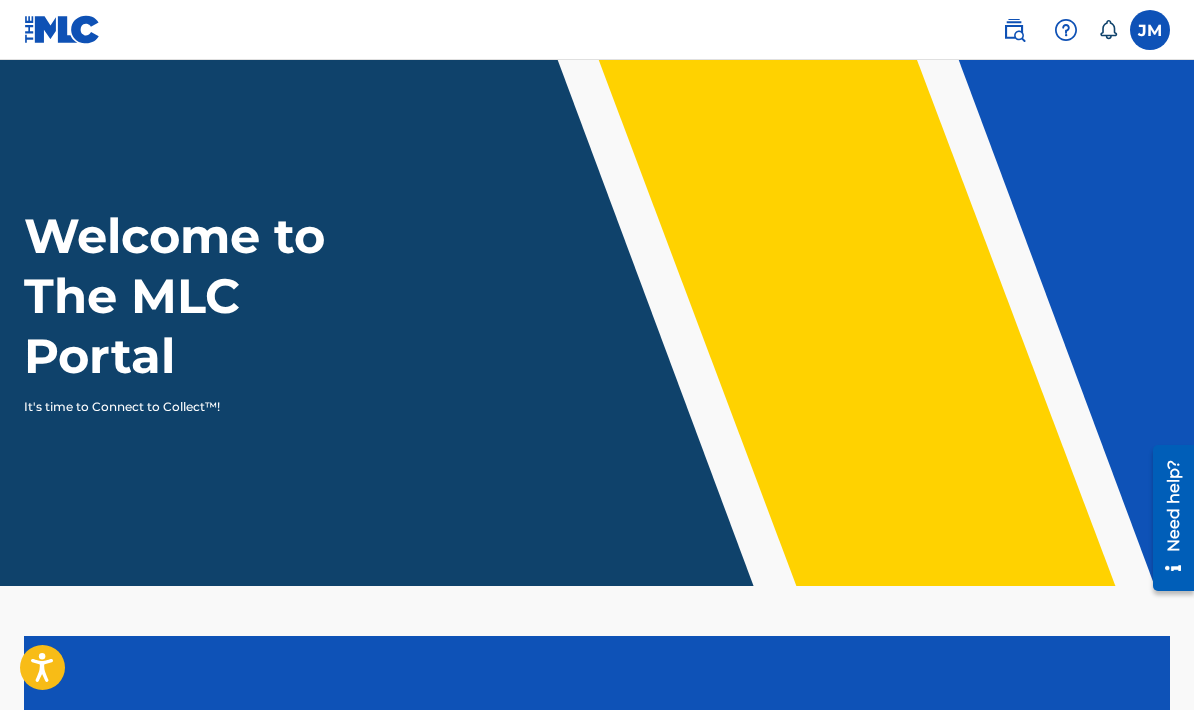 click at bounding box center [1066, 30] 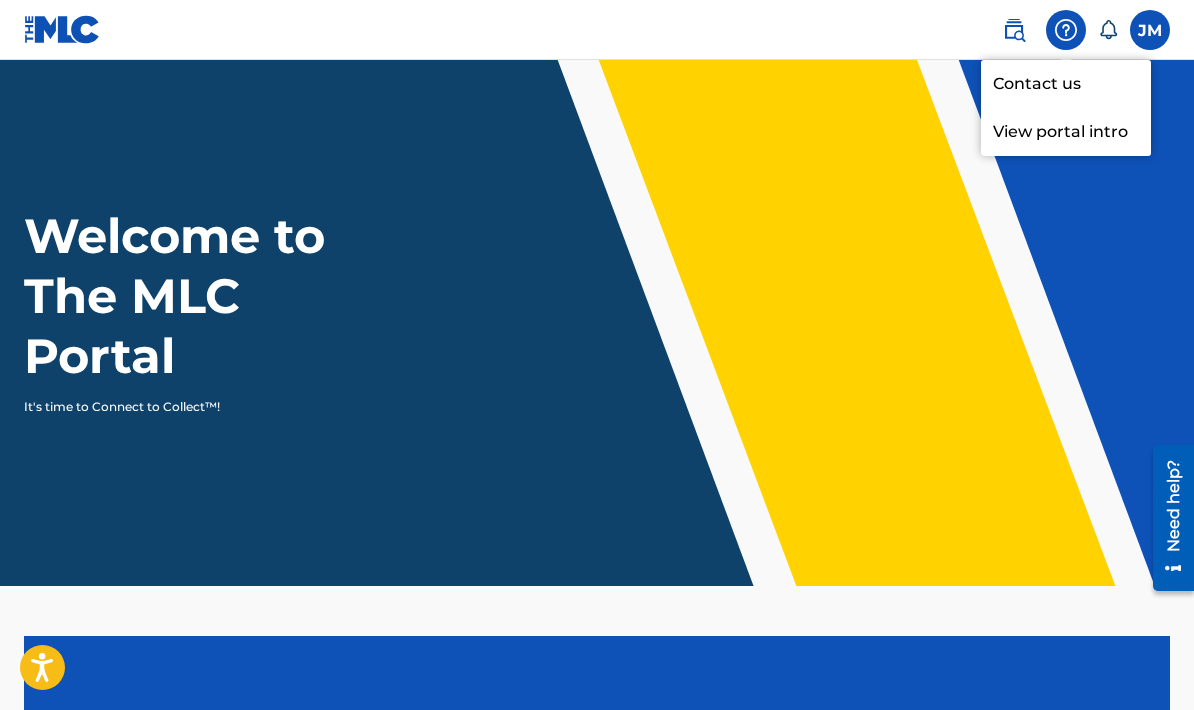 click on "Welcome to The MLC Portal It's time to Connect to Collect™!" at bounding box center [597, 311] 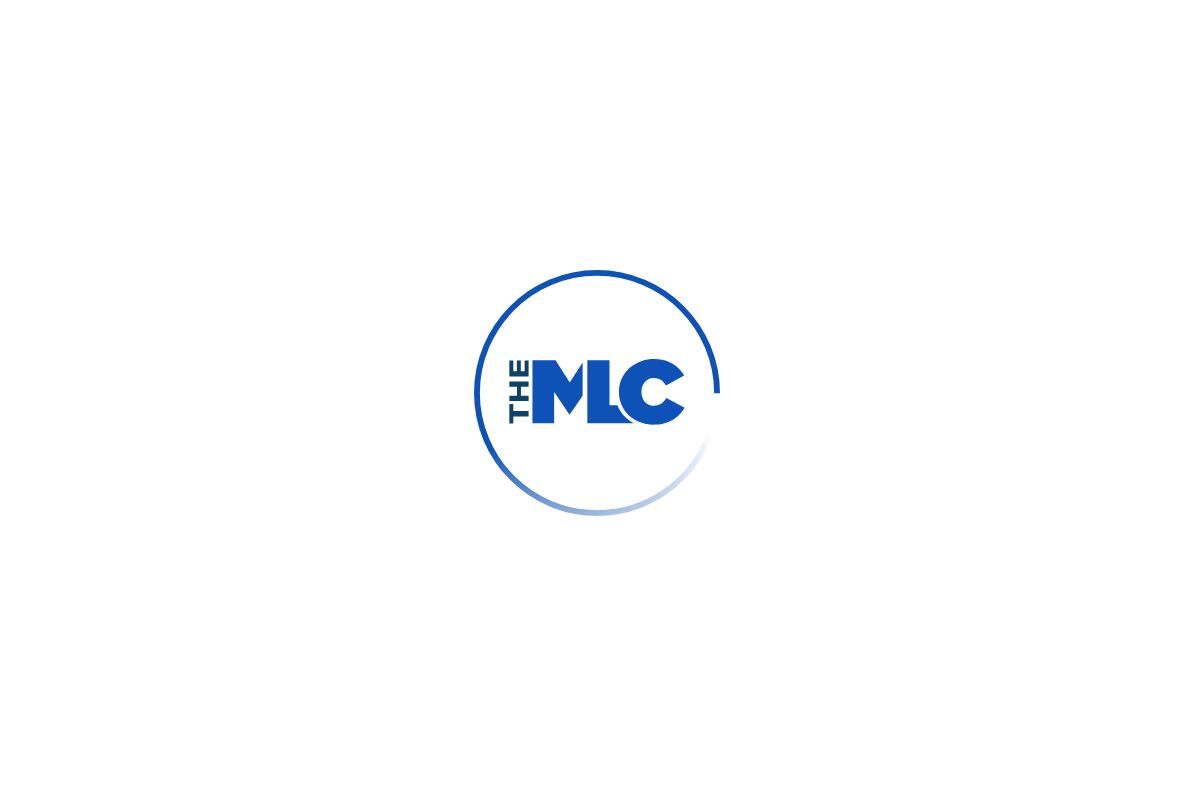 scroll, scrollTop: 0, scrollLeft: 0, axis: both 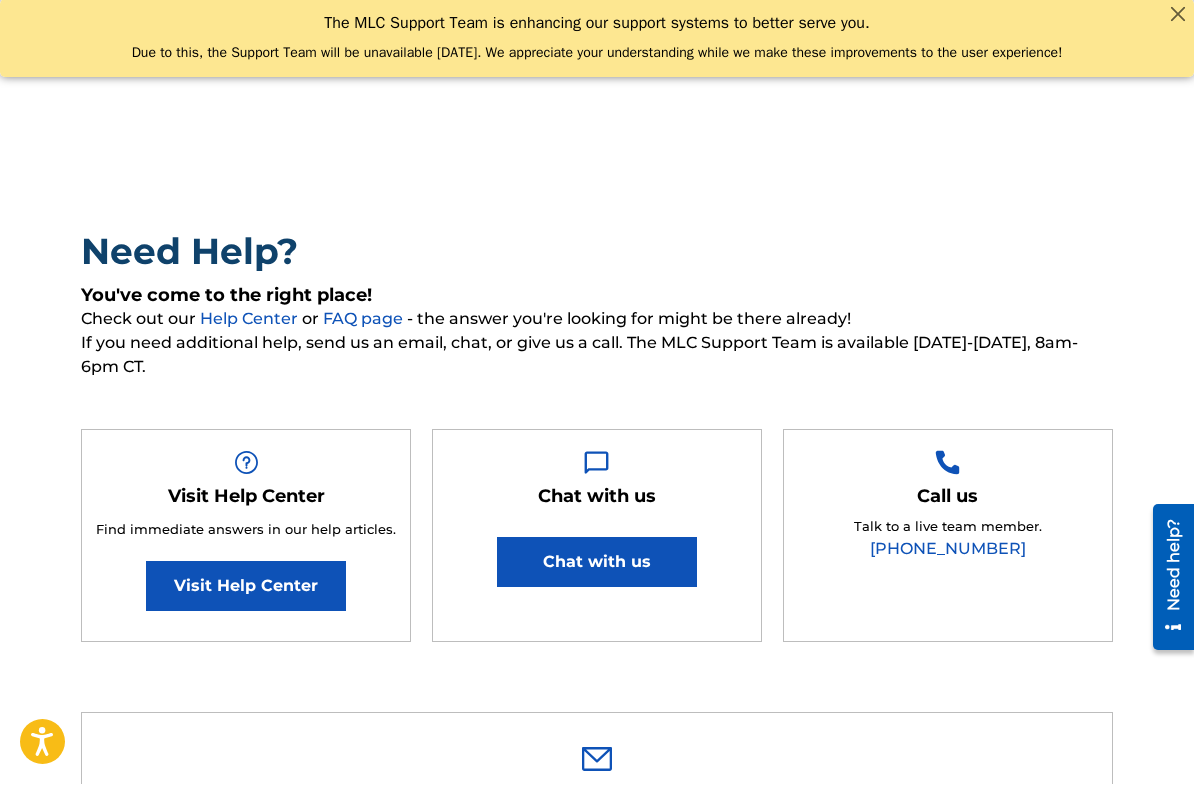 click on "(615) 488-3653" at bounding box center [948, 549] 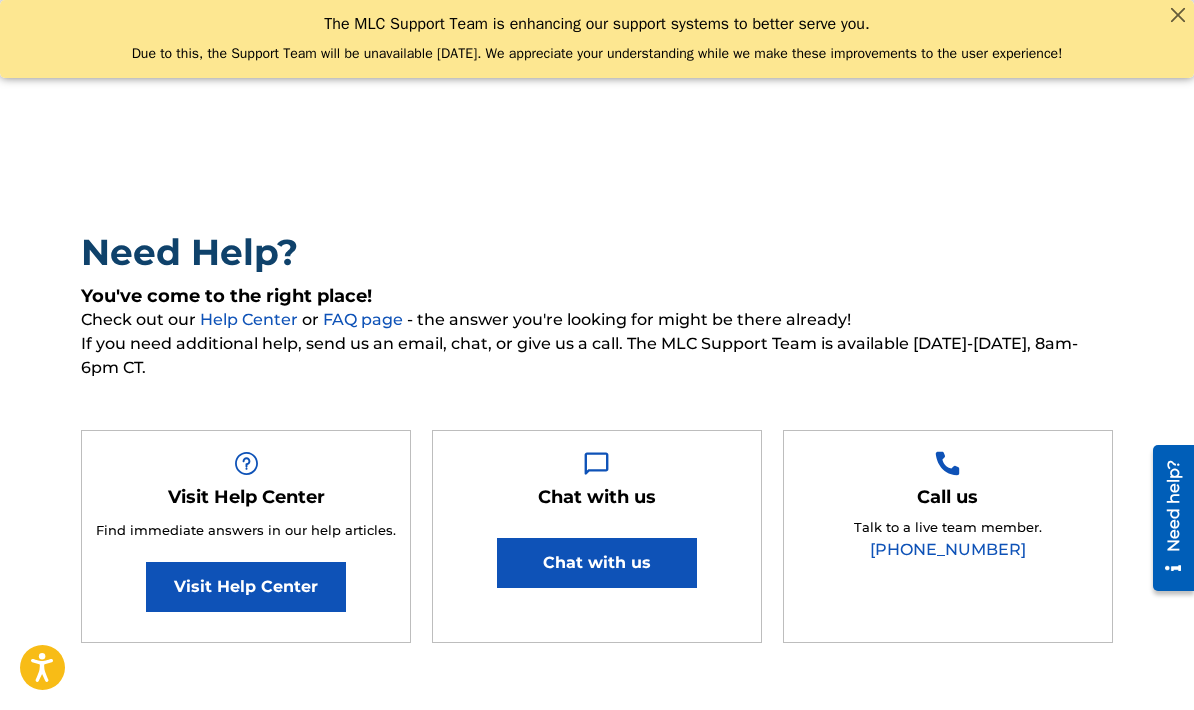 click on "Visit Help Center" at bounding box center [246, 587] 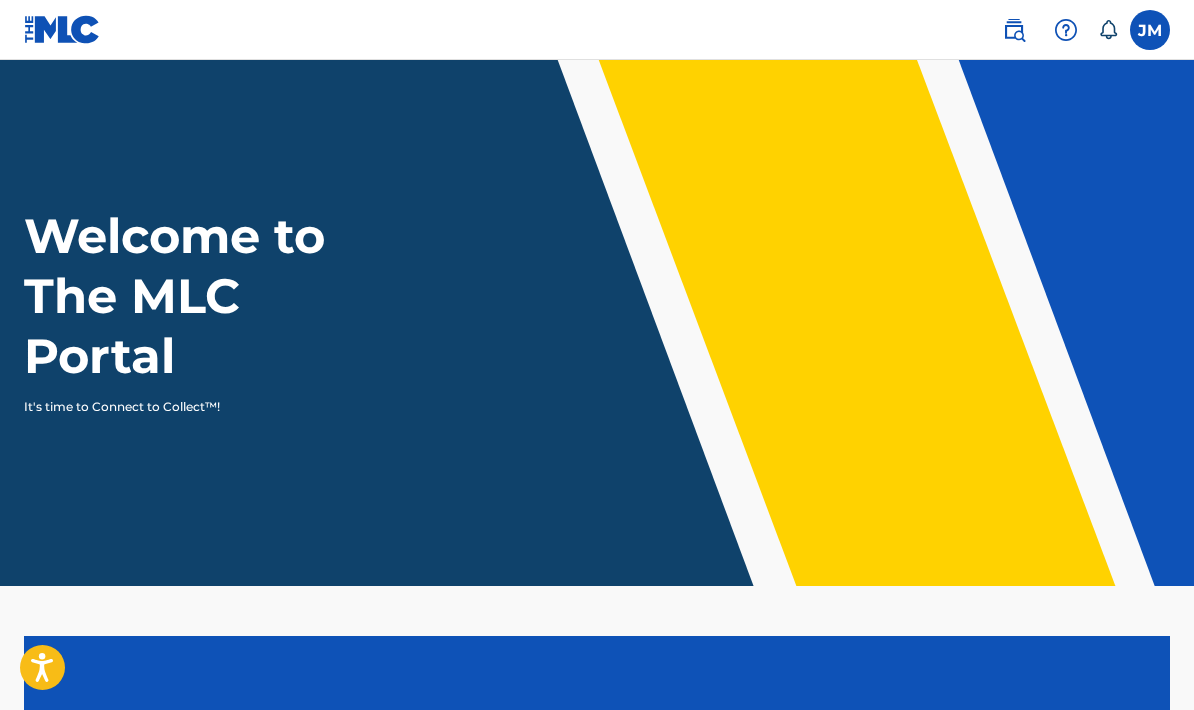 scroll, scrollTop: 80, scrollLeft: 0, axis: vertical 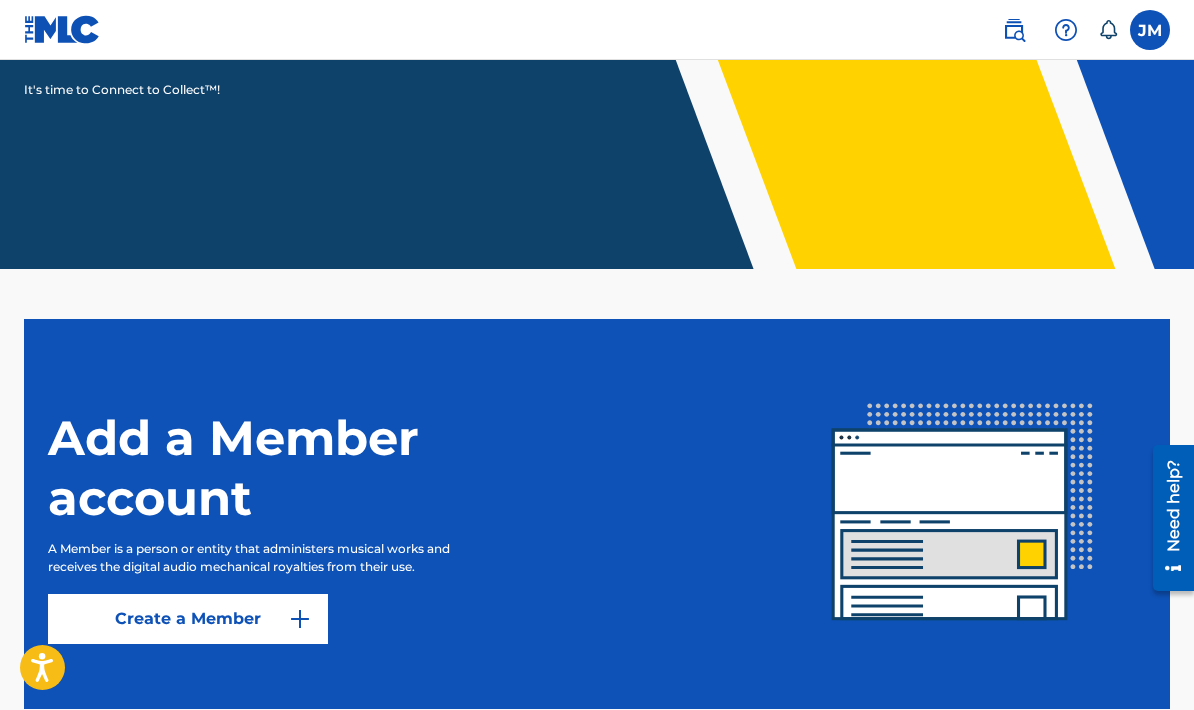 click on "Need help?" at bounding box center (1173, 505) 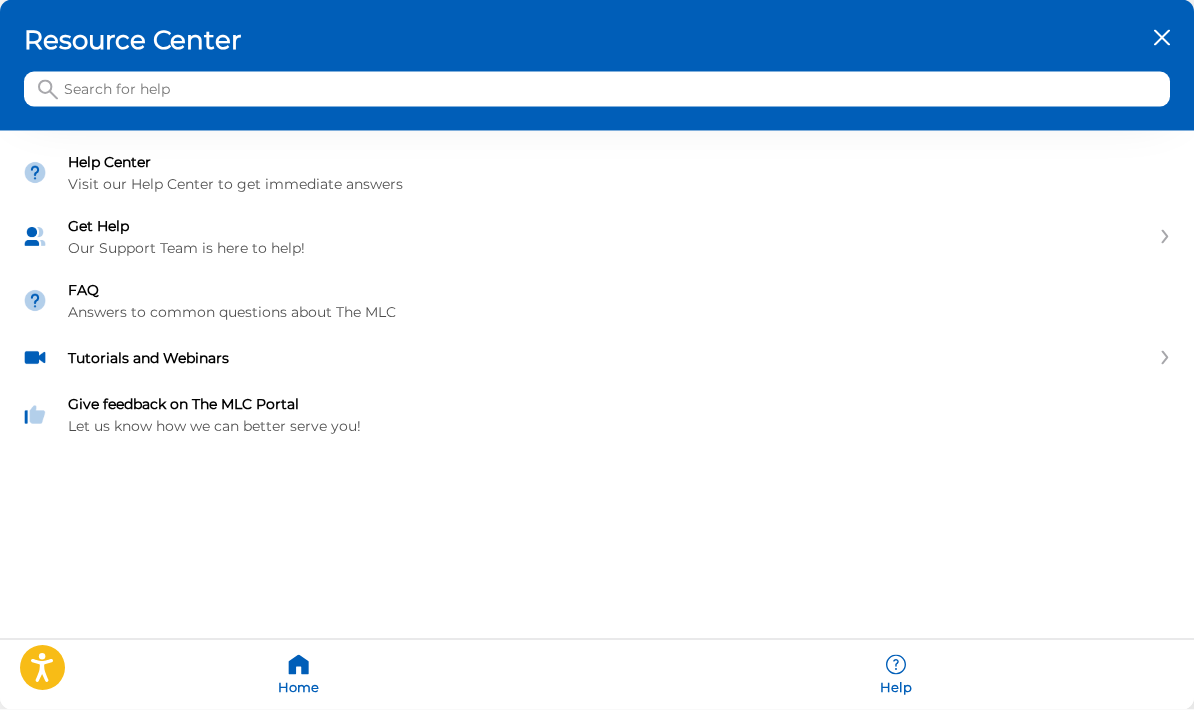 click 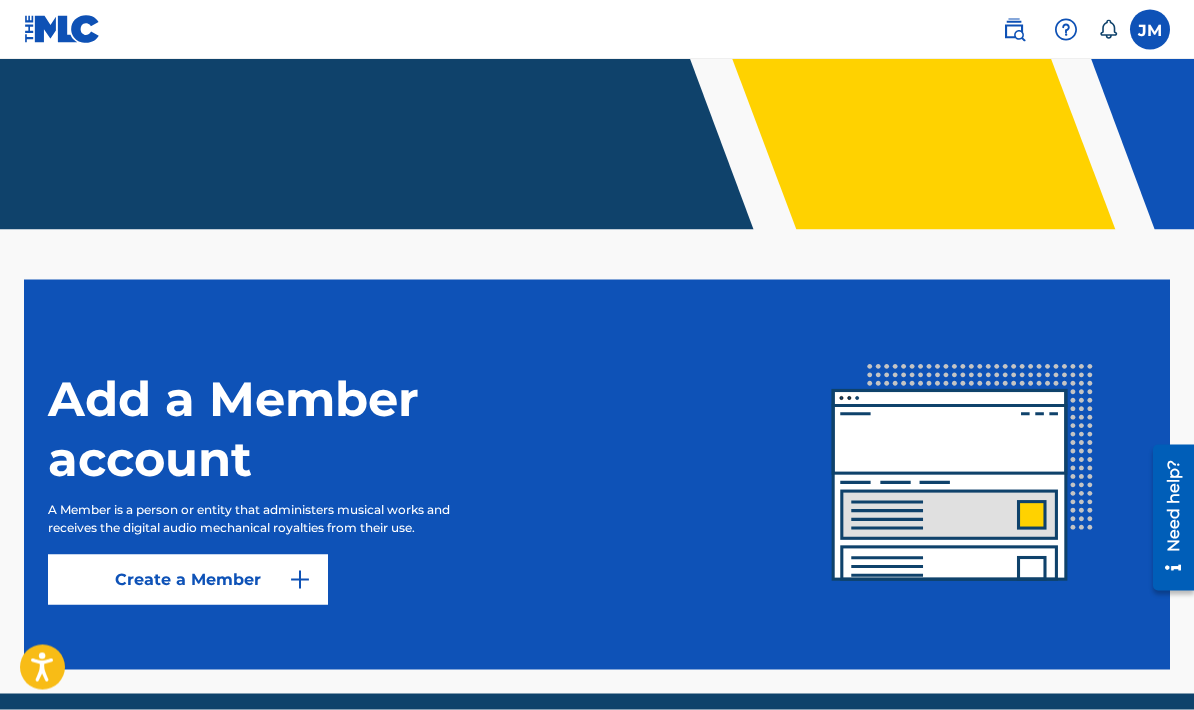 scroll, scrollTop: 356, scrollLeft: 0, axis: vertical 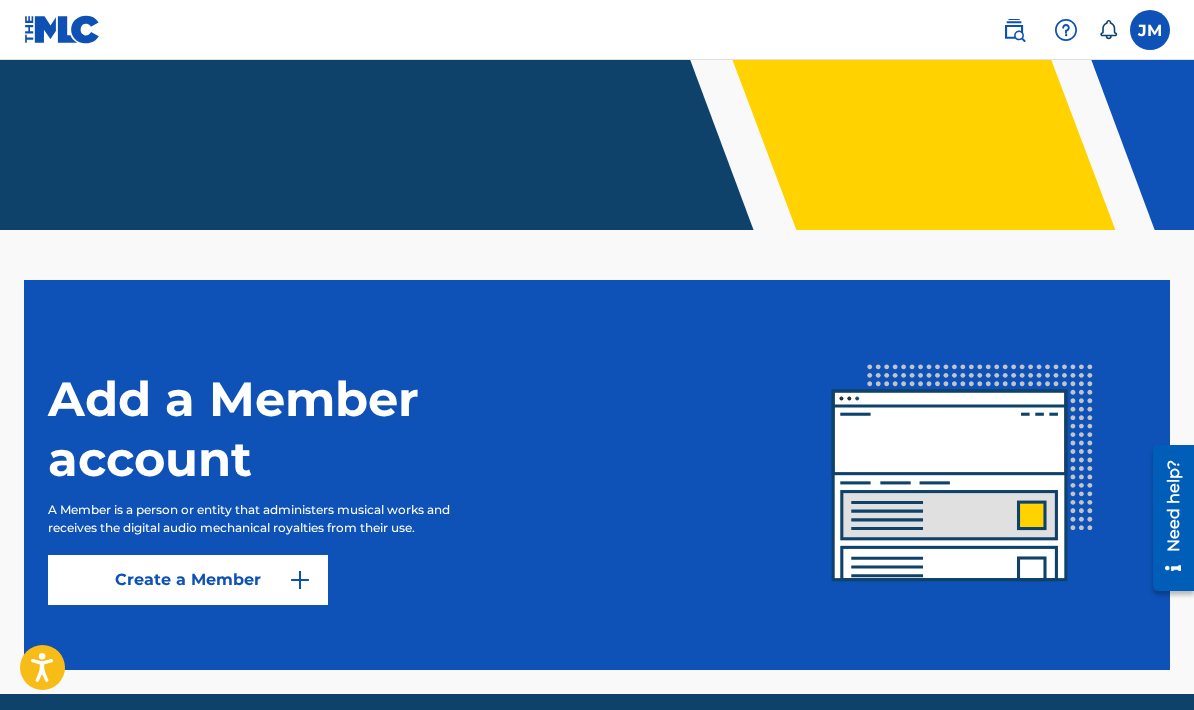 click 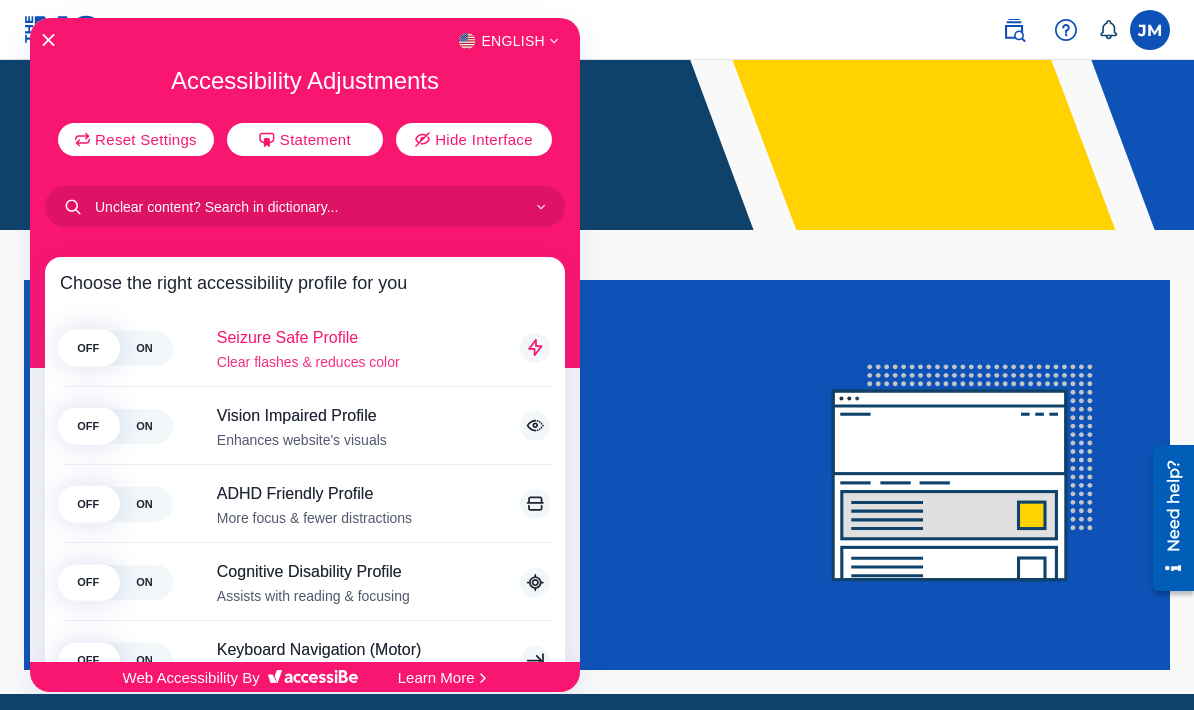 click on "ON" at bounding box center [144, 347] 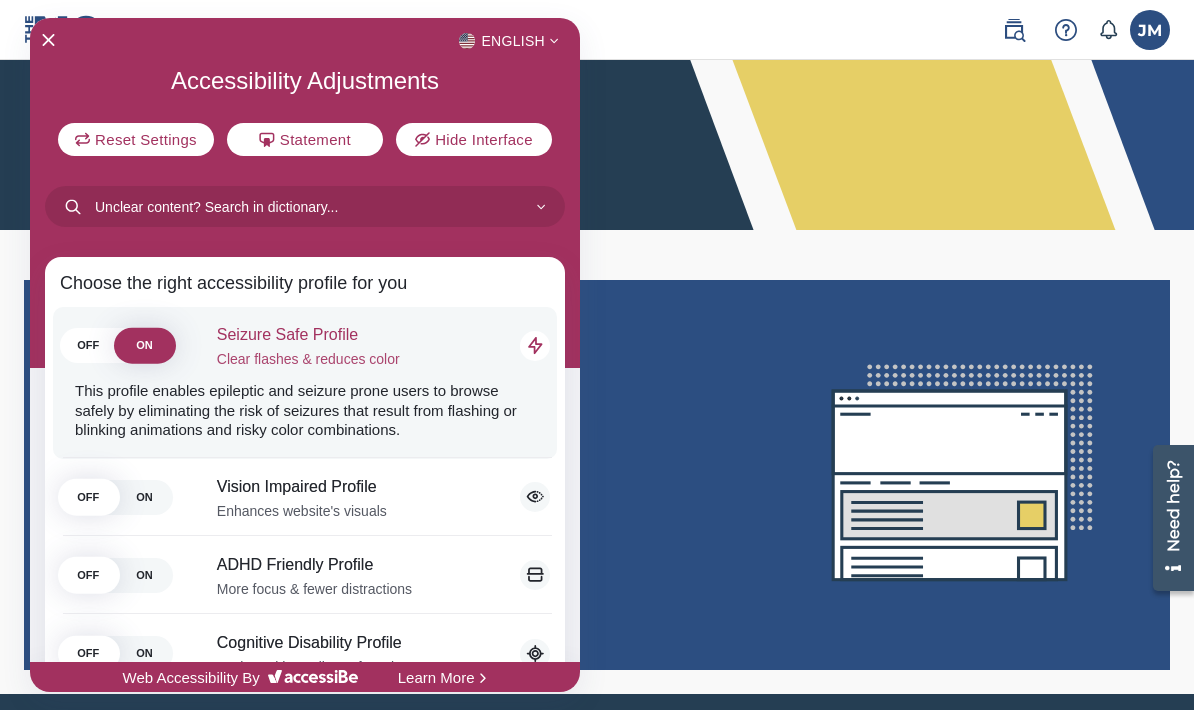 click on "ON" at bounding box center (144, 497) 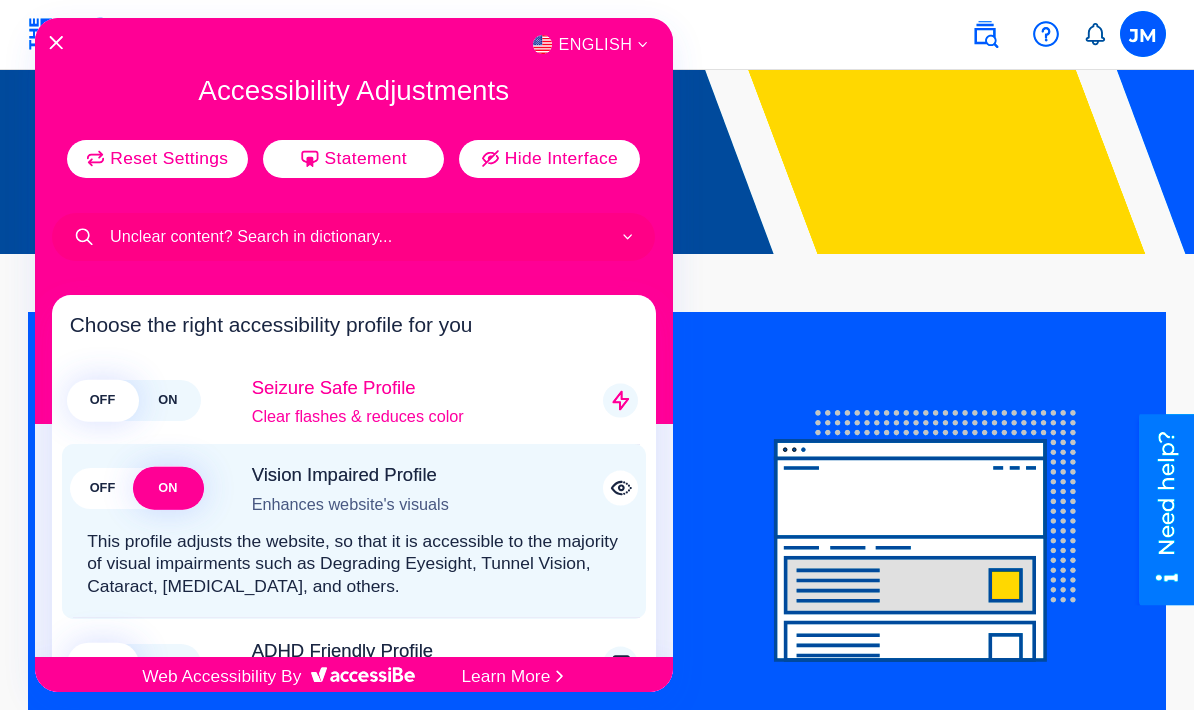 click on "ON" at bounding box center [167, 664] 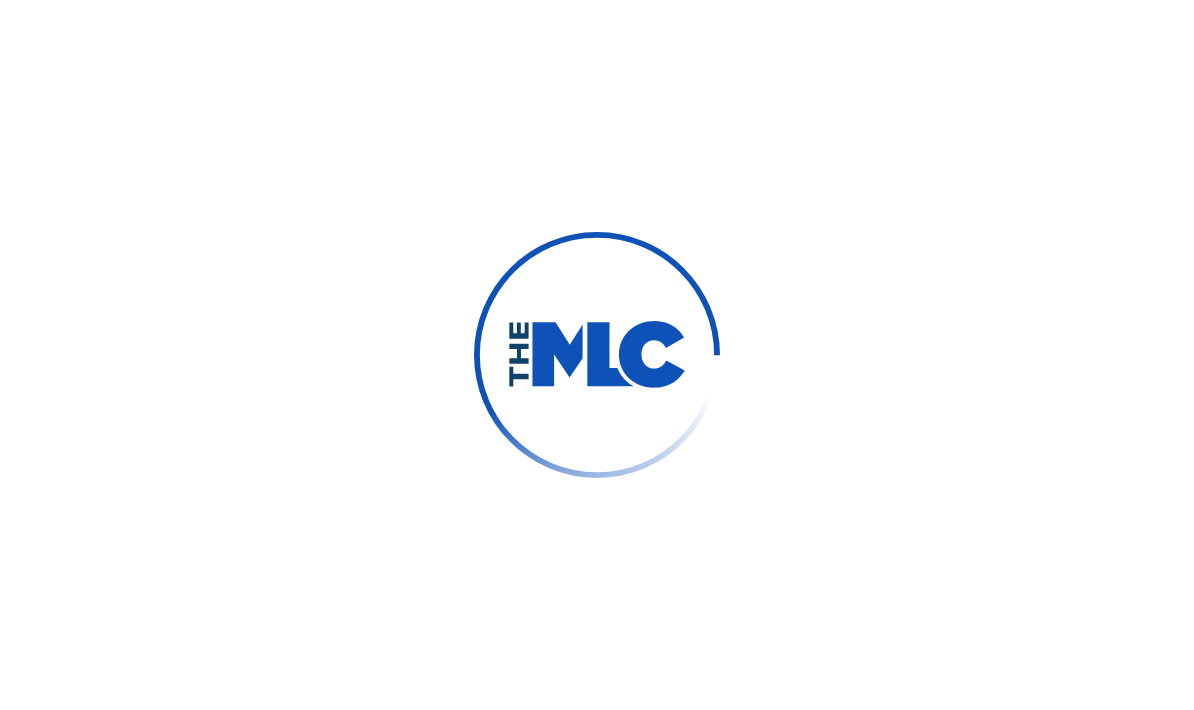 scroll, scrollTop: 0, scrollLeft: 0, axis: both 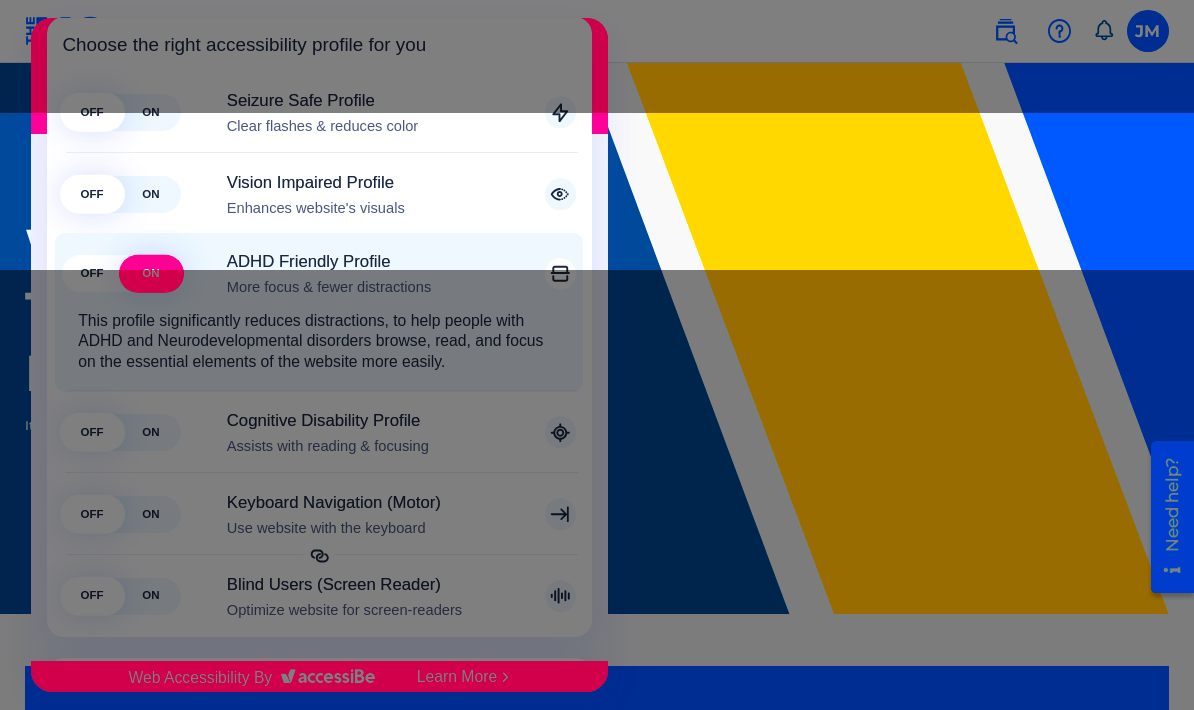 click at bounding box center [597, 355] 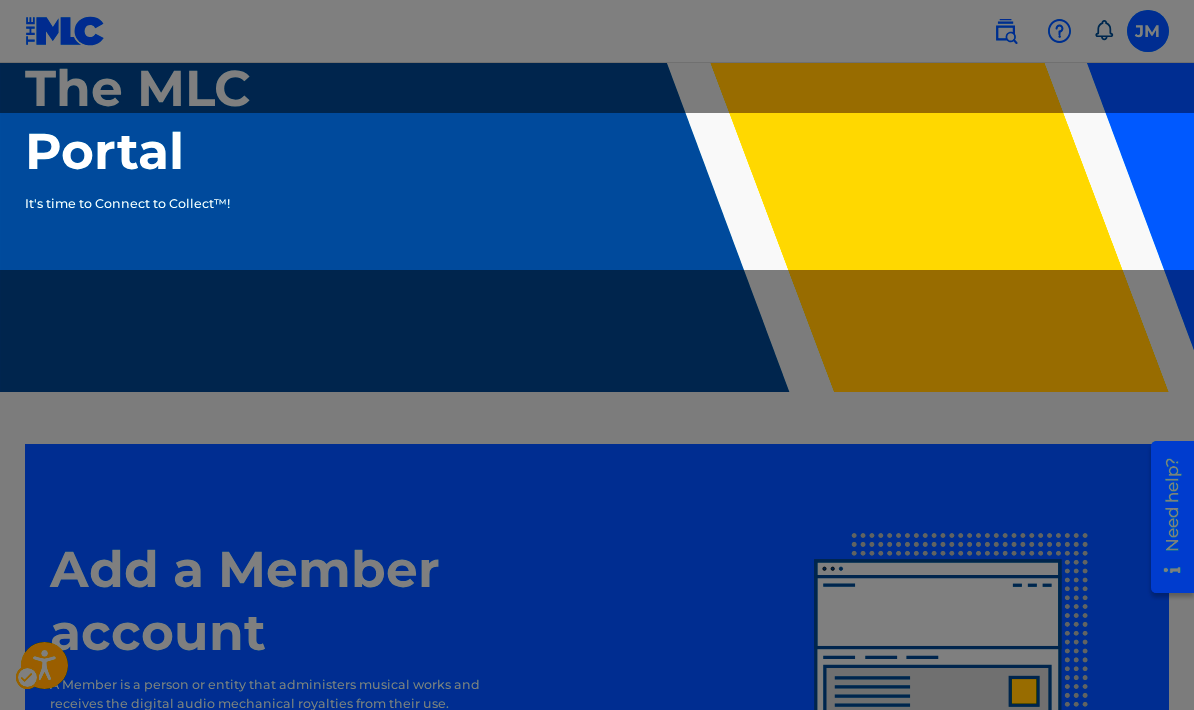 scroll, scrollTop: 0, scrollLeft: 0, axis: both 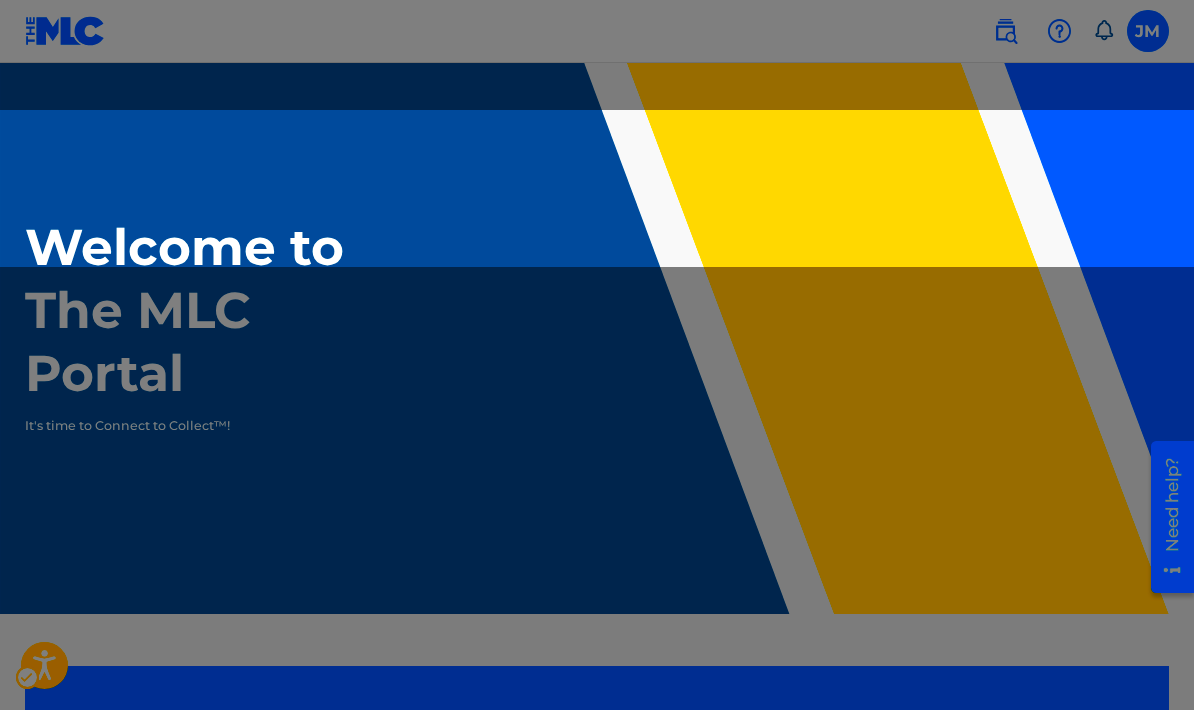 click on "Welcome to The MLC Portal It's time to Connect to Collect™!" at bounding box center [597, 338] 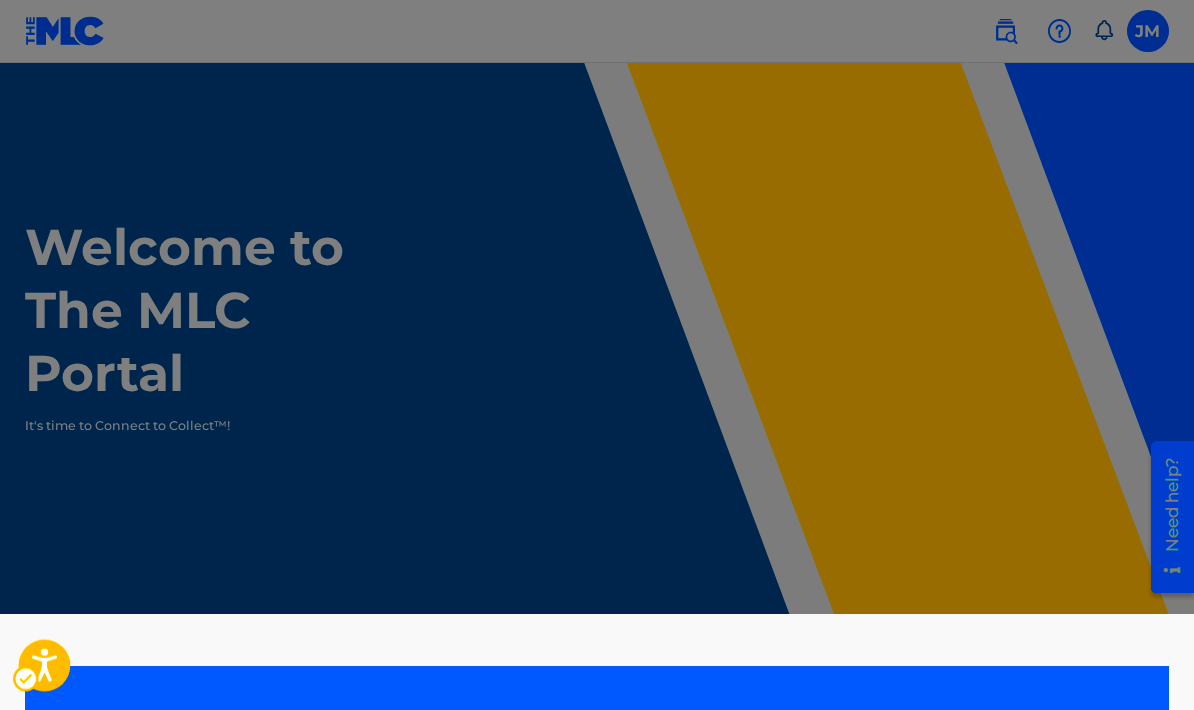click 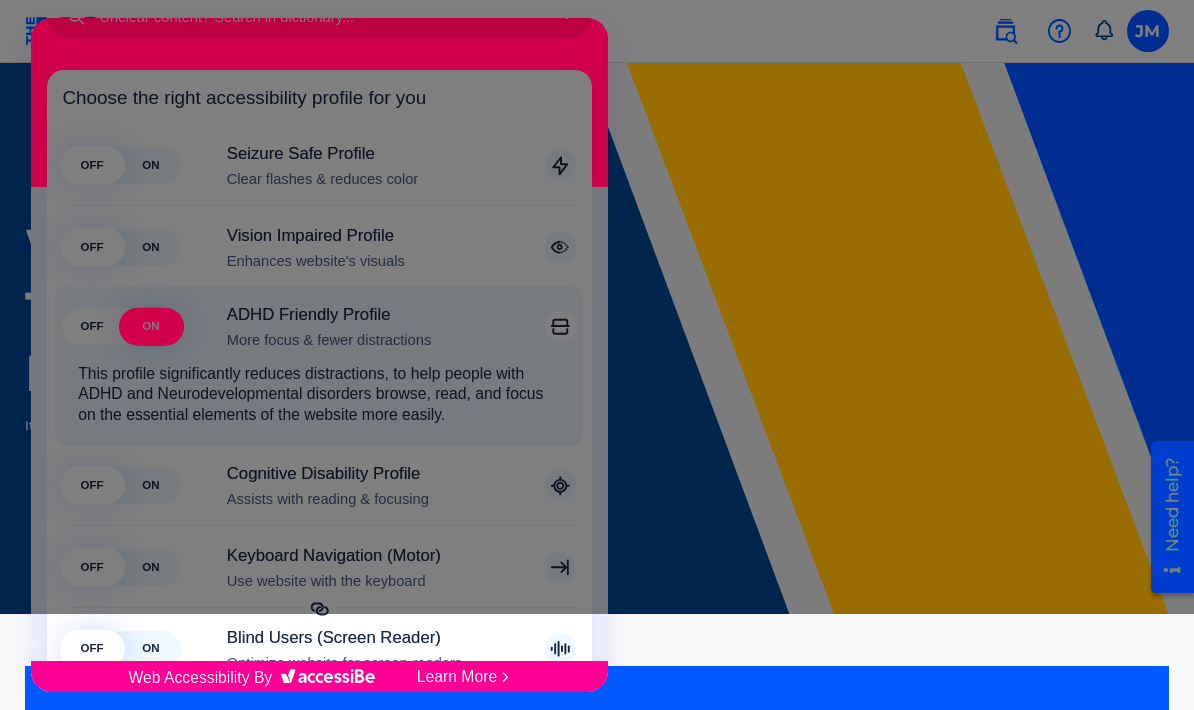 scroll, scrollTop: 190, scrollLeft: 0, axis: vertical 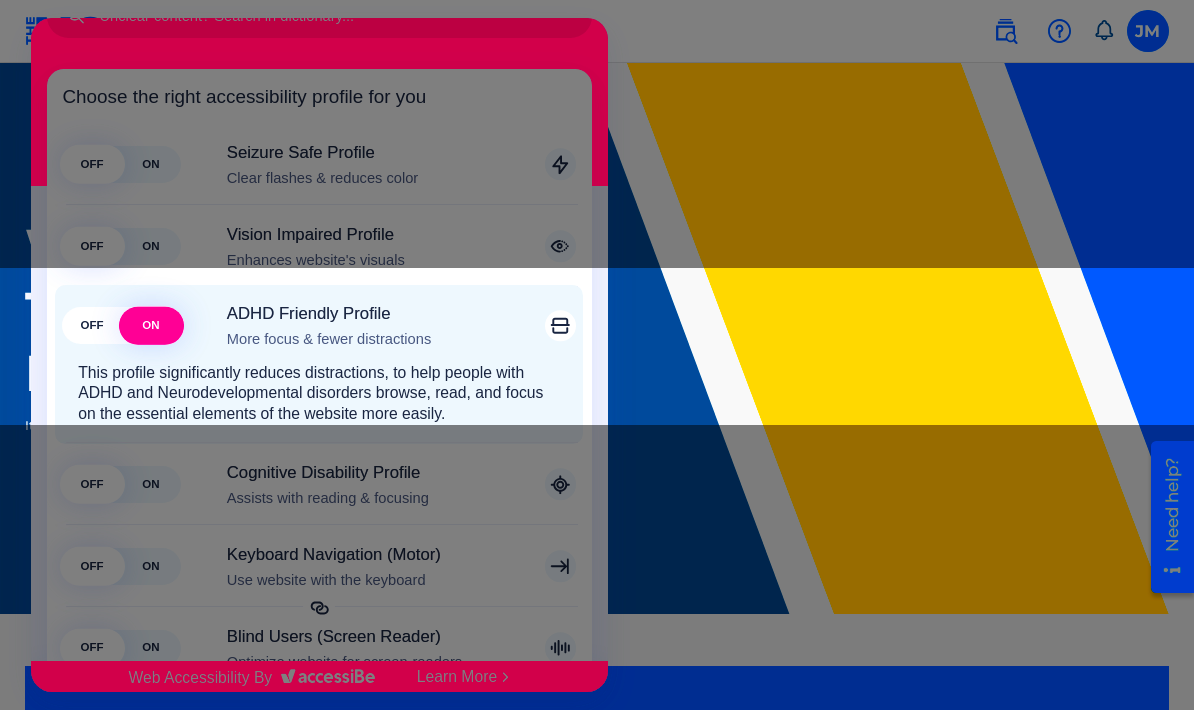 click on "OFF" at bounding box center (92, 325) 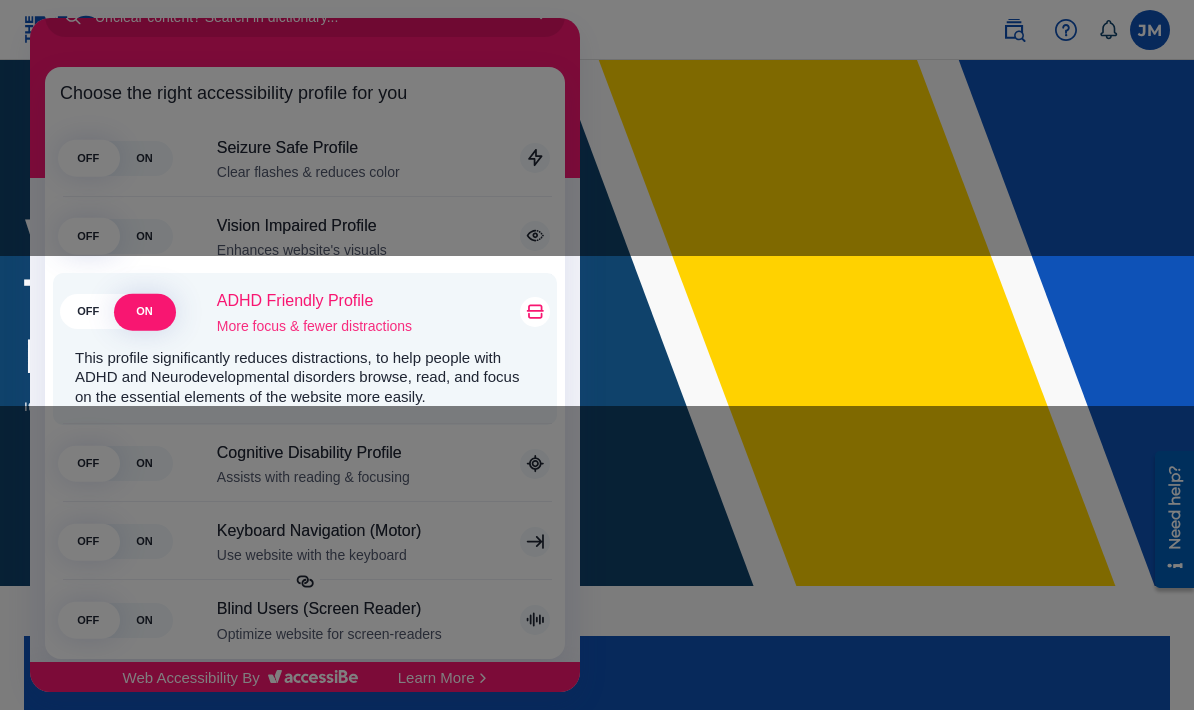 scroll, scrollTop: 190, scrollLeft: 0, axis: vertical 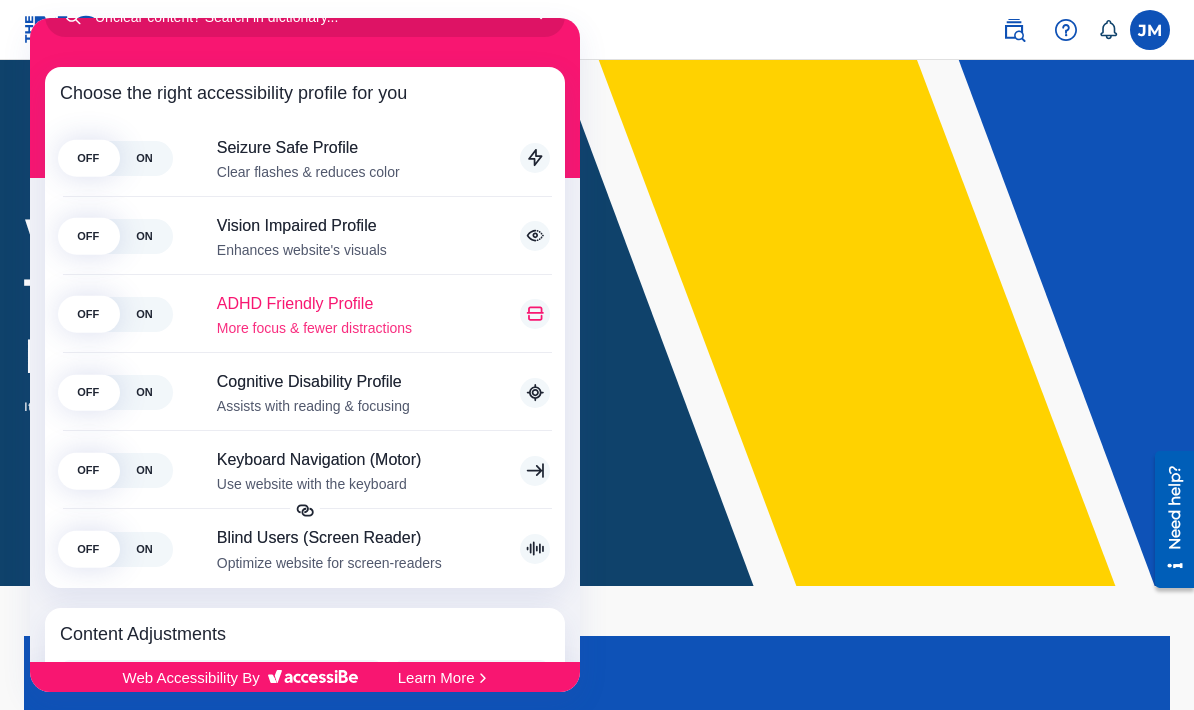 click on "Content Adjustments" at bounding box center [305, 633] 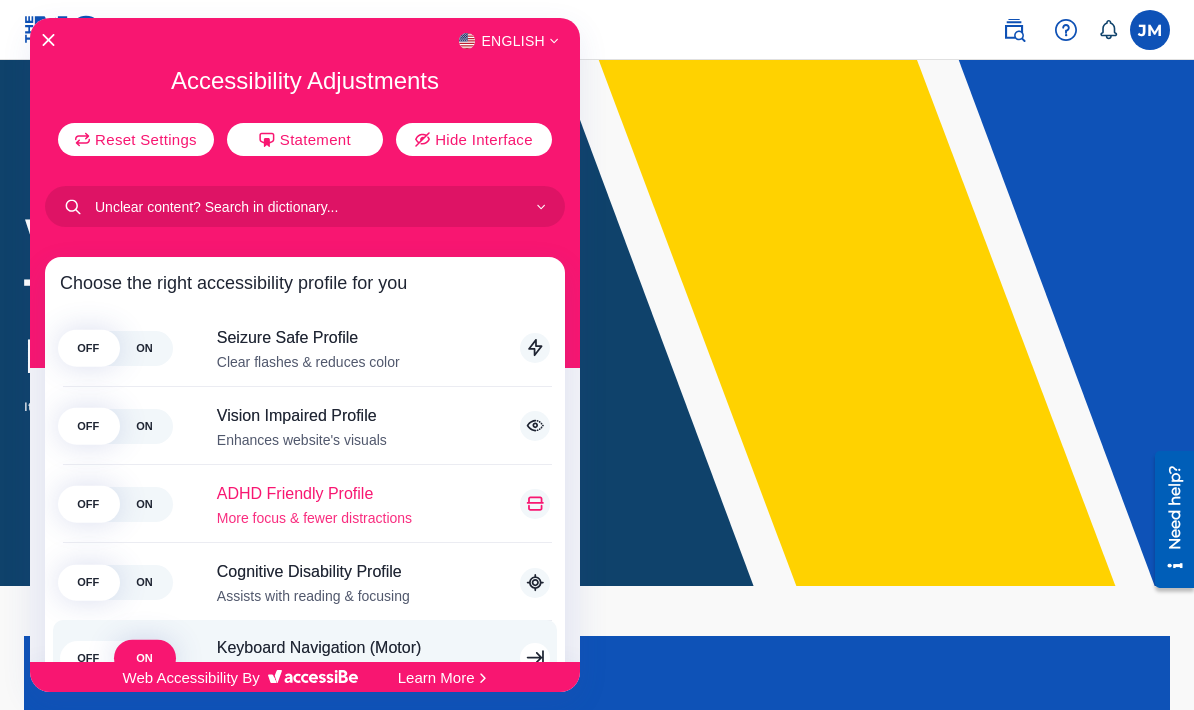 scroll, scrollTop: 0, scrollLeft: 0, axis: both 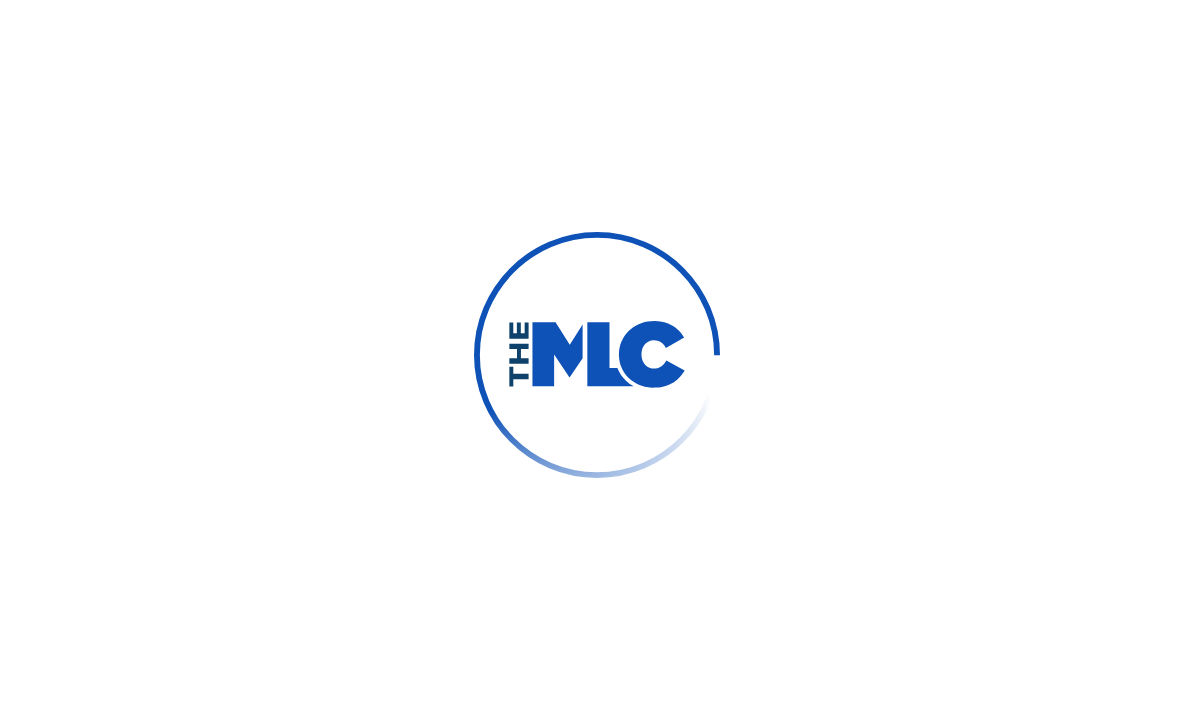click at bounding box center [597, 355] 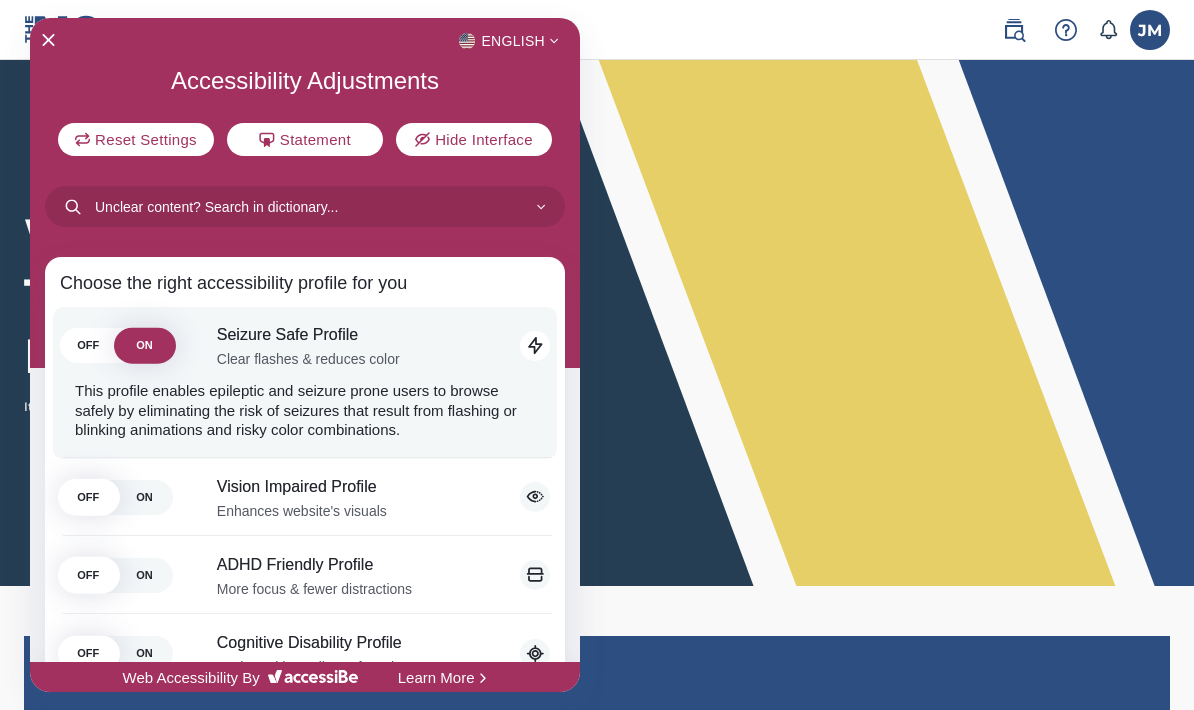scroll, scrollTop: 0, scrollLeft: 0, axis: both 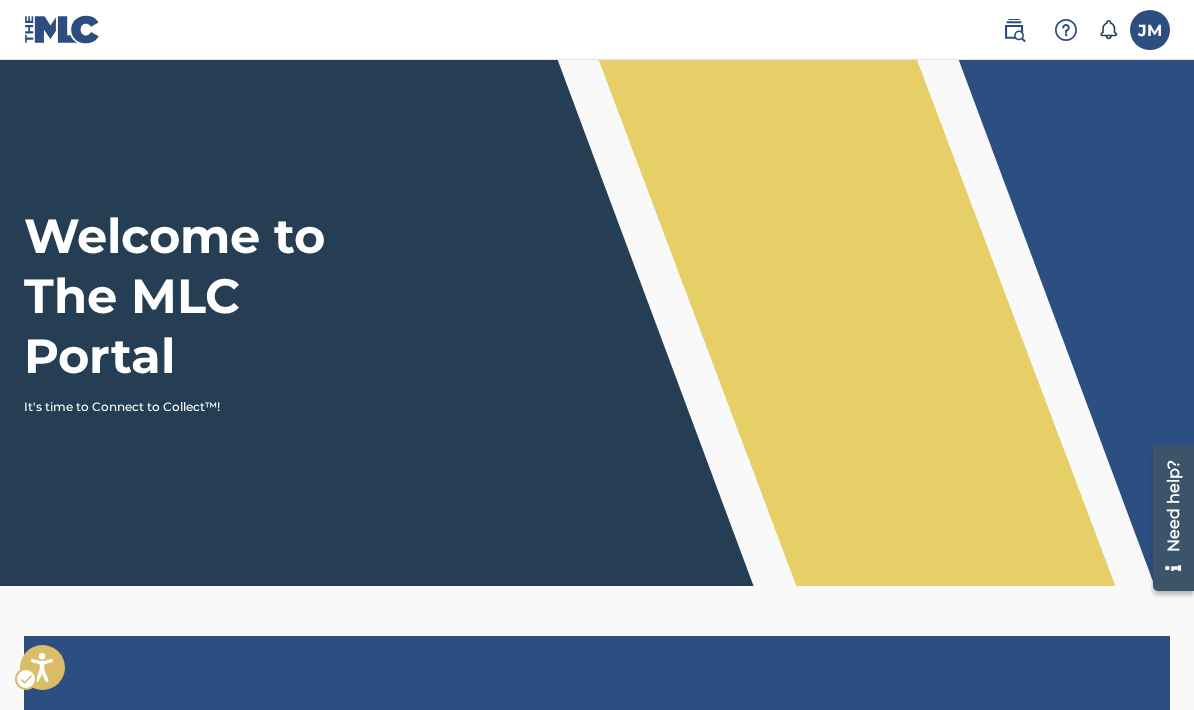 click at bounding box center [1150, 30] 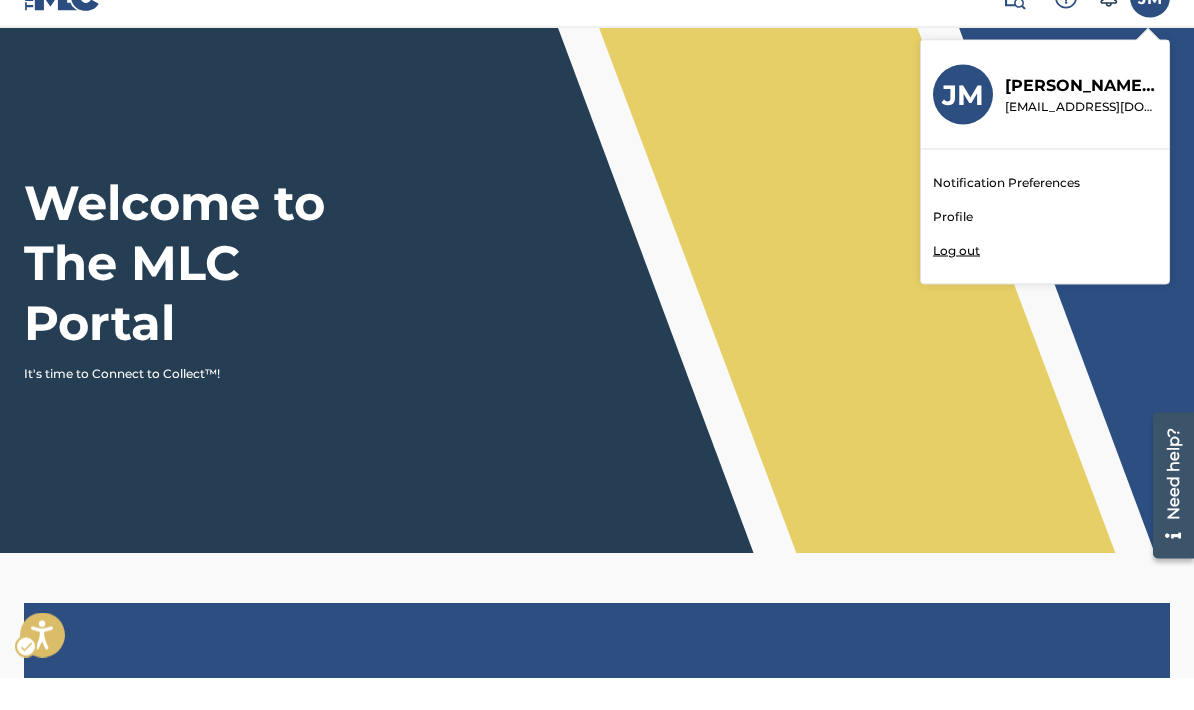 click on "Notification Preferences Profile Log out" at bounding box center [1045, 249] 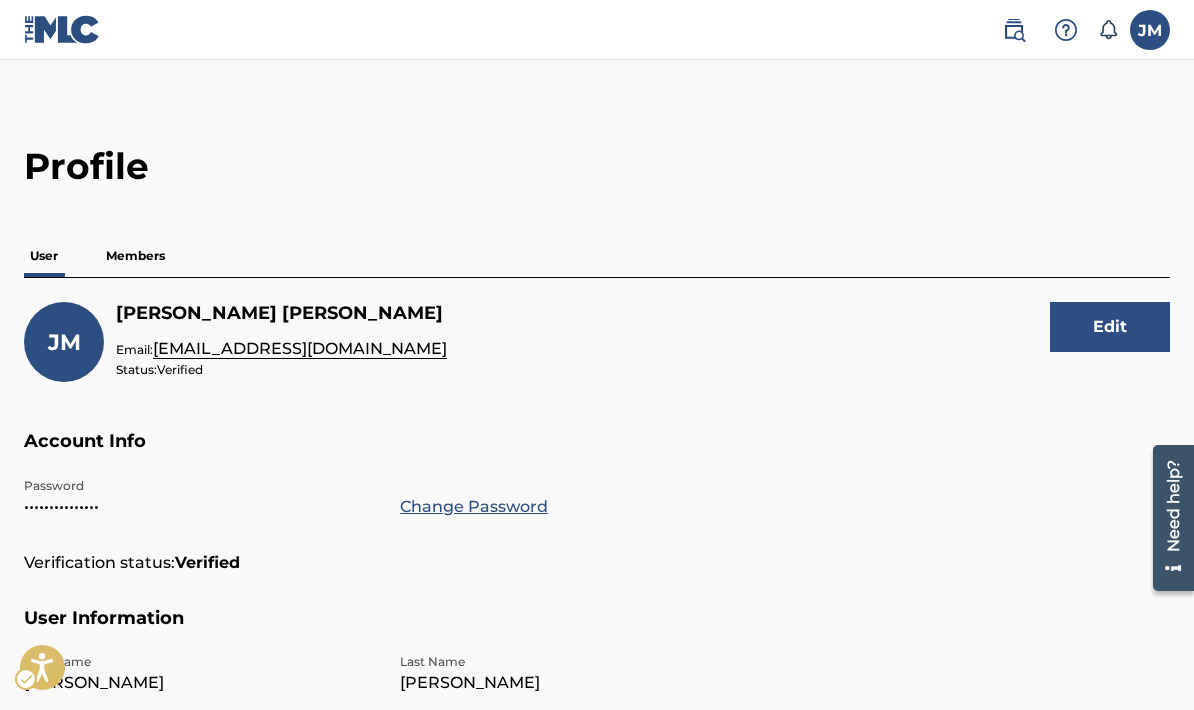 scroll, scrollTop: 0, scrollLeft: 0, axis: both 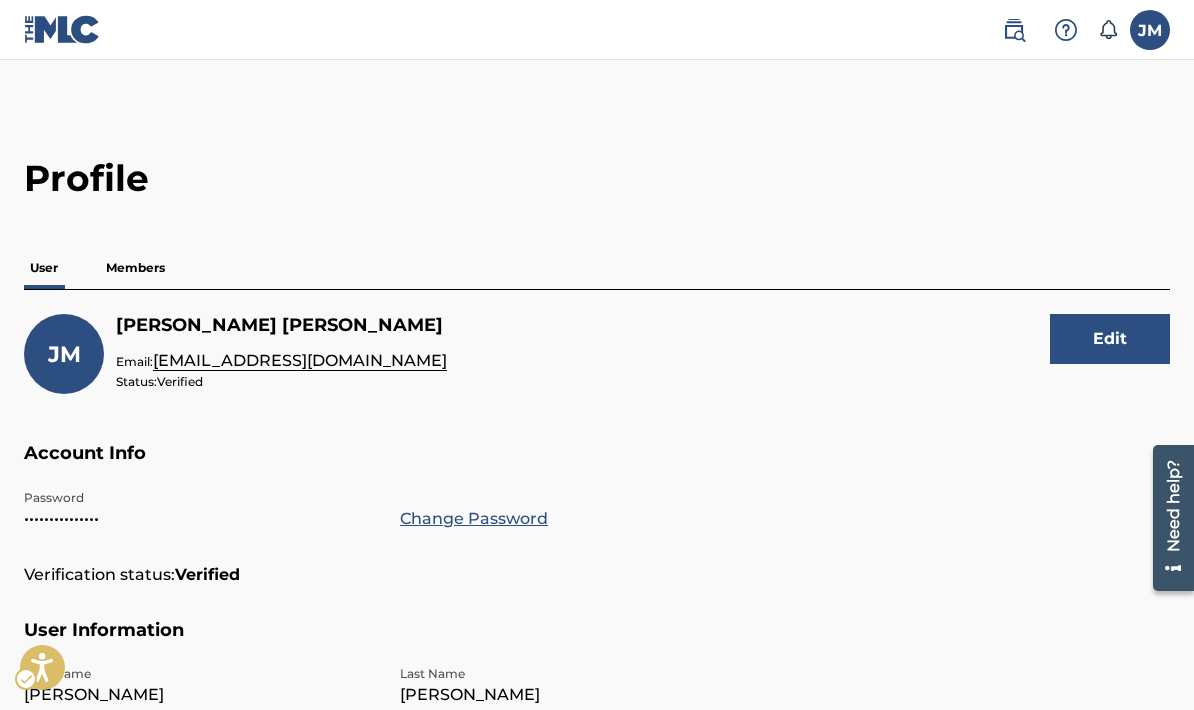 click on "Members" at bounding box center [135, 268] 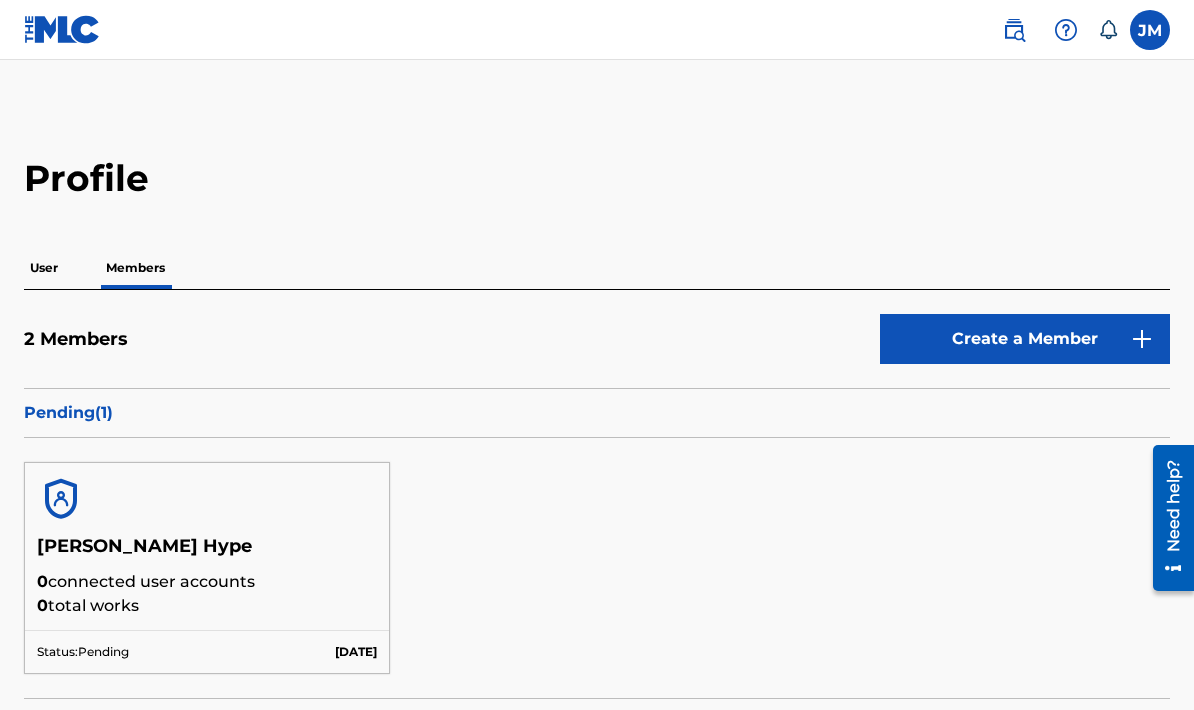 scroll, scrollTop: 0, scrollLeft: 0, axis: both 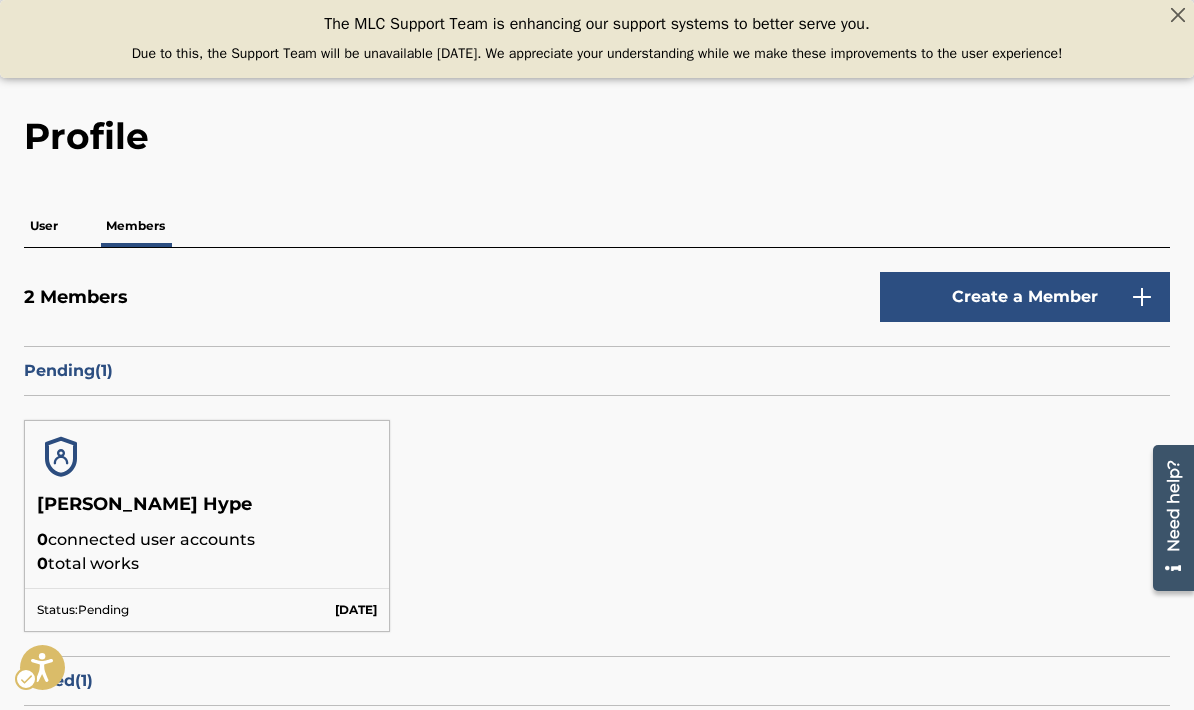 click on "The MLC Support Team is enhancing our support systems to better serve you.
Due to this, the Support Team will be unavailable today. We appreciate your understanding while we make these improvements to the user experience!" at bounding box center [597, 38] 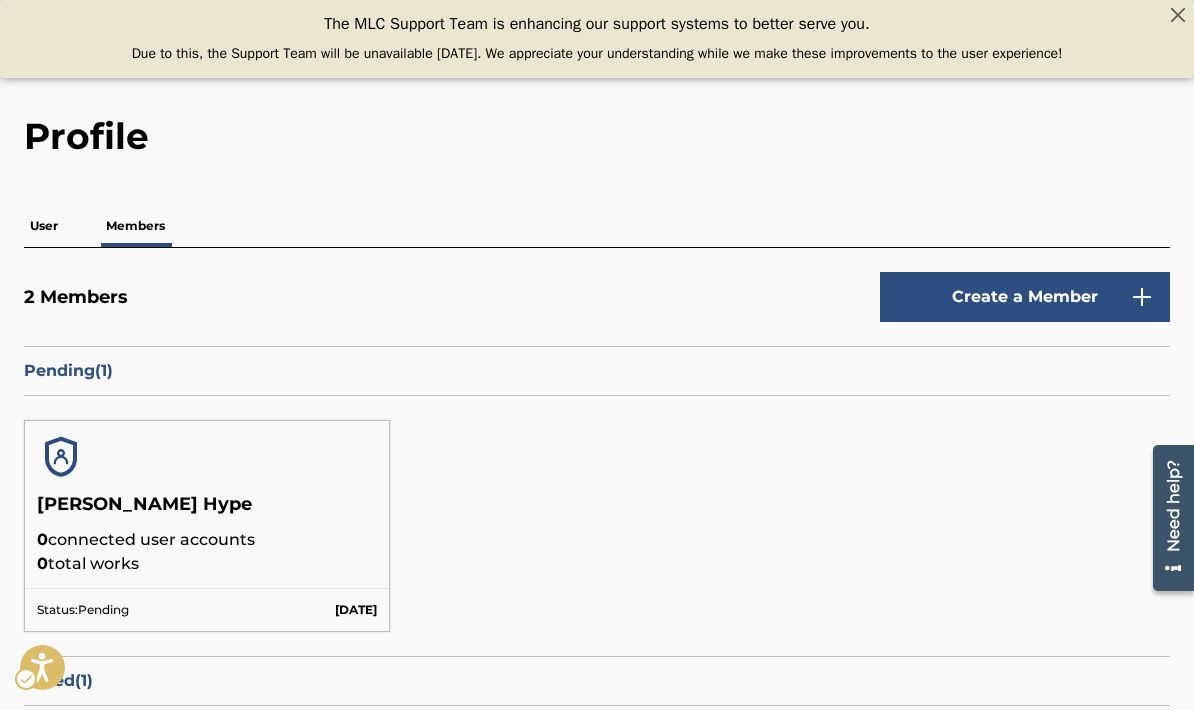 click on "Due to this, the Support Team will be unavailable today. We appreciate your understanding while we make these improvements to the user experience!" at bounding box center [597, 53] 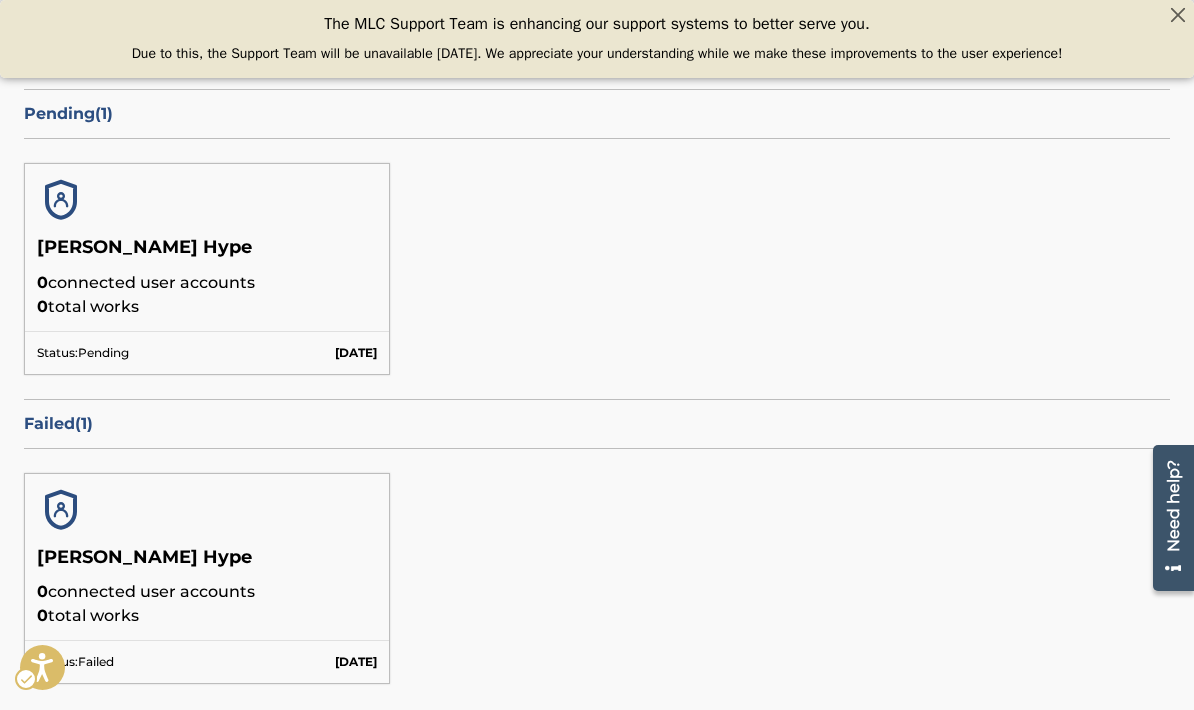 scroll, scrollTop: 332, scrollLeft: 0, axis: vertical 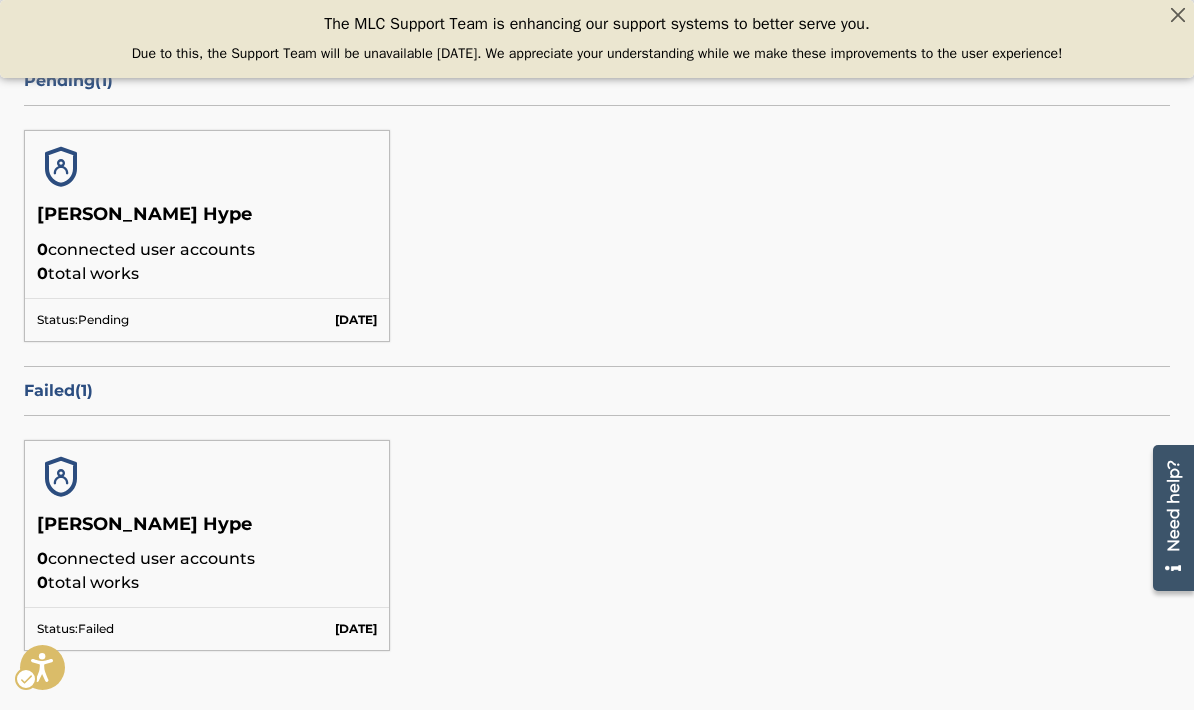 click on "Status:  Pending Jul 18 2025" at bounding box center (207, 319) 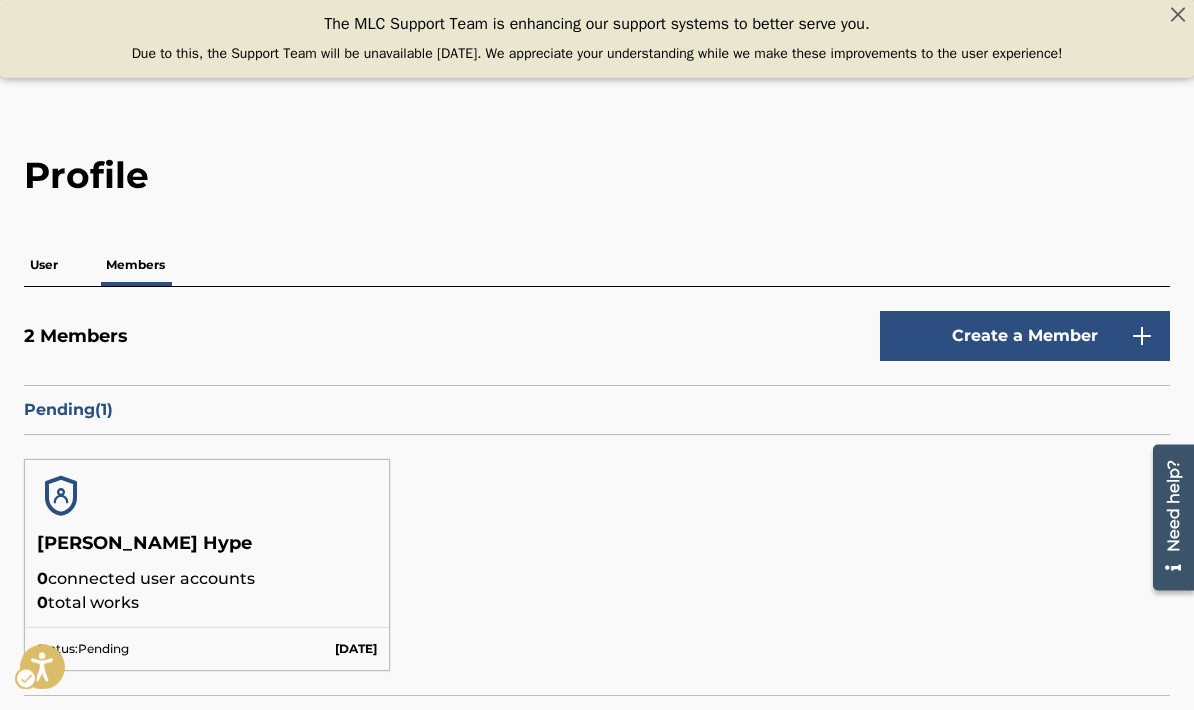 scroll, scrollTop: 0, scrollLeft: 0, axis: both 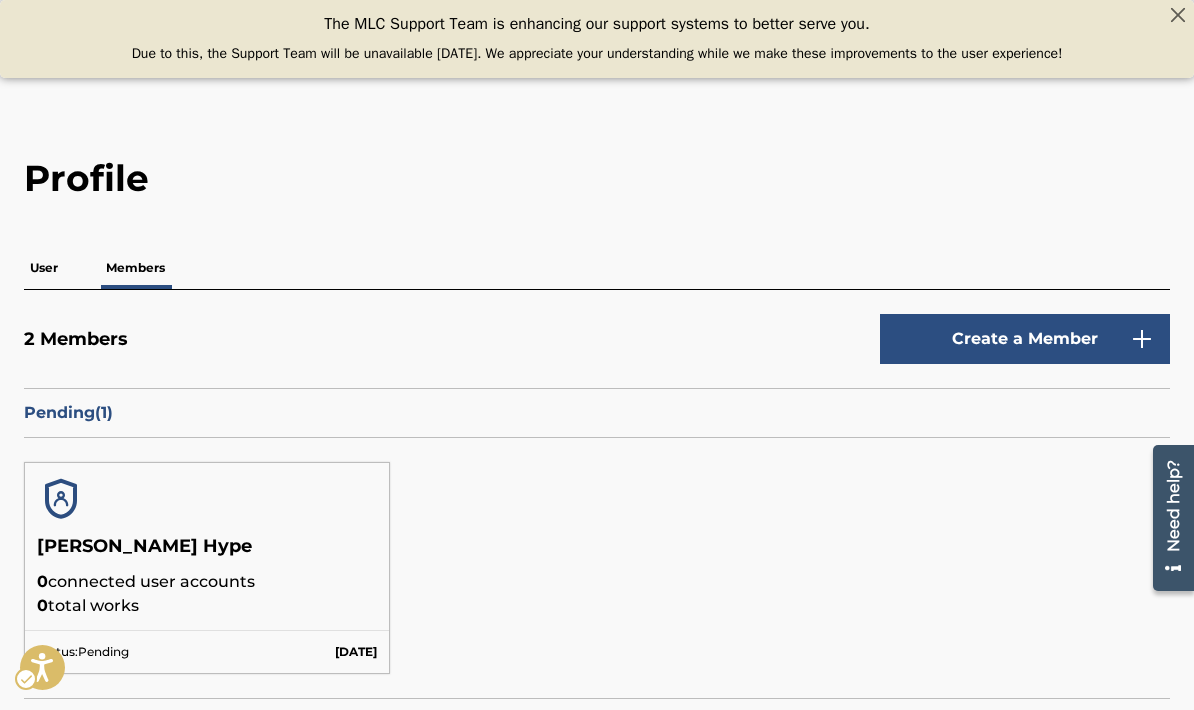 click on "Due to this, the Support Team will be unavailable today. We appreciate your understanding while we make these improvements to the user experience!" at bounding box center [597, 53] 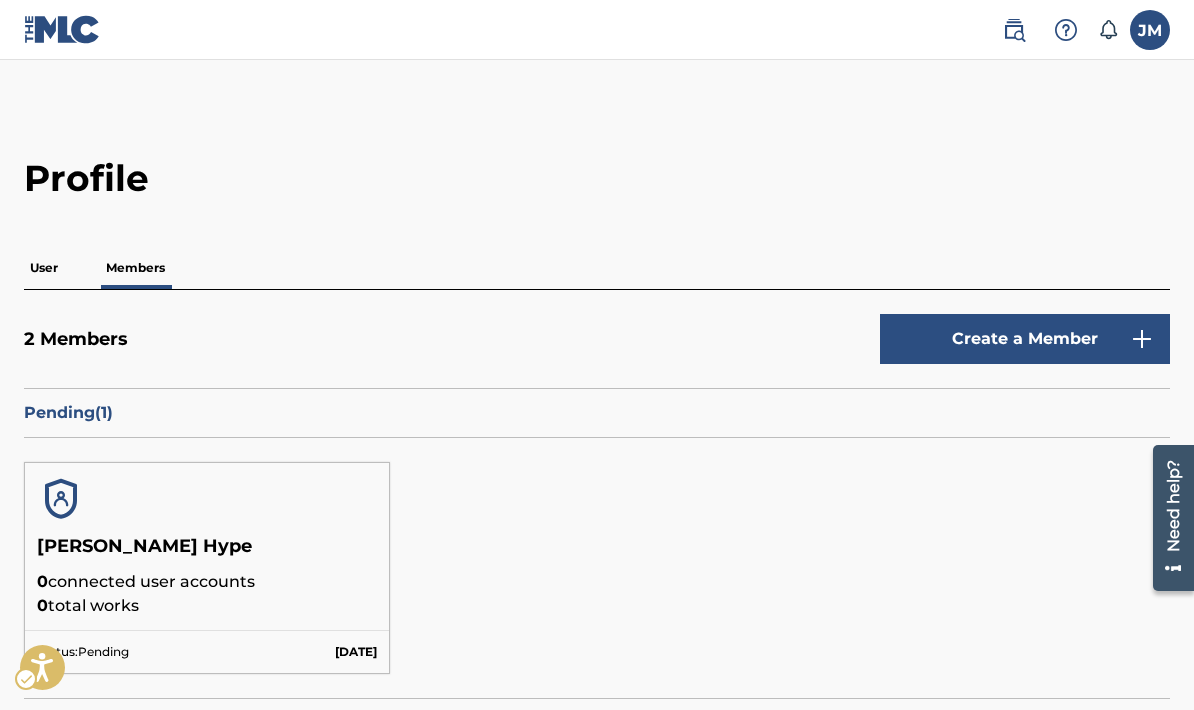 click at bounding box center (1014, 30) 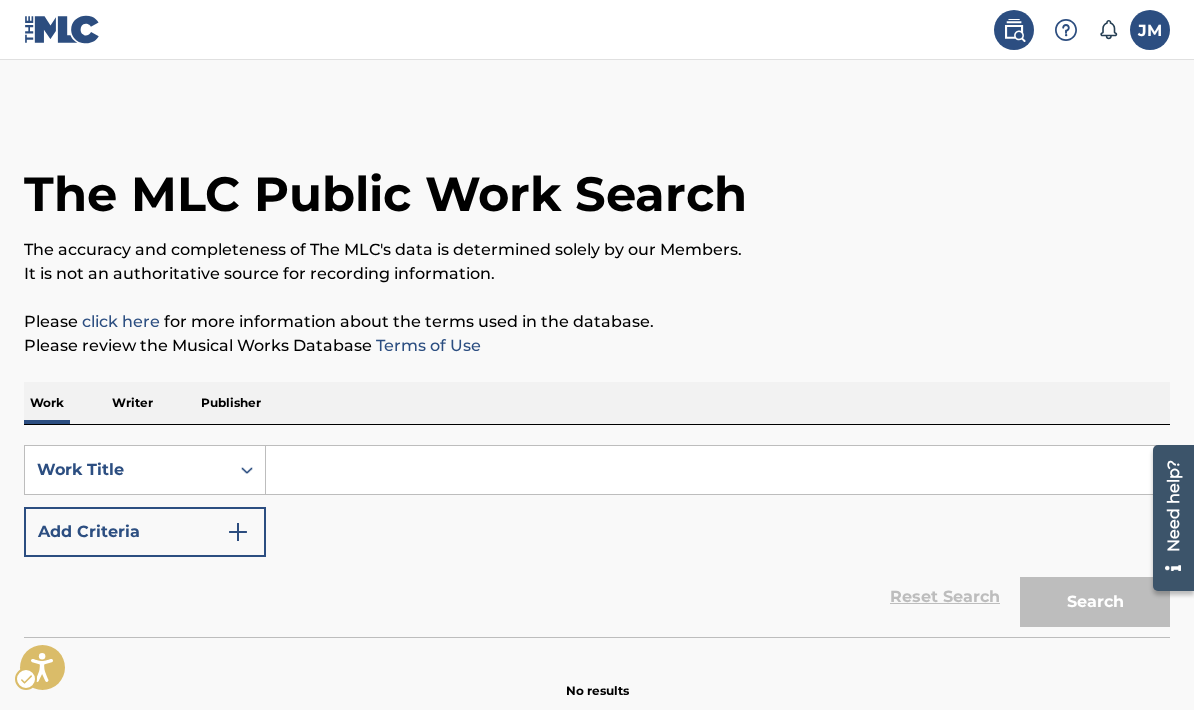 scroll, scrollTop: 96, scrollLeft: 0, axis: vertical 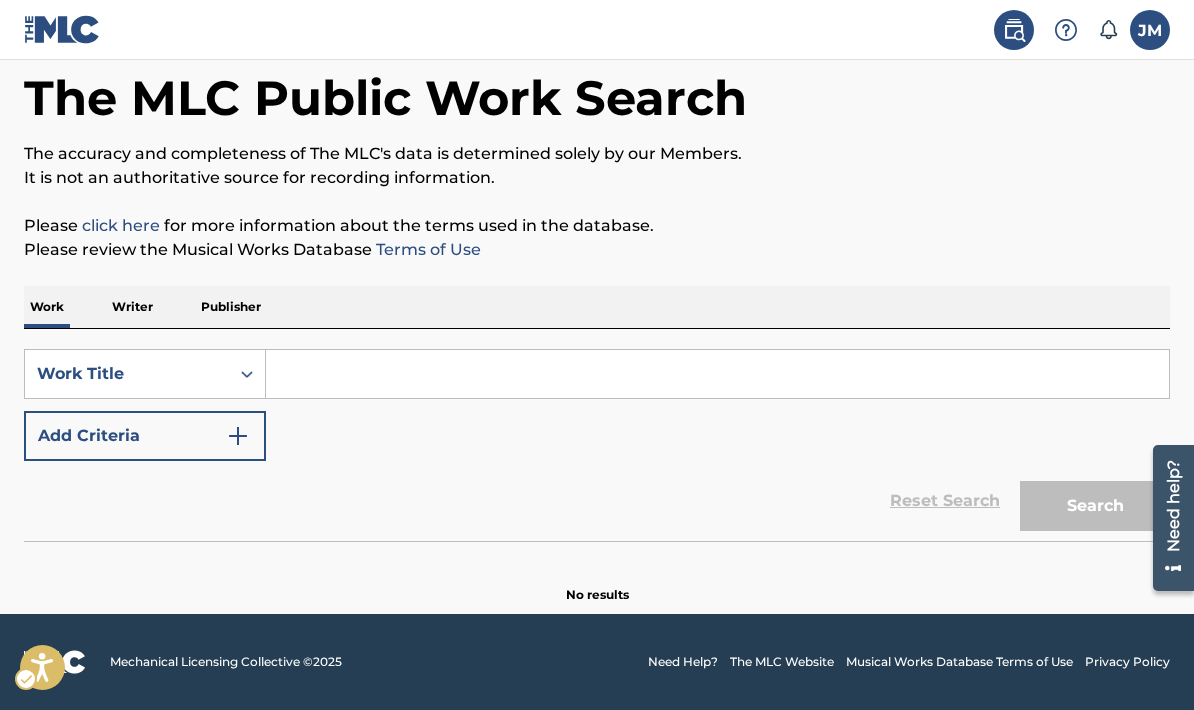 click on "Add Criteria" at bounding box center [145, 436] 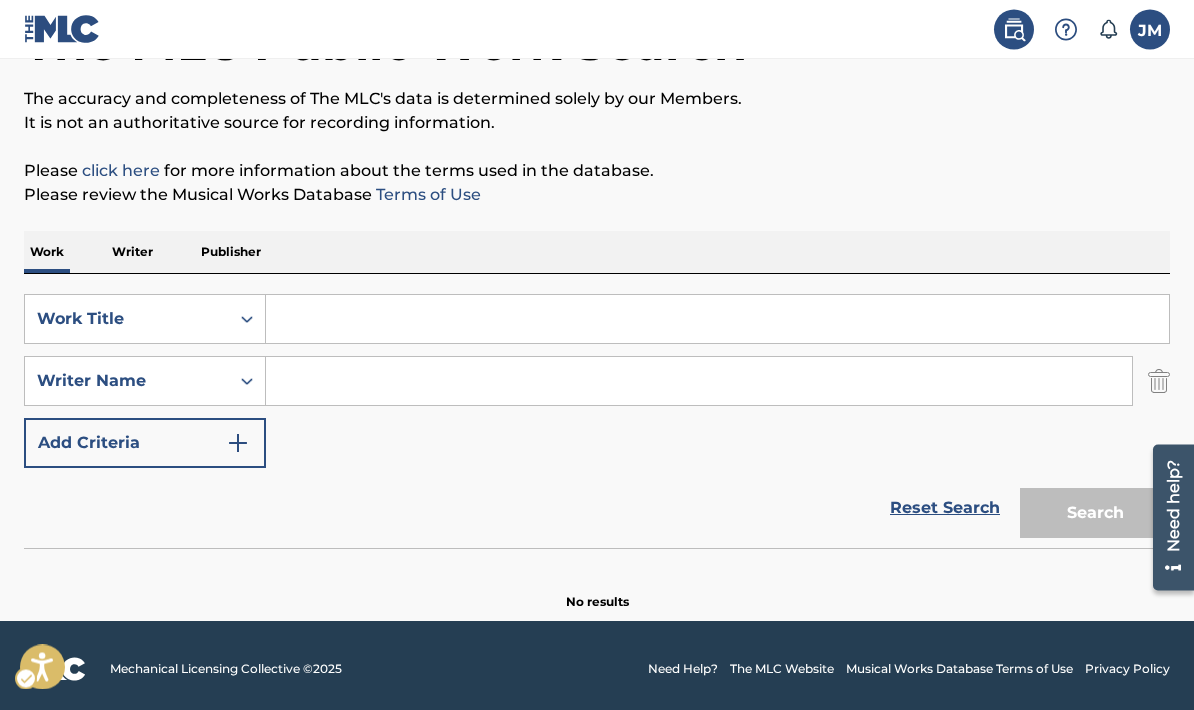 scroll, scrollTop: 158, scrollLeft: 0, axis: vertical 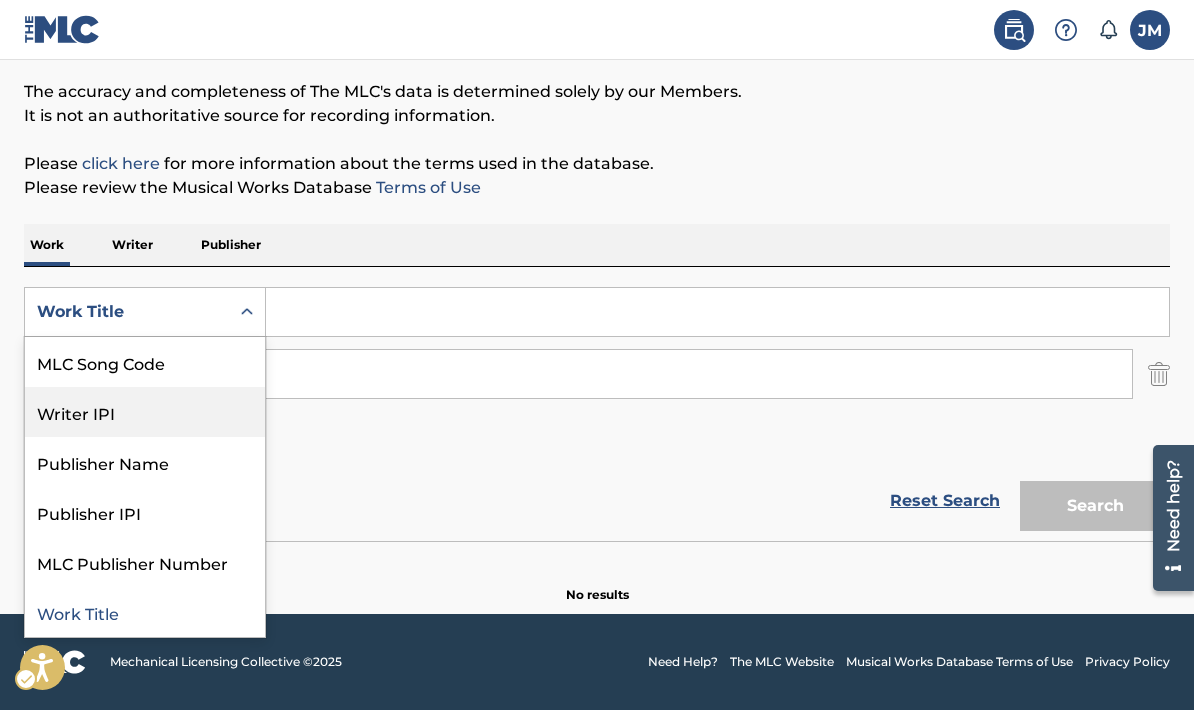 click on "Writer IPI" at bounding box center (145, 412) 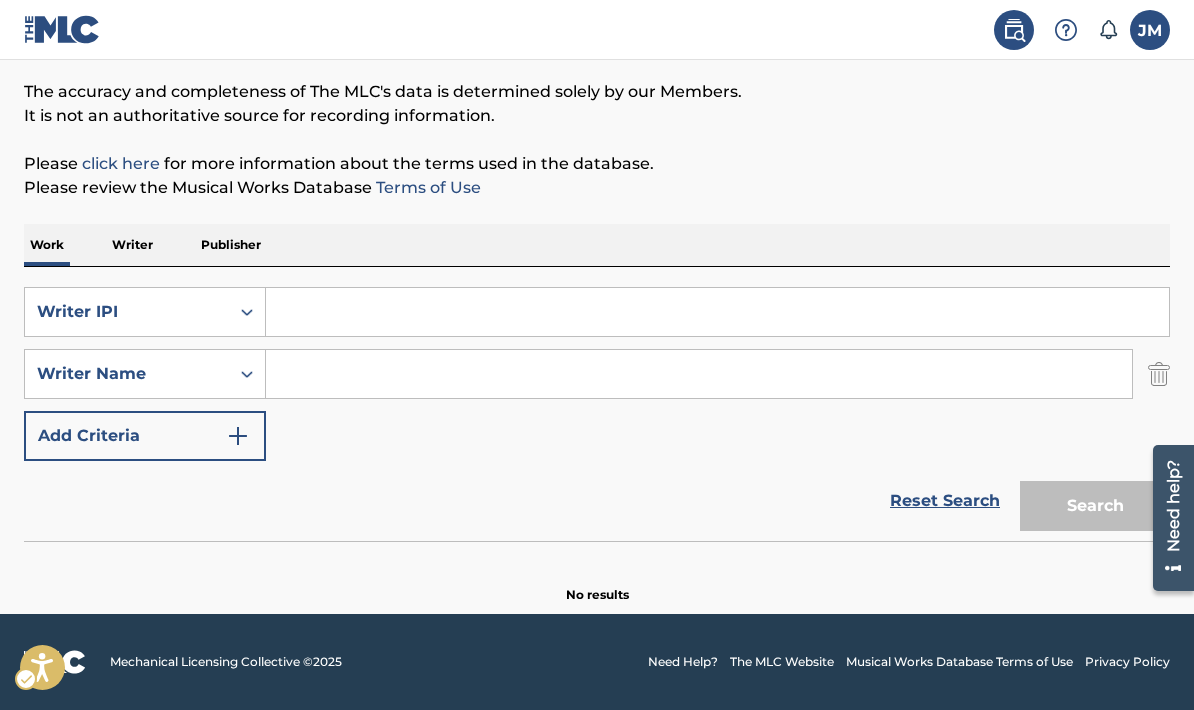 click at bounding box center [699, 374] 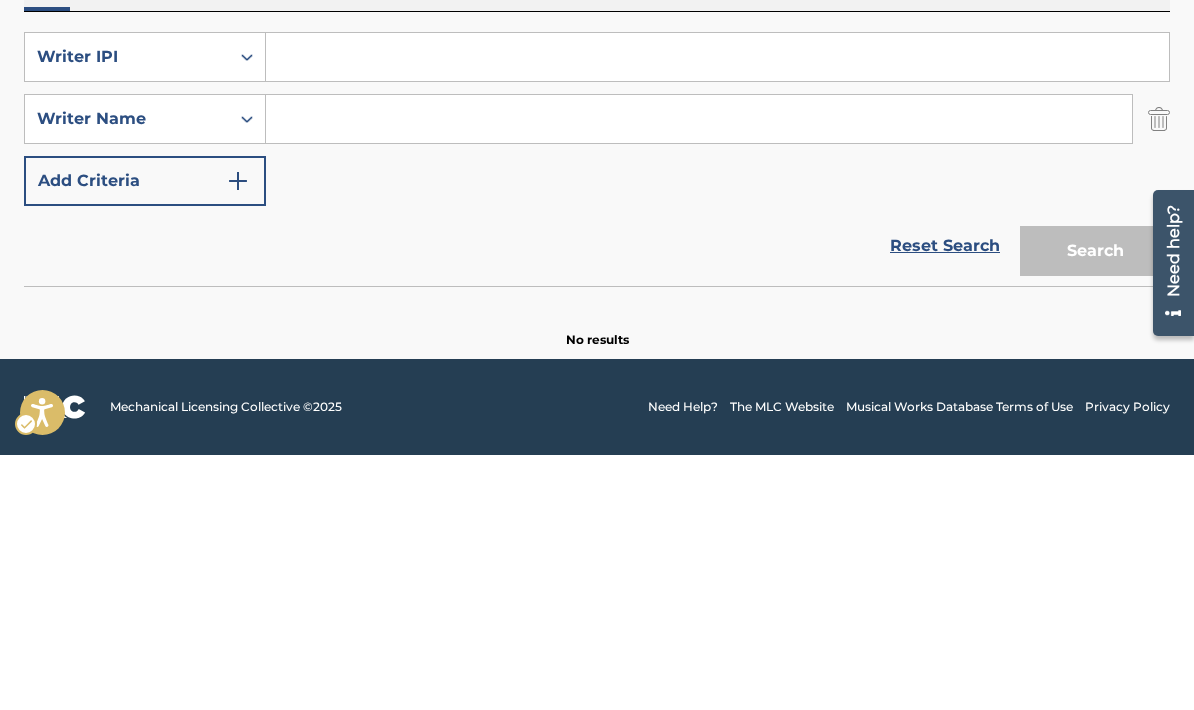 click at bounding box center [699, 374] 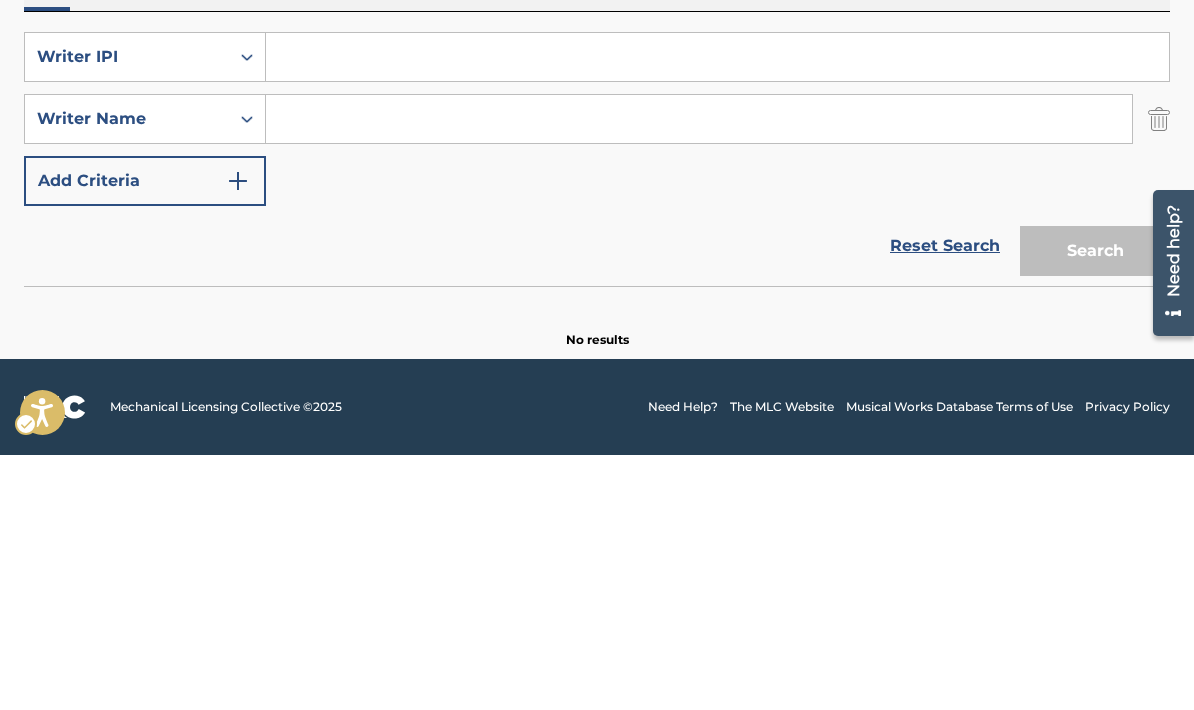 click at bounding box center [717, 312] 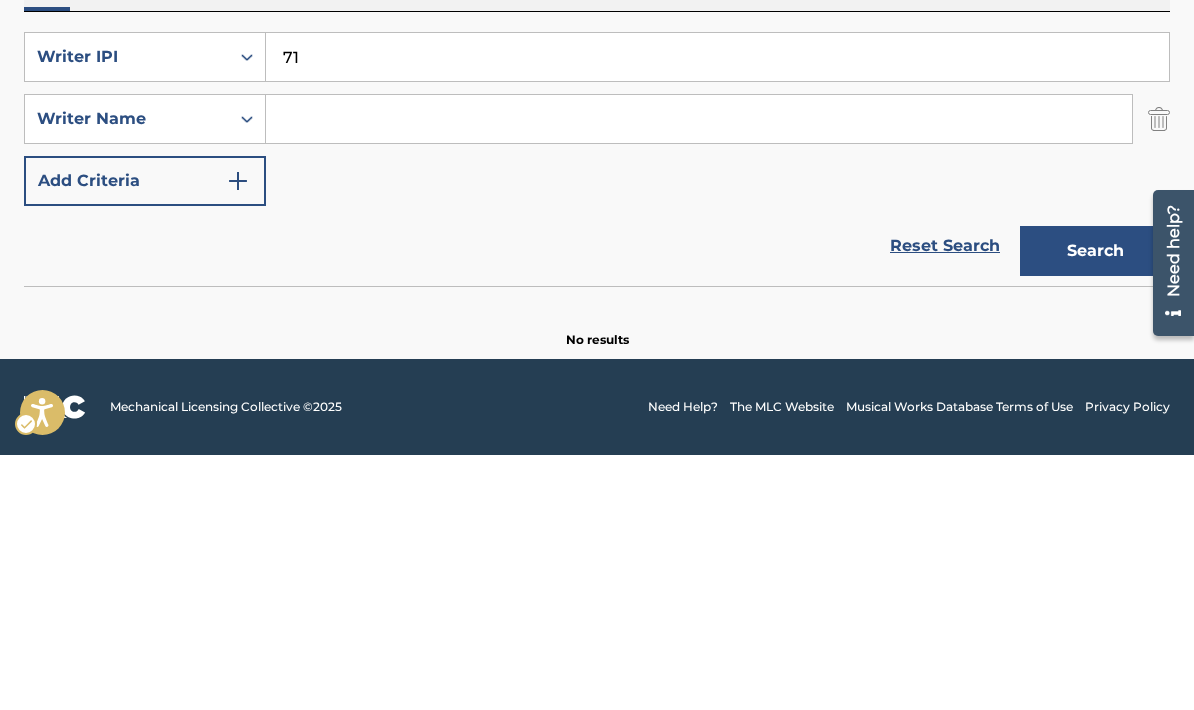 type on "7" 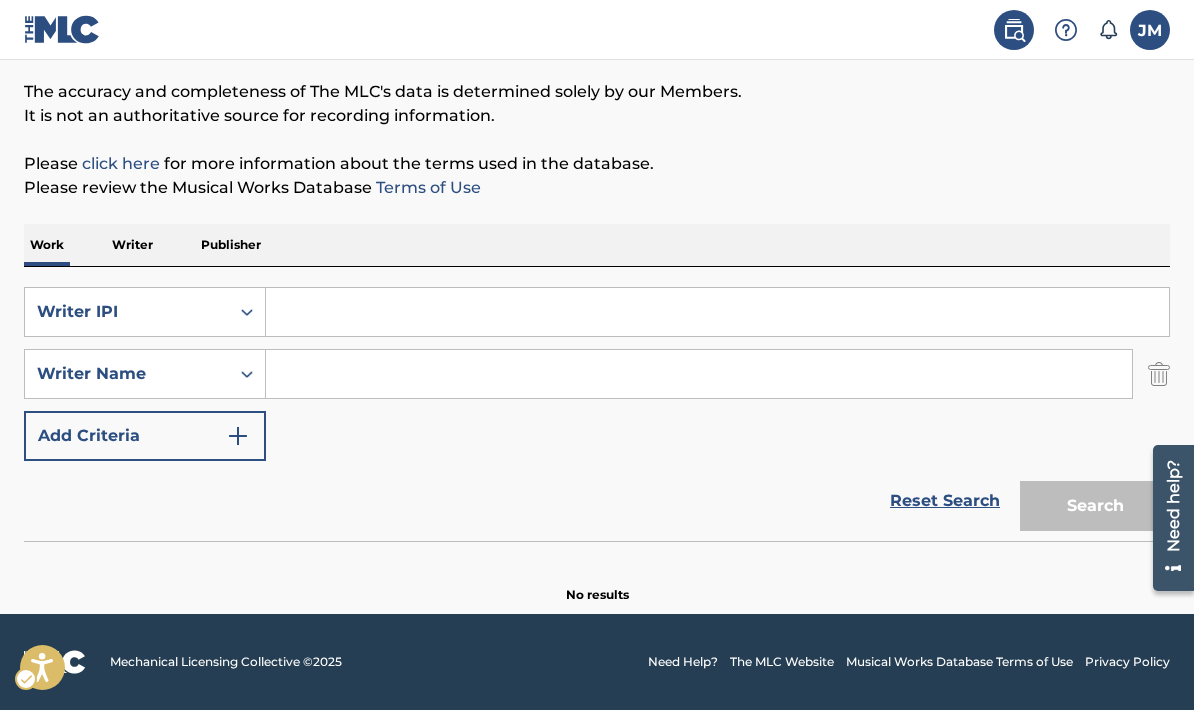 click at bounding box center [717, 312] 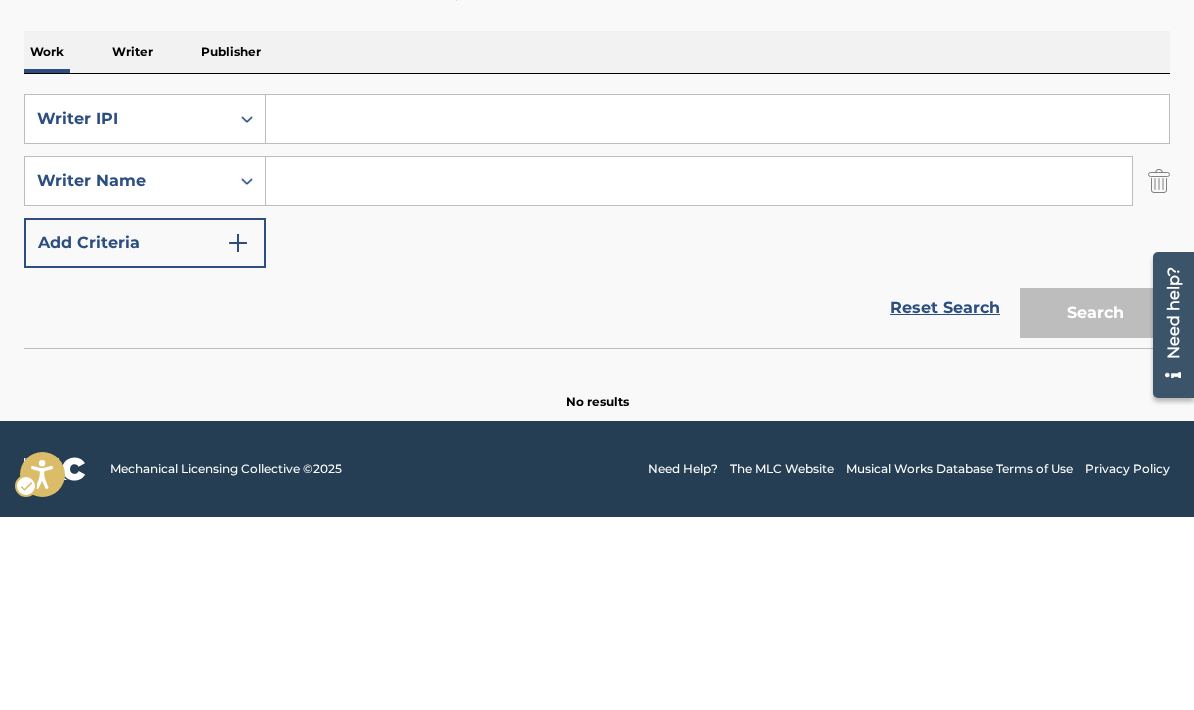 click at bounding box center (717, 312) 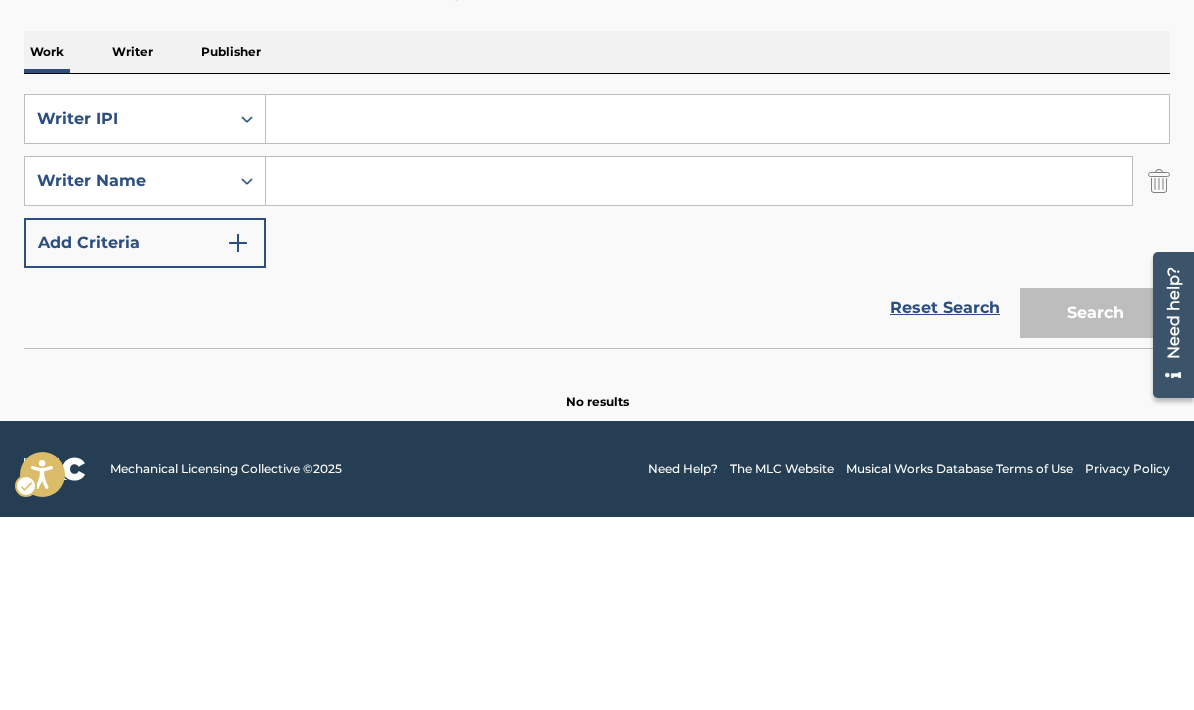 paste on "1300744890" 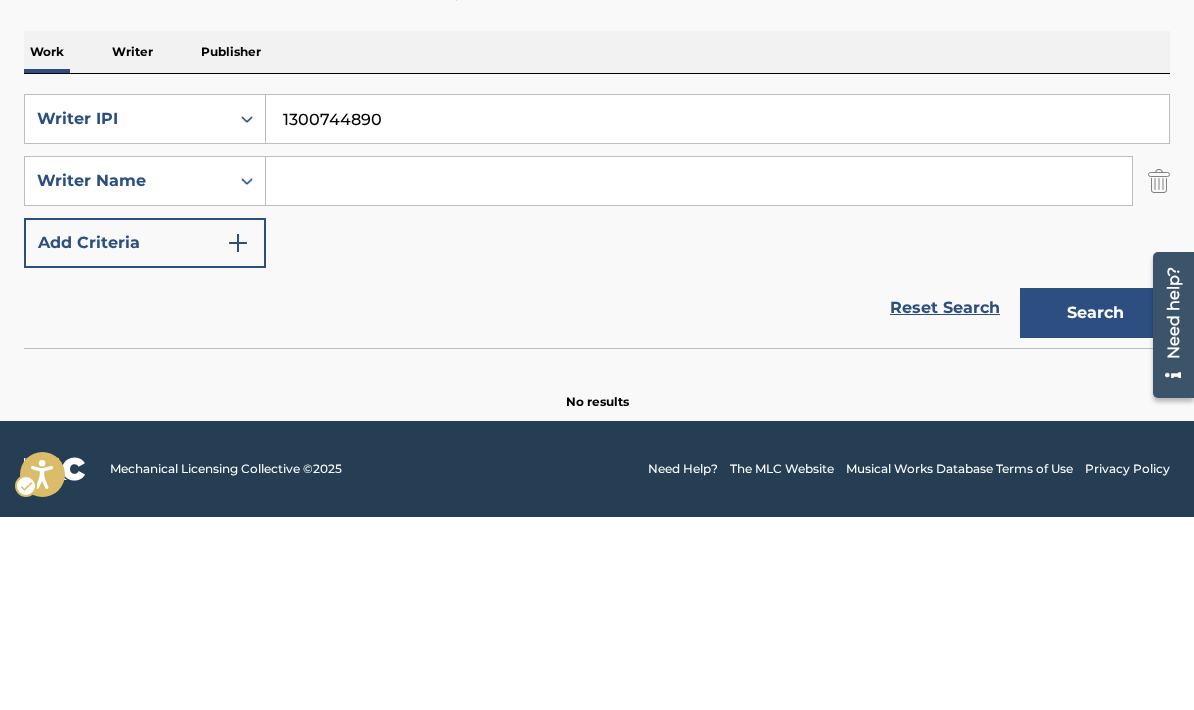 type on "1300744890" 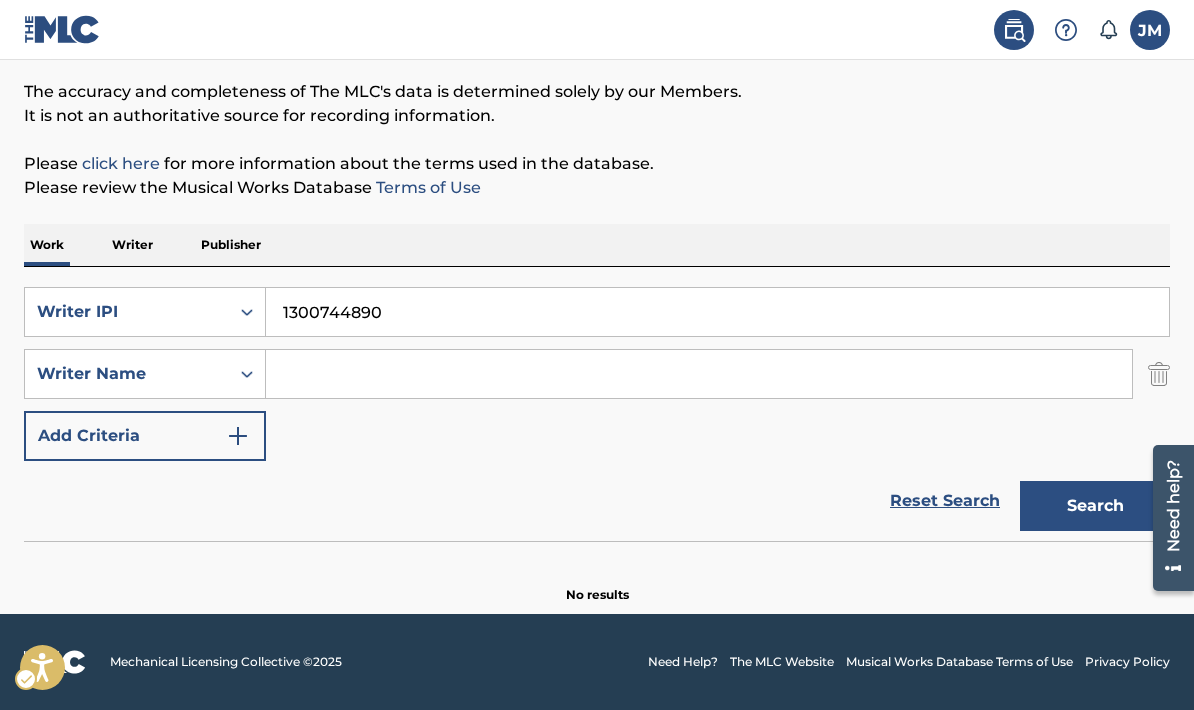 click at bounding box center [699, 374] 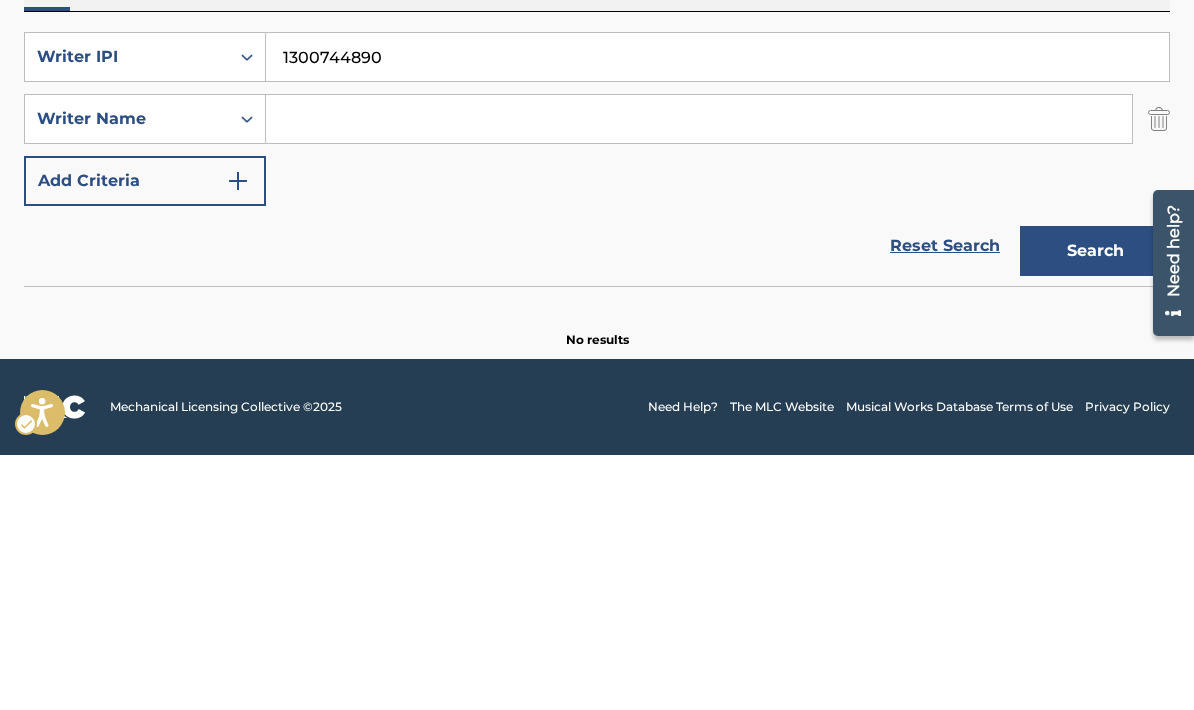 click at bounding box center (699, 374) 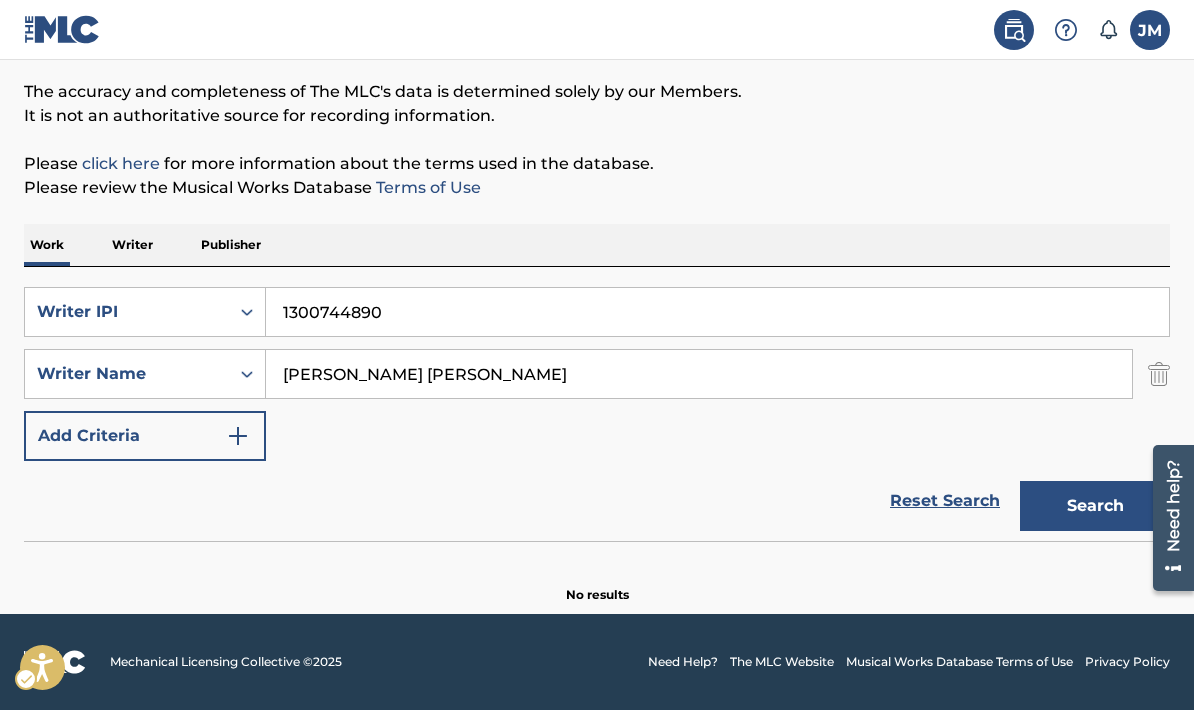type on "JERMAINE EVERTON MORRIS" 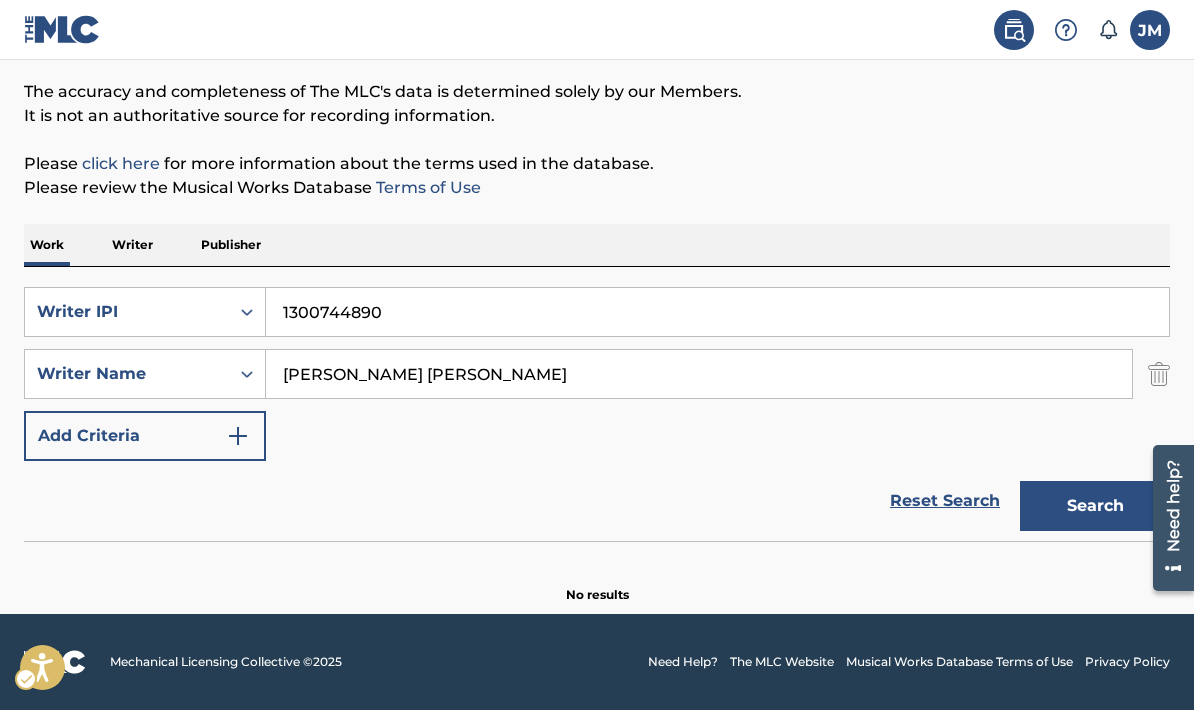 click on "Writer" at bounding box center [132, 245] 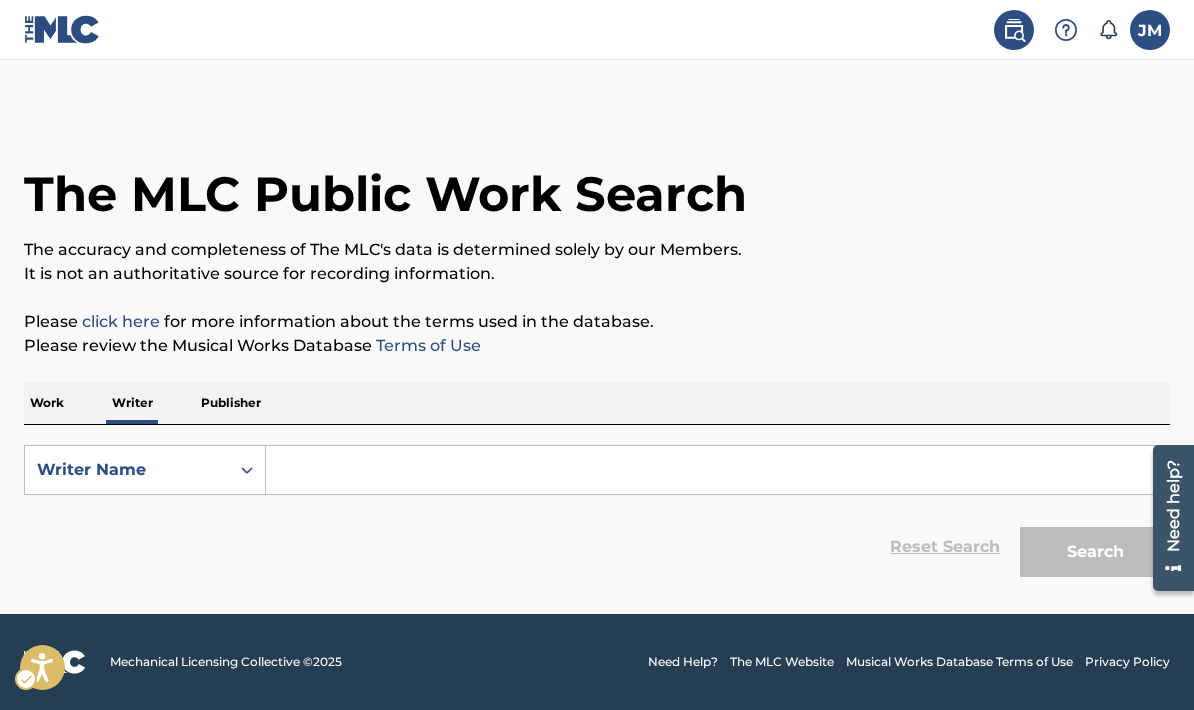 scroll, scrollTop: 80, scrollLeft: 0, axis: vertical 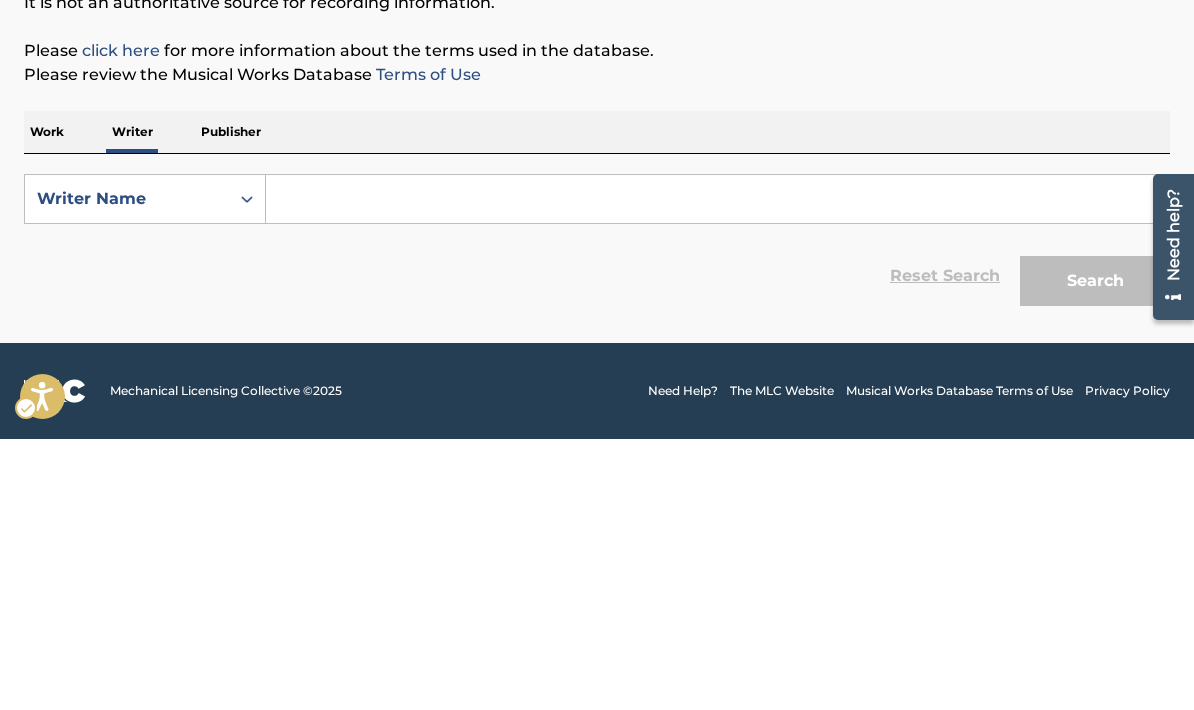click at bounding box center (717, 470) 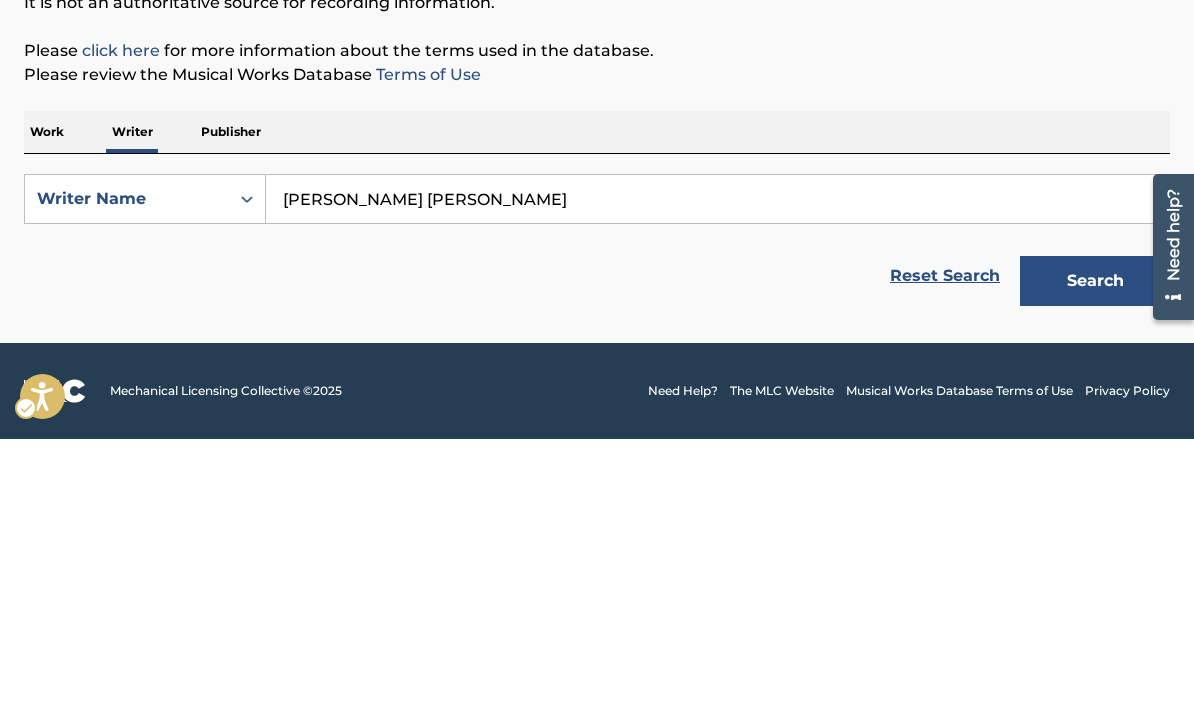 click on "Reset Search" at bounding box center (945, 547) 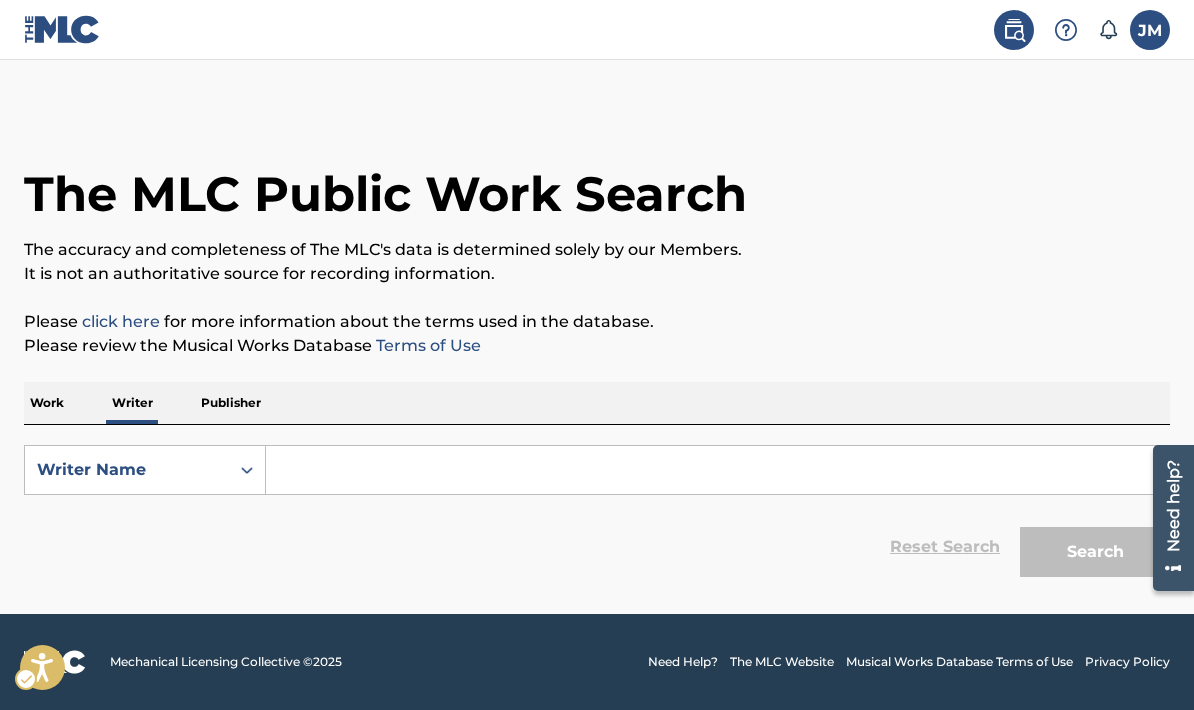 click at bounding box center [717, 470] 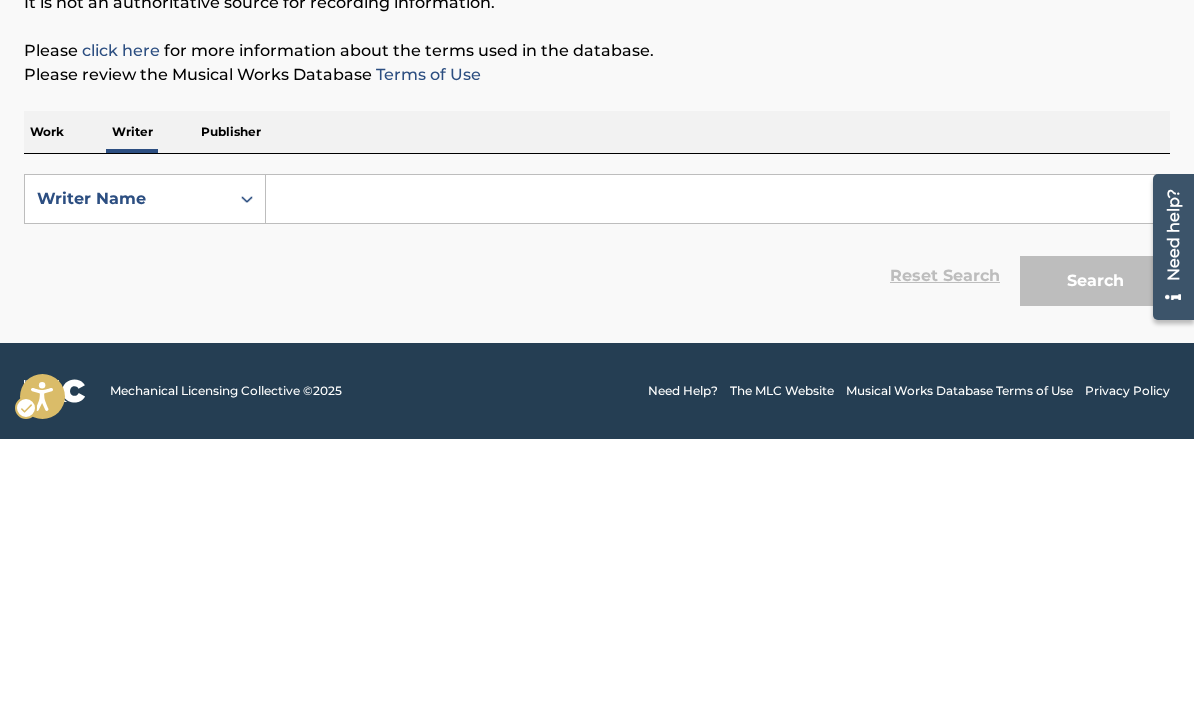 click at bounding box center (717, 470) 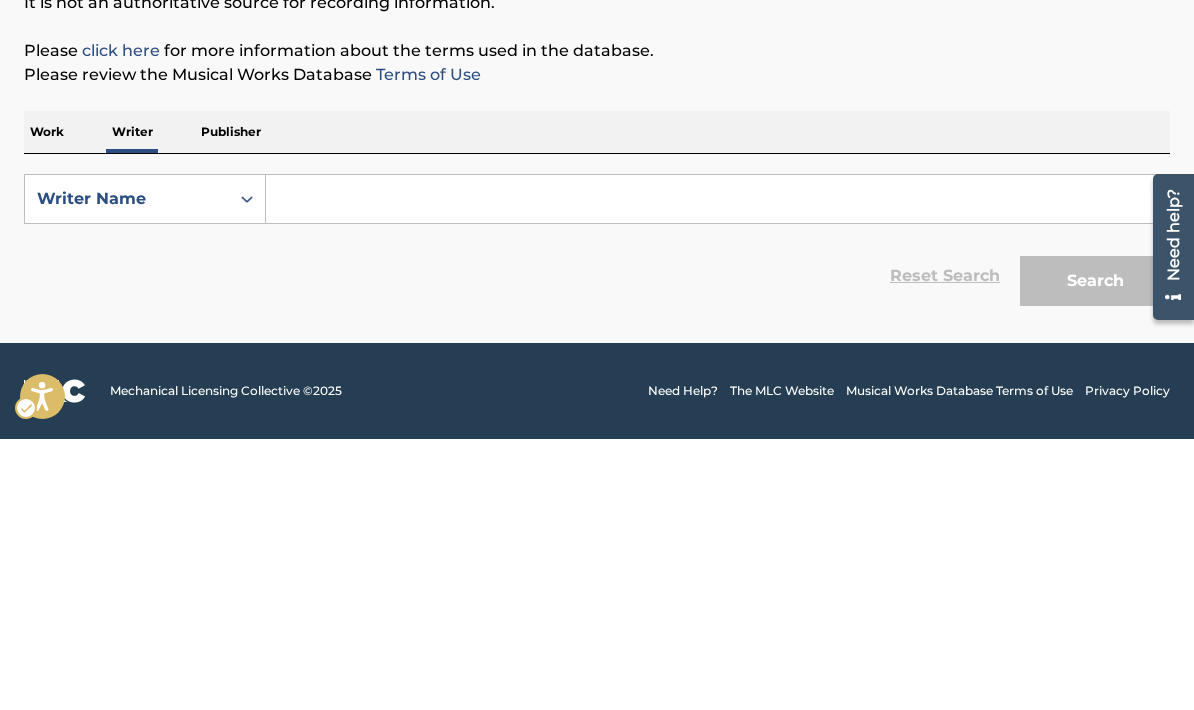 click at bounding box center (717, 470) 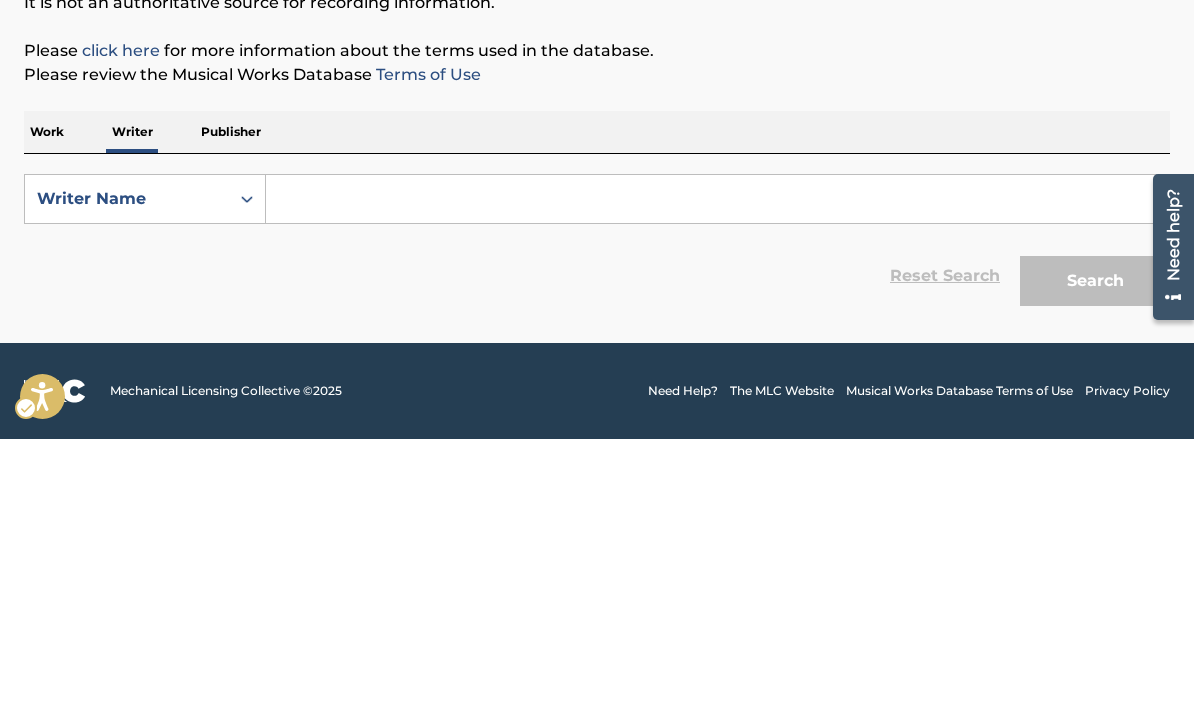 paste on "JERMAINE EVERTON MORRIS" 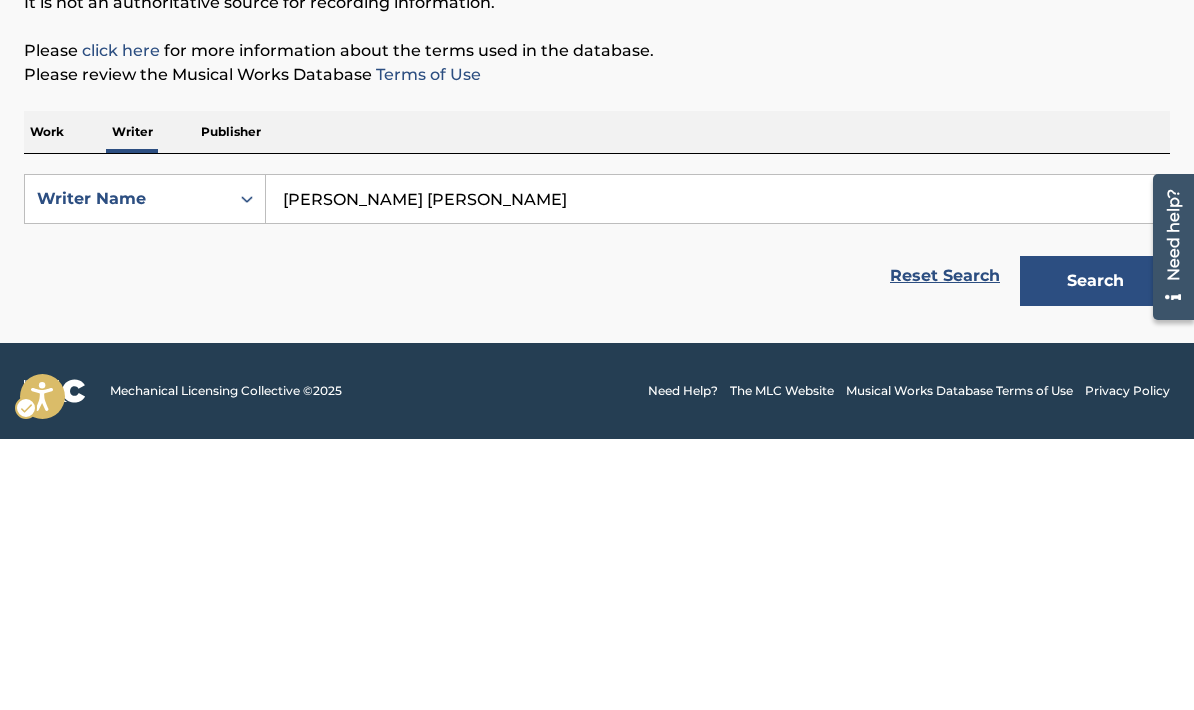 type on "JERMAINE EVERTON MORRIS" 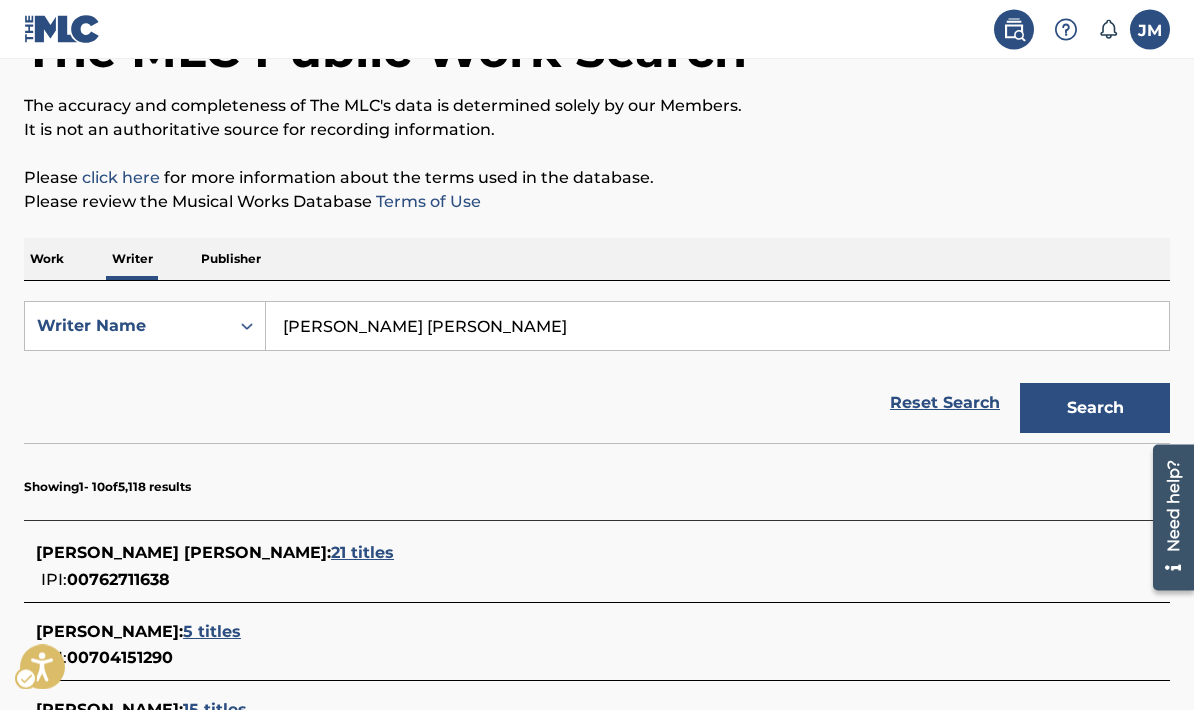 scroll, scrollTop: 145, scrollLeft: 0, axis: vertical 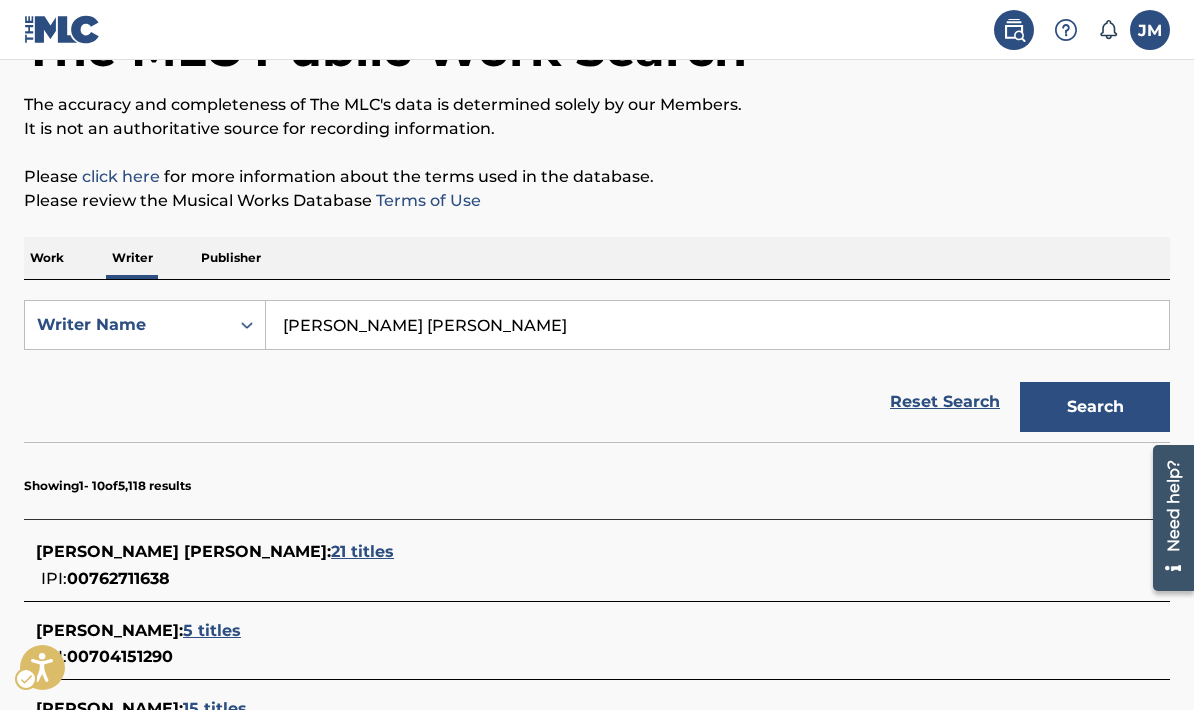 click on "21 titles" at bounding box center [362, 551] 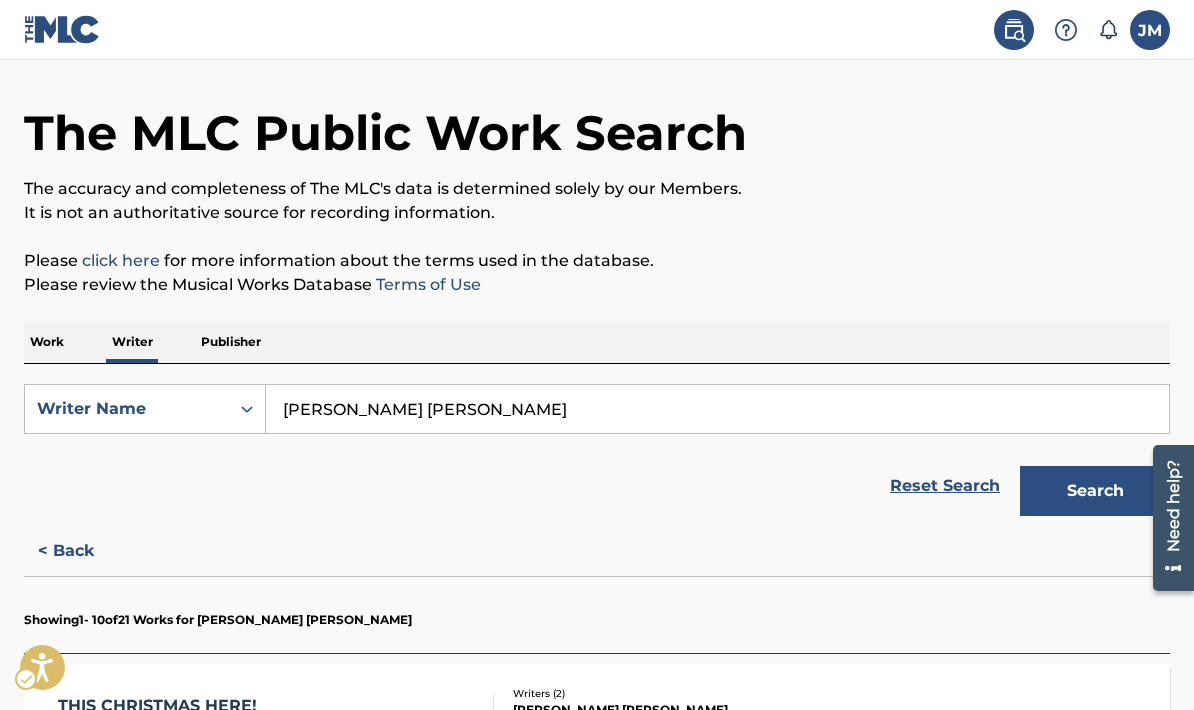 scroll, scrollTop: 0, scrollLeft: 0, axis: both 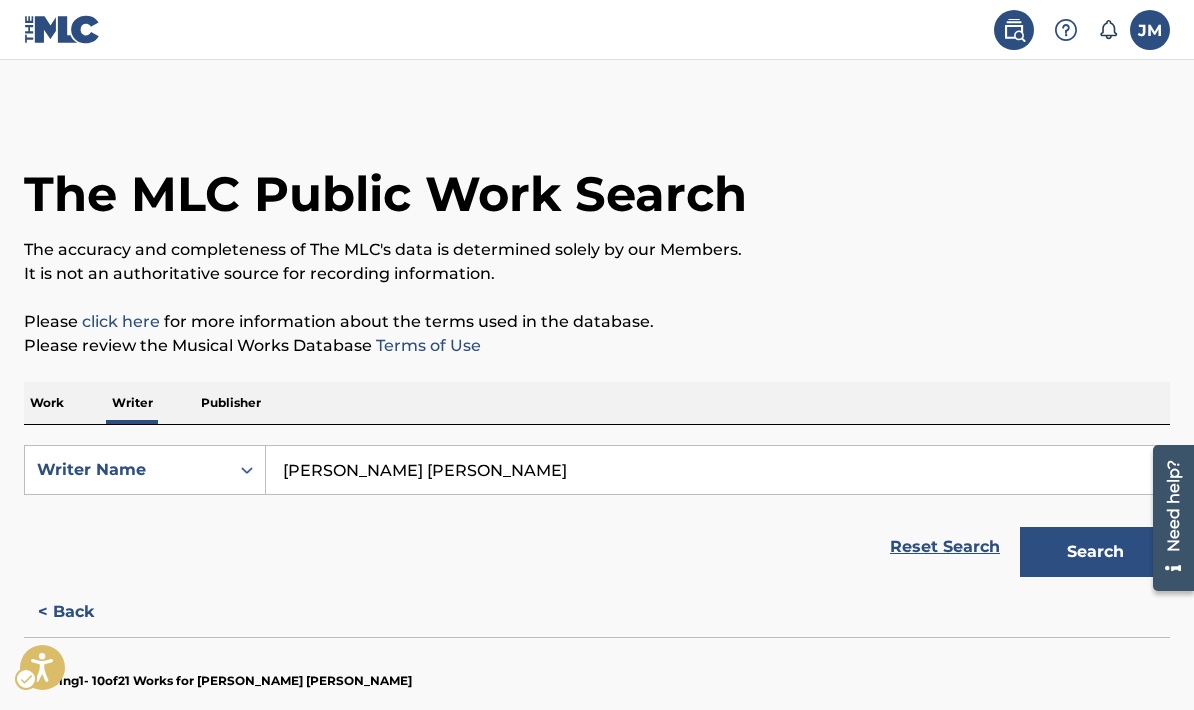 click on "Publisher" at bounding box center [231, 403] 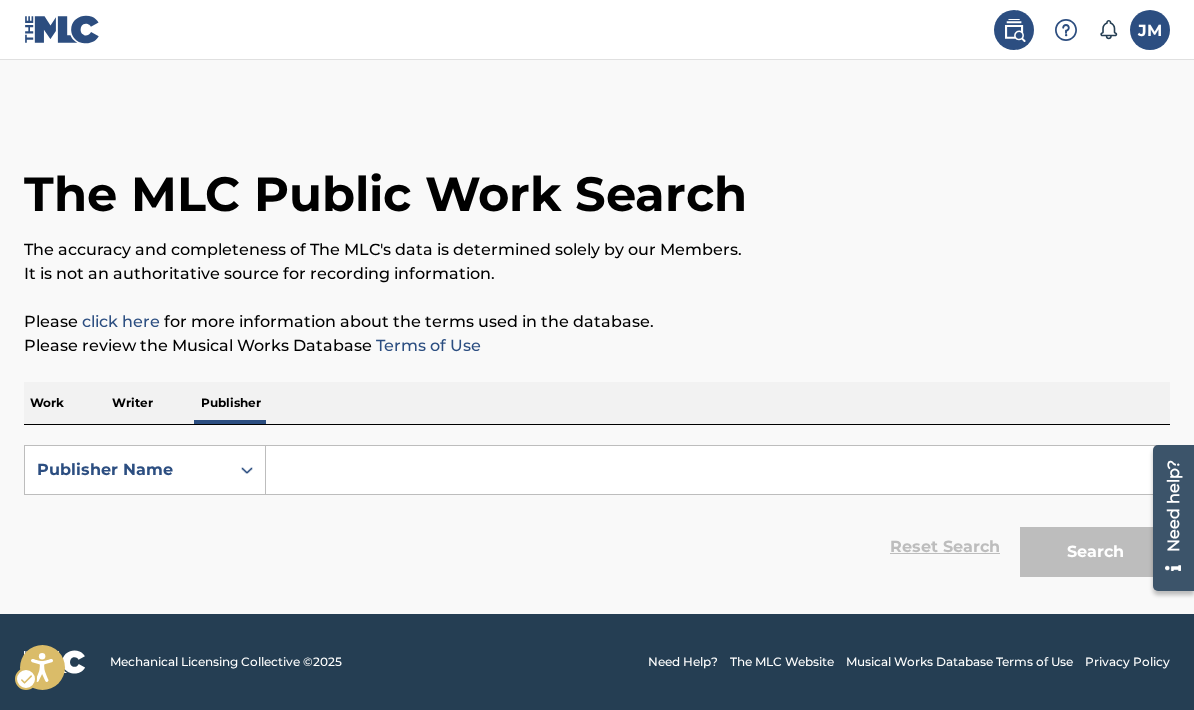 click at bounding box center (717, 470) 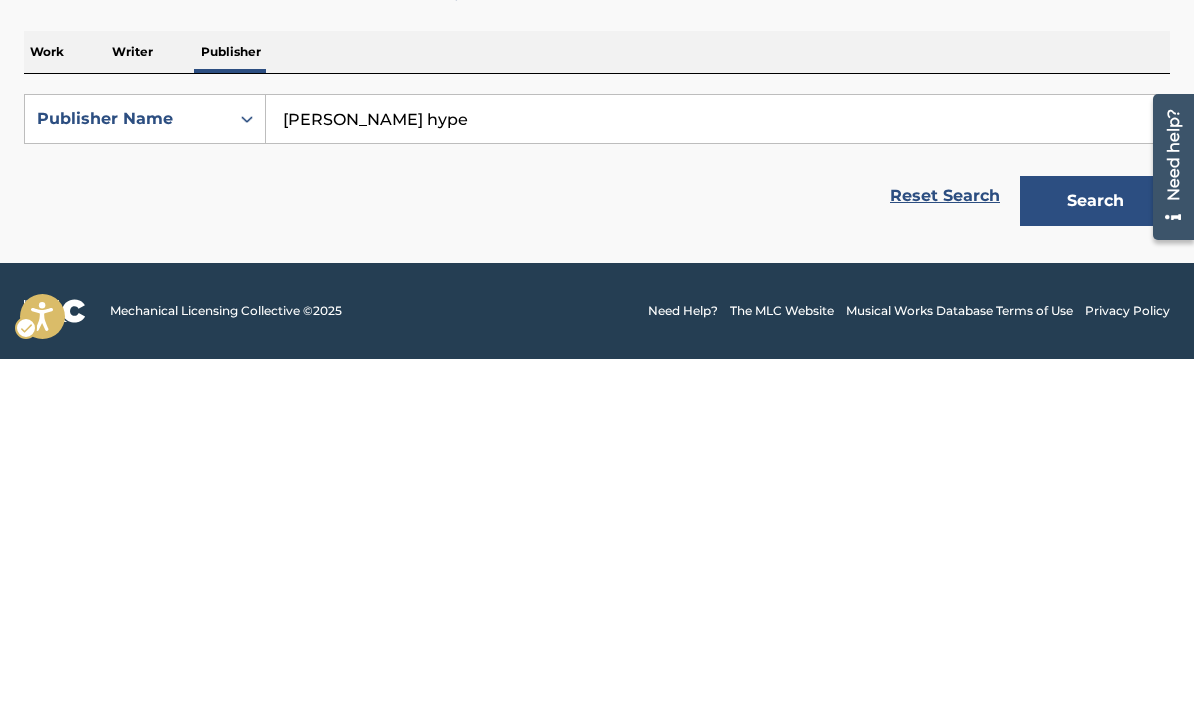 type on "Casie hype" 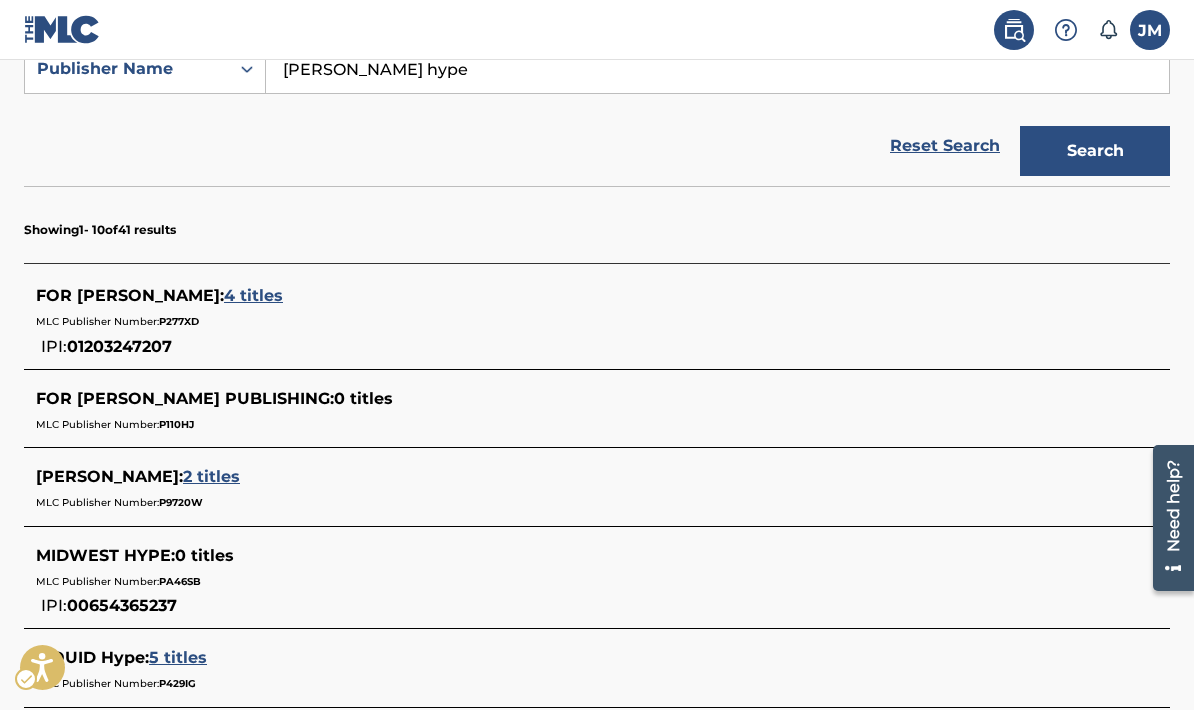 scroll, scrollTop: 383, scrollLeft: 0, axis: vertical 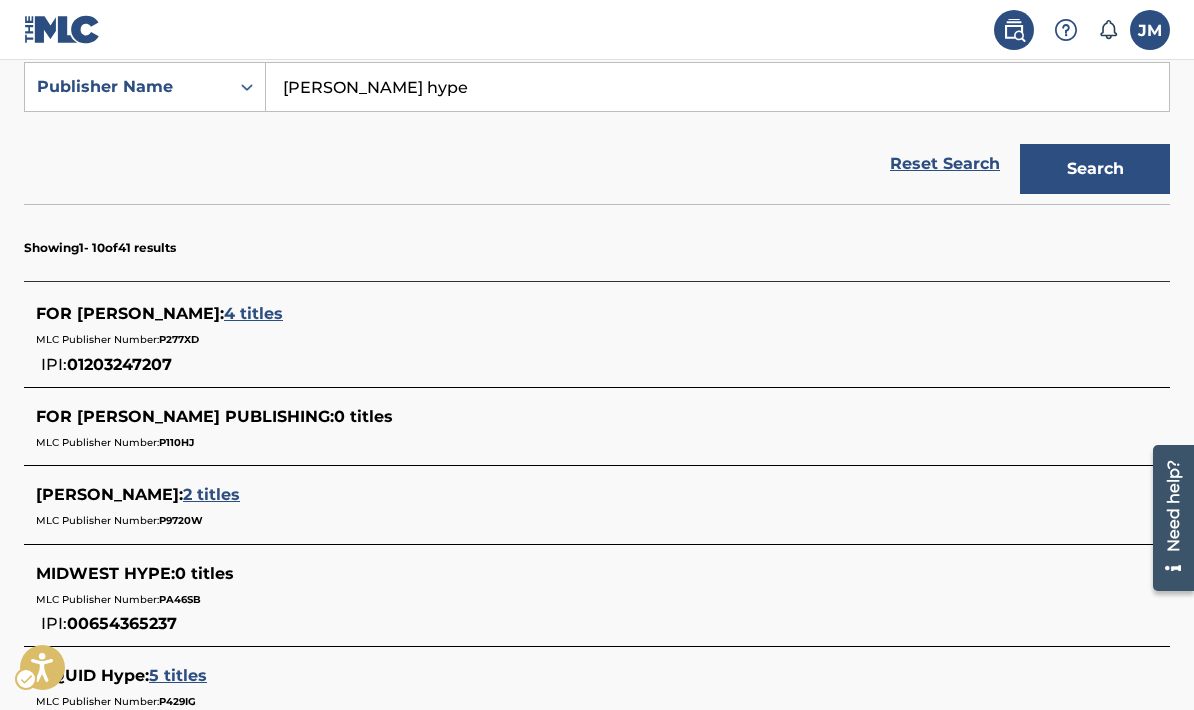 click on "4 titles" at bounding box center [253, 313] 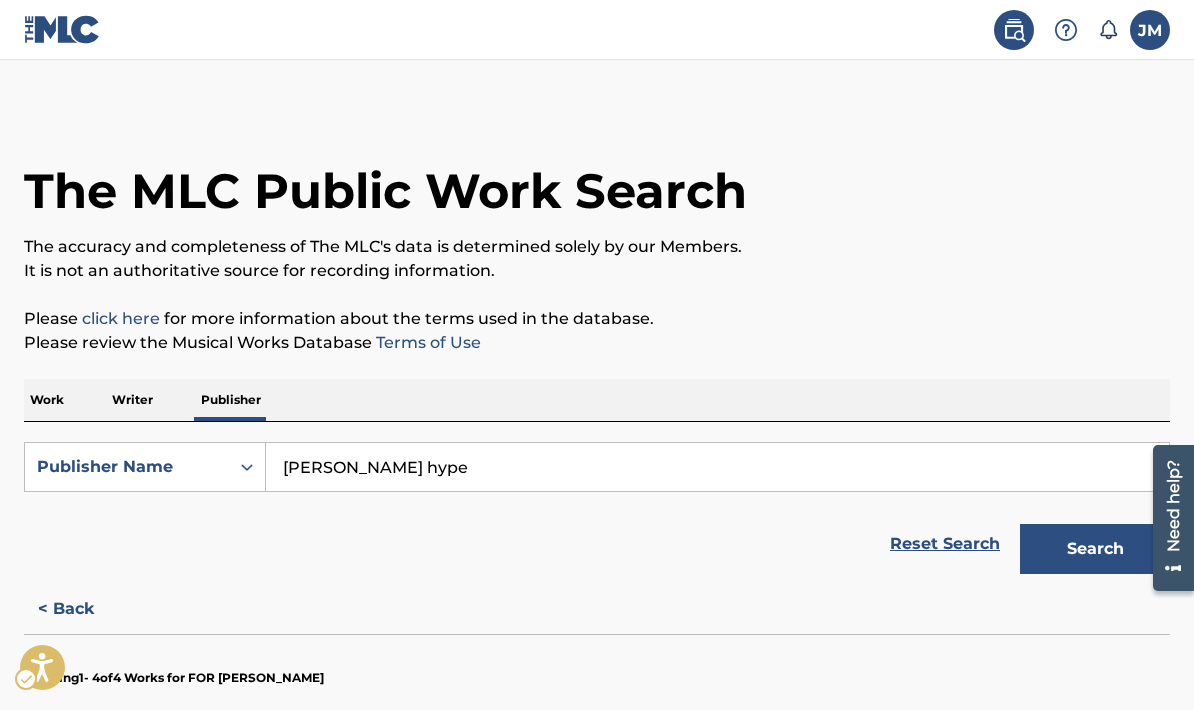 scroll, scrollTop: 0, scrollLeft: 0, axis: both 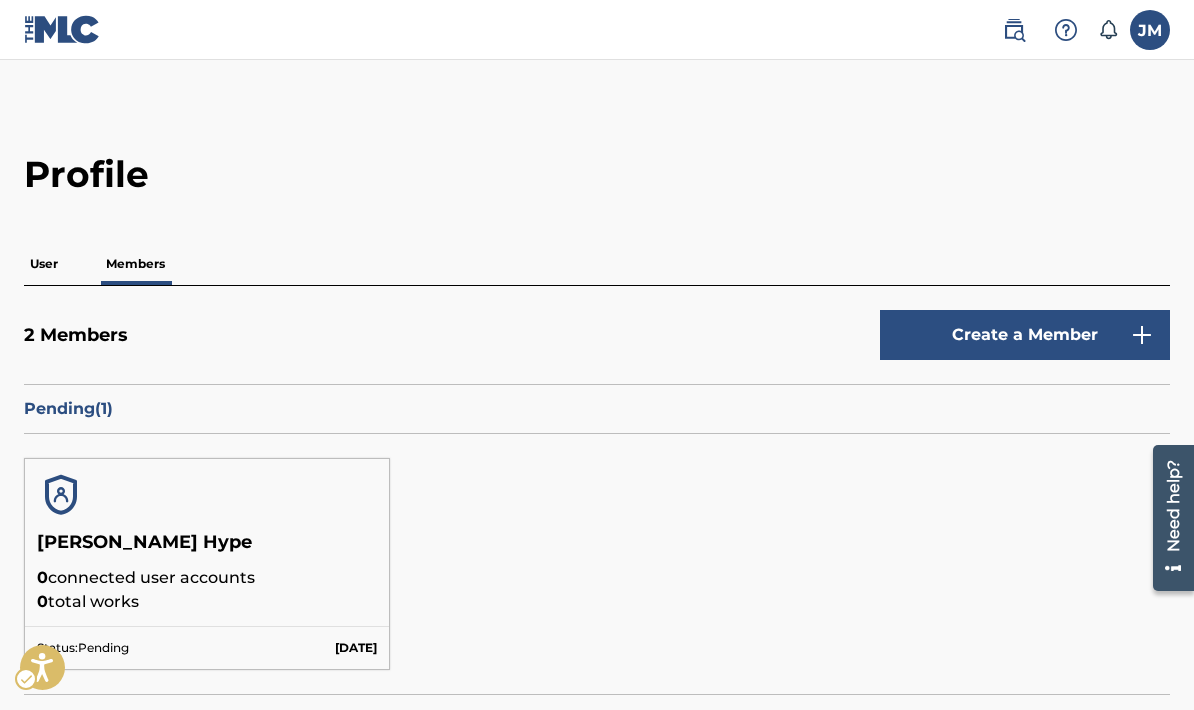 click on "[DATE]" at bounding box center (356, 648) 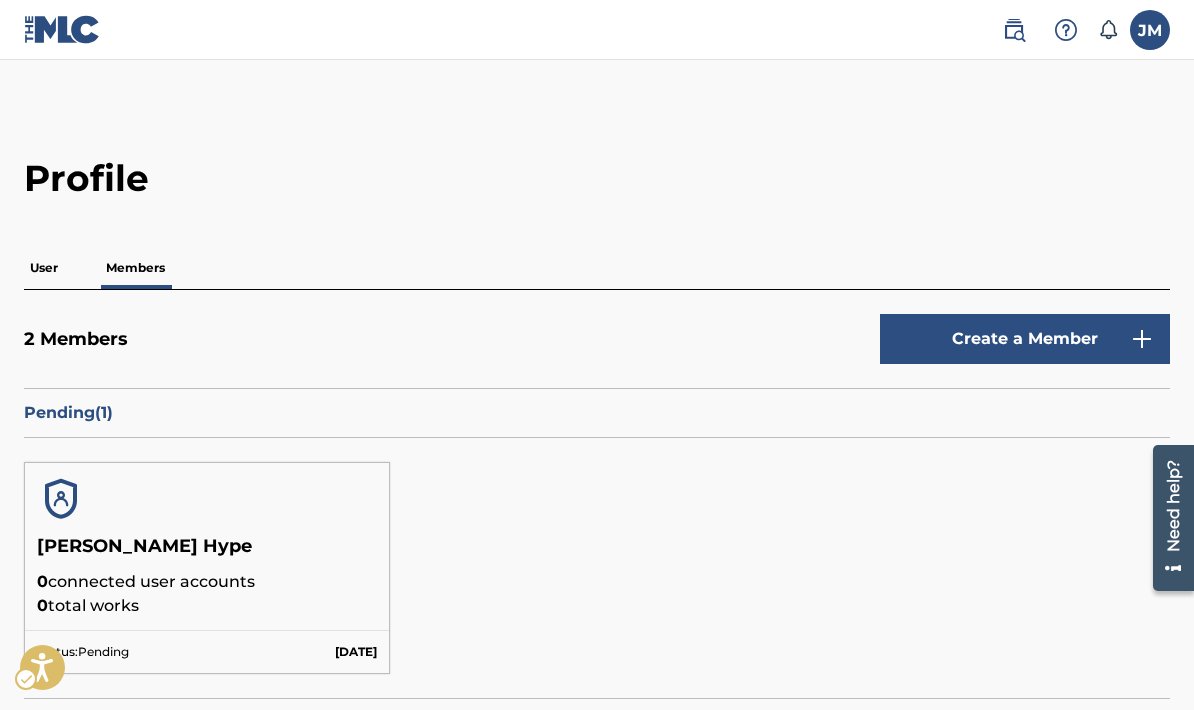 click 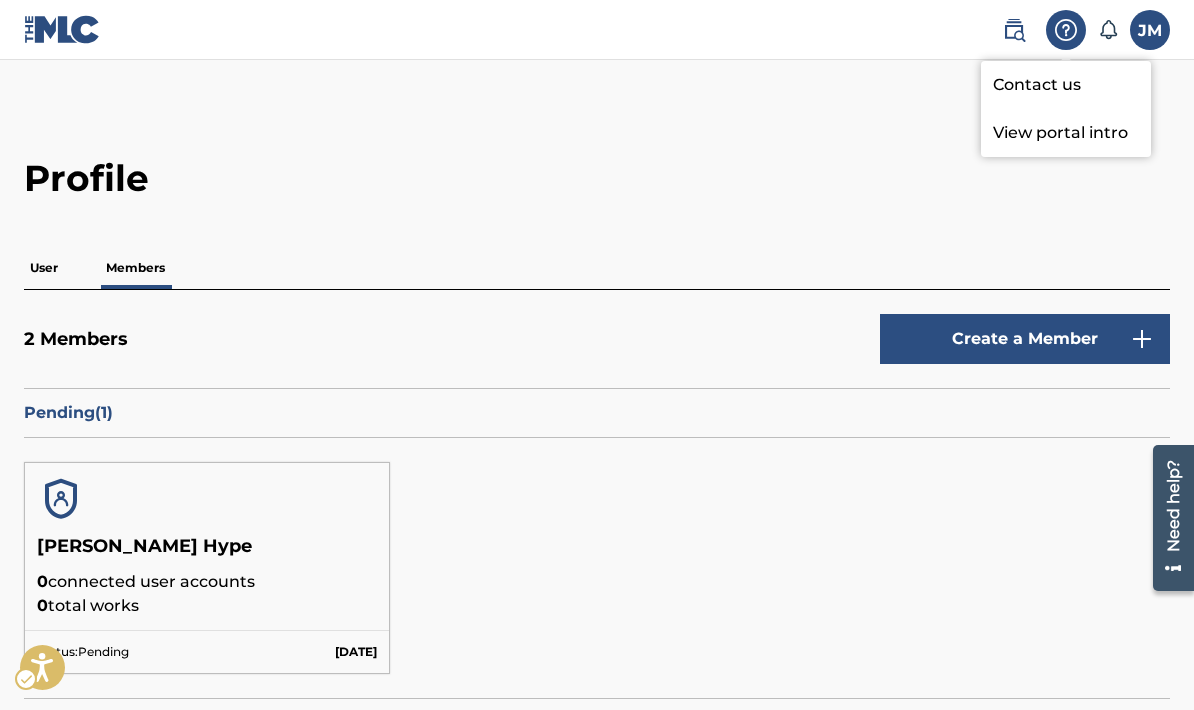 click on "View portal intro" at bounding box center (1066, 133) 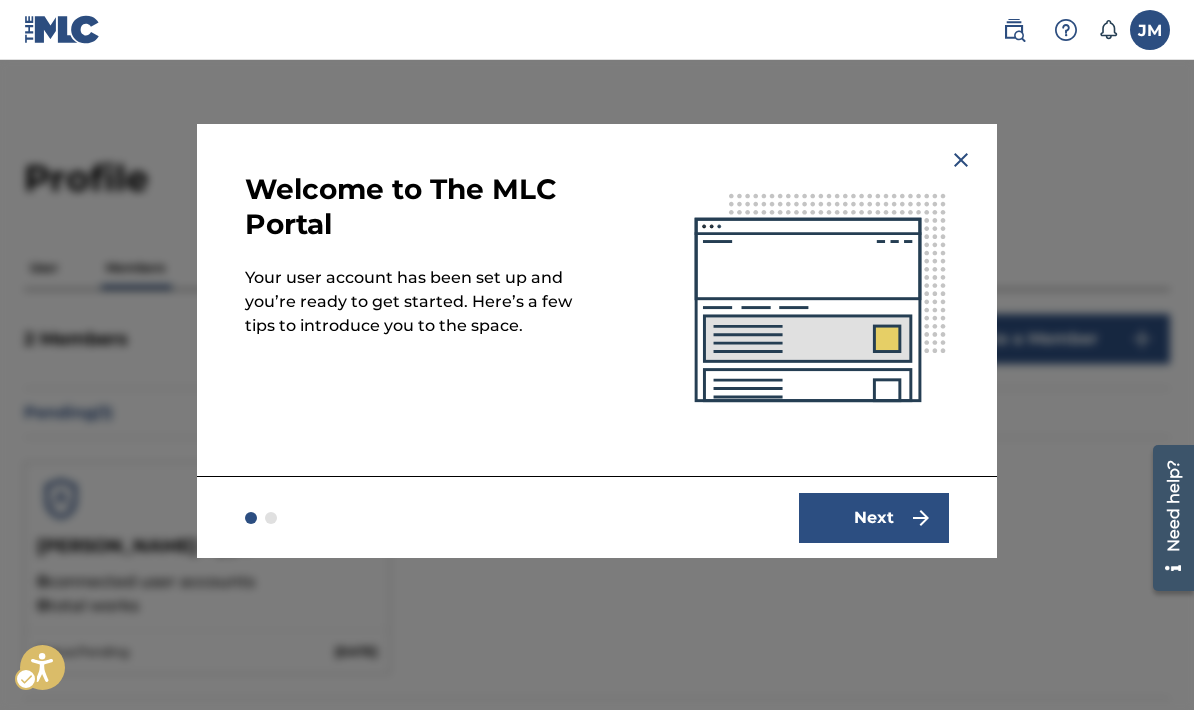 click on "Next" at bounding box center [874, 518] 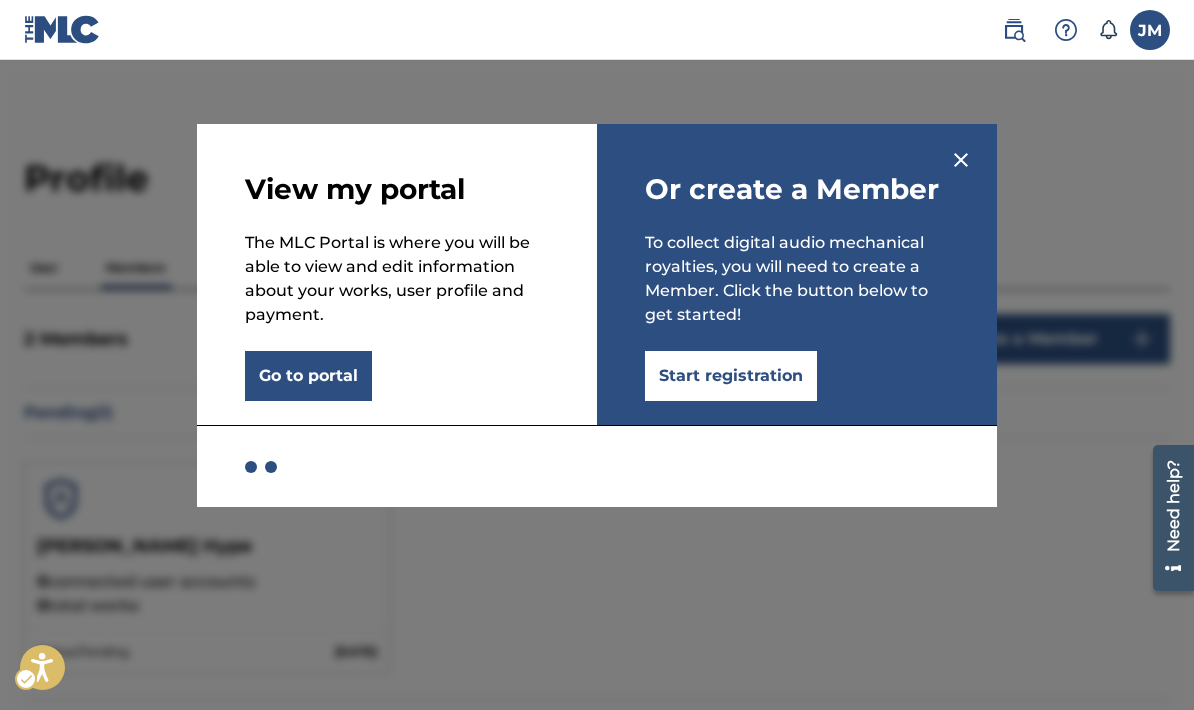 click on "Go to portal" at bounding box center (308, 376) 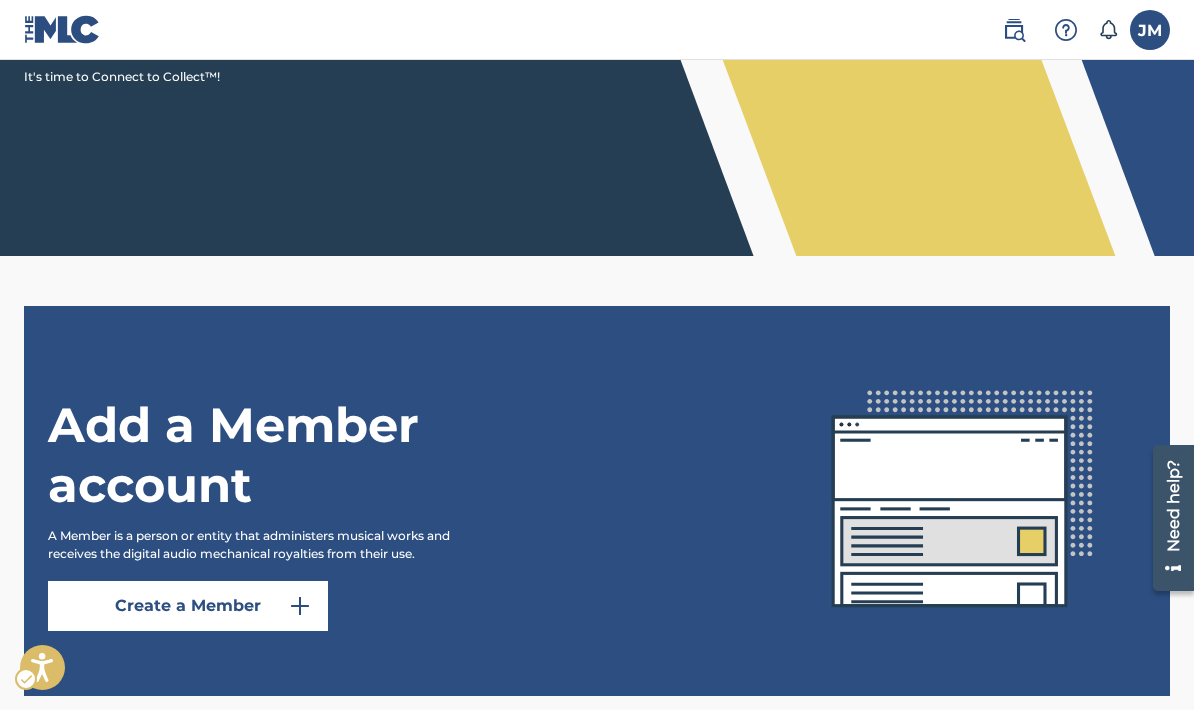 scroll, scrollTop: 356, scrollLeft: 0, axis: vertical 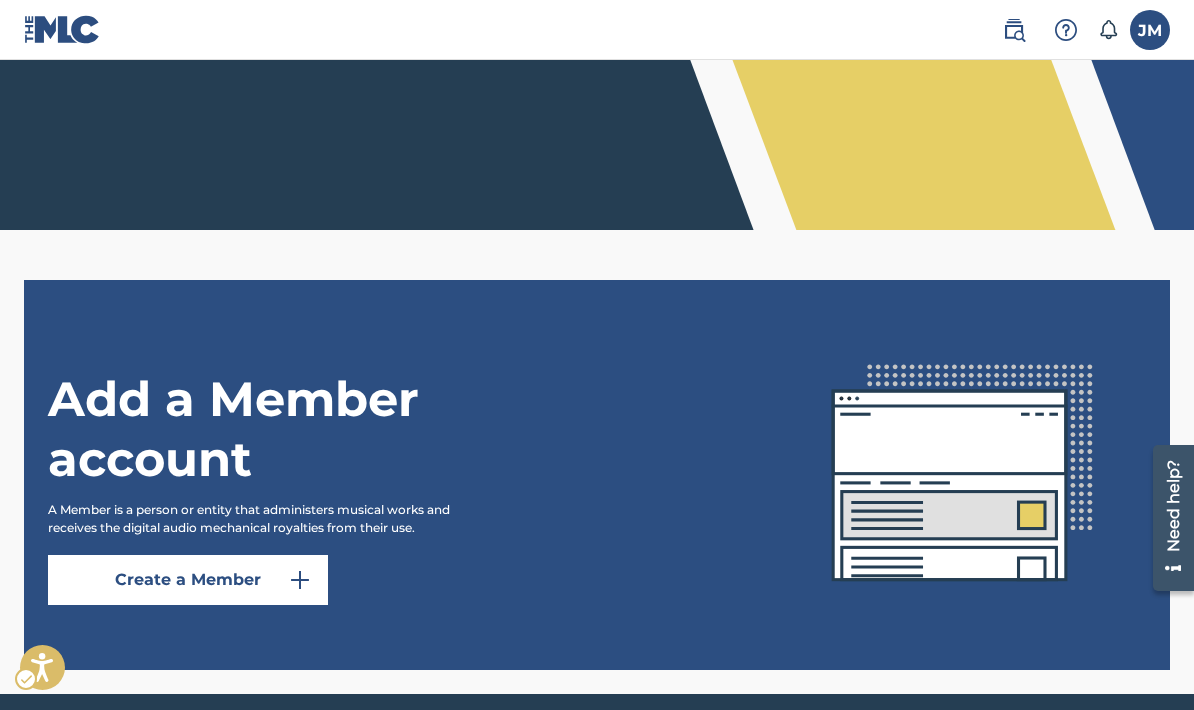 click at bounding box center [963, 475] 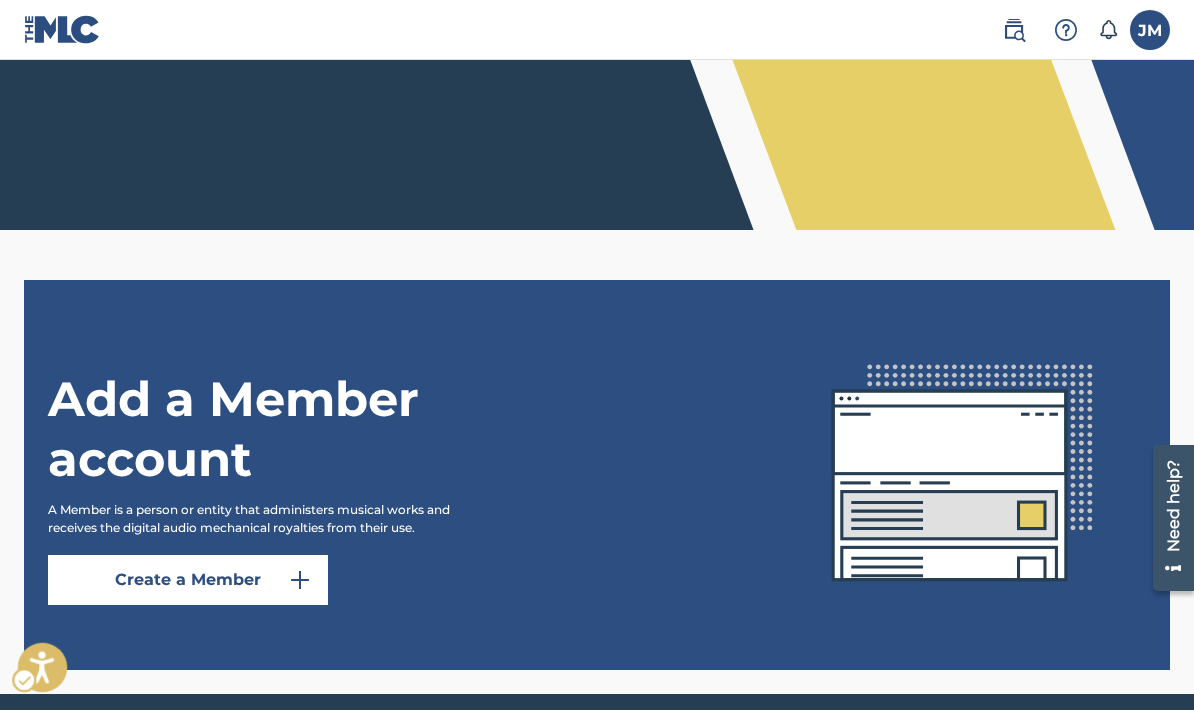 click 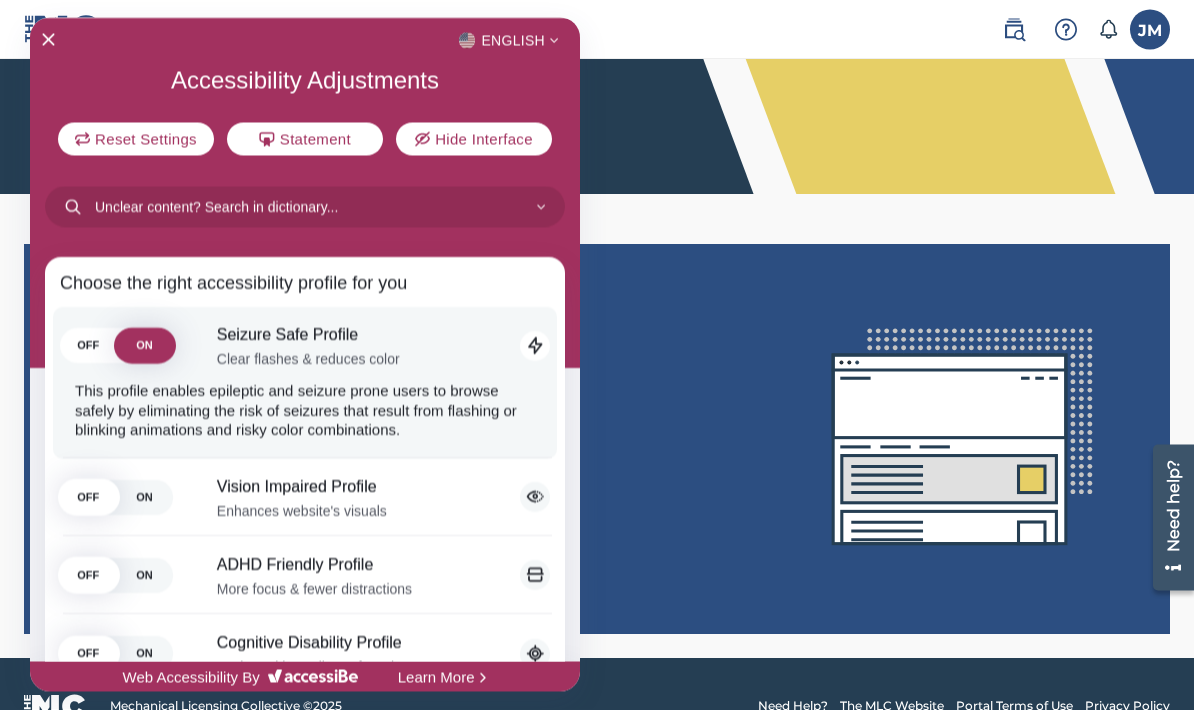 scroll, scrollTop: 392, scrollLeft: 0, axis: vertical 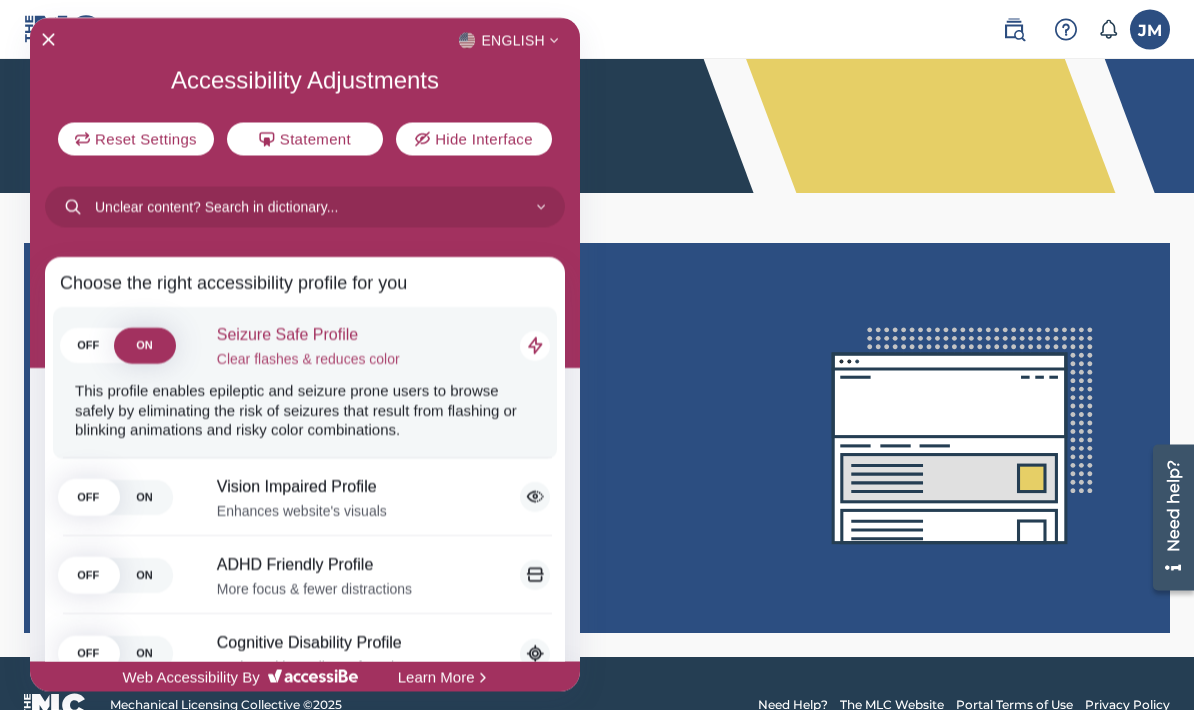 click on "OFF" at bounding box center (88, 345) 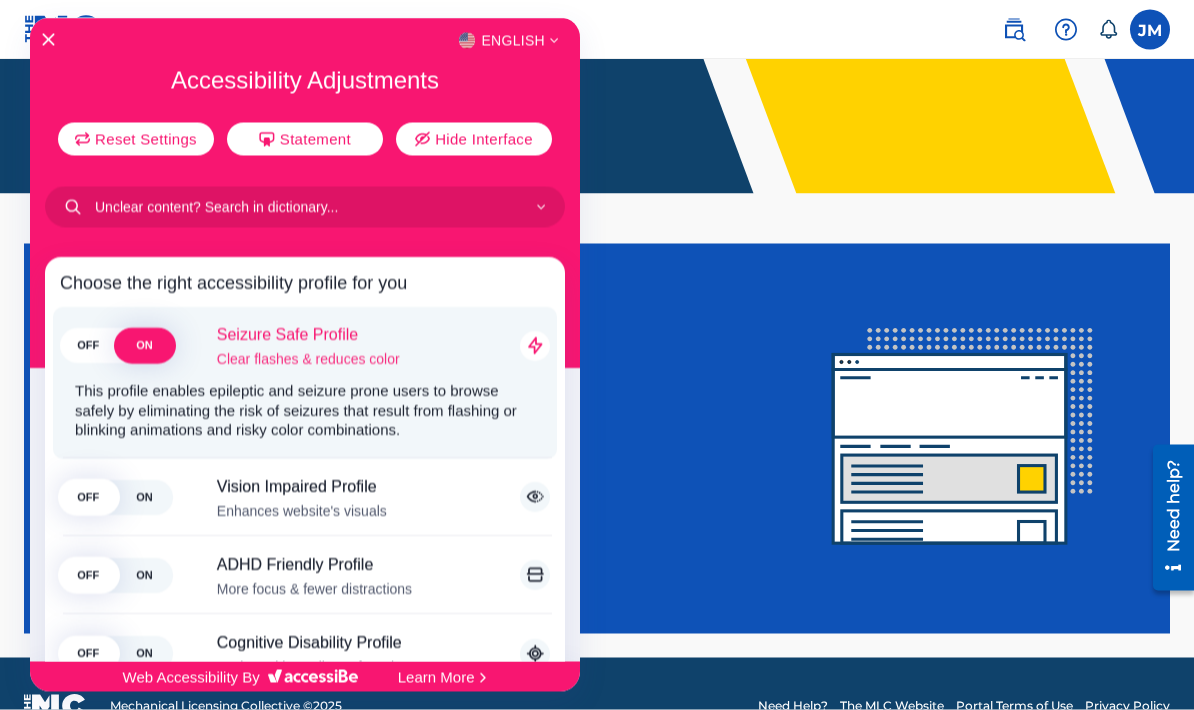 scroll, scrollTop: 393, scrollLeft: 0, axis: vertical 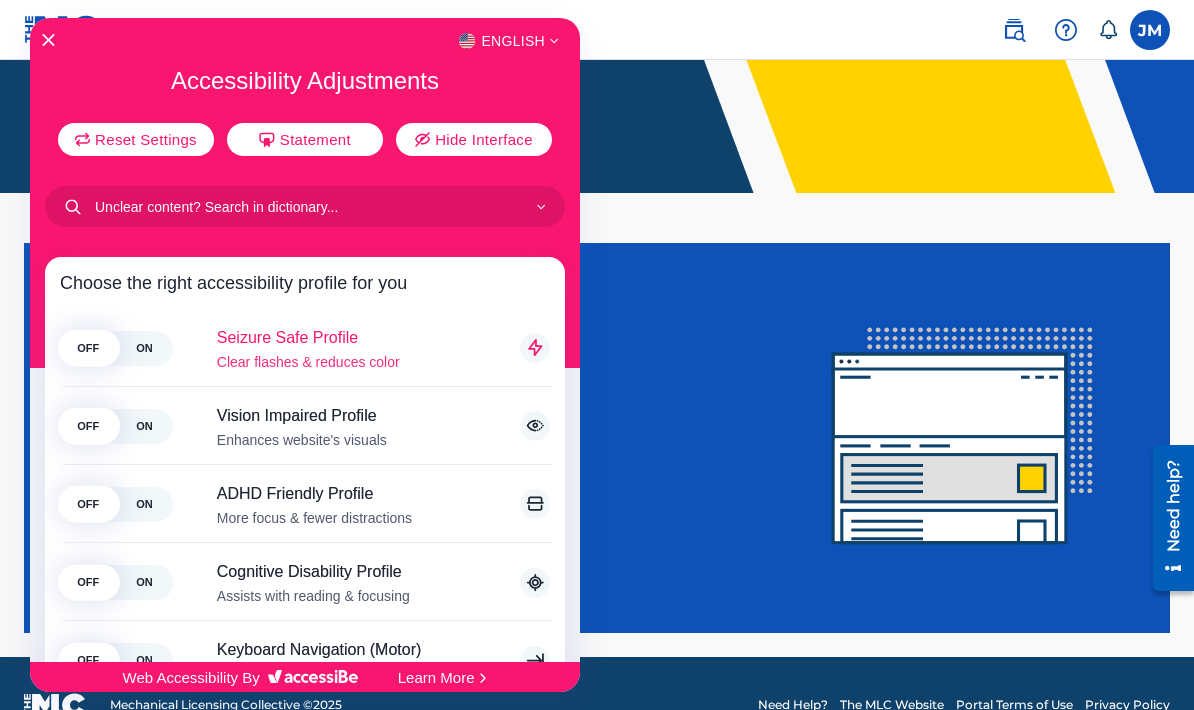click on "ON" at bounding box center (144, 347) 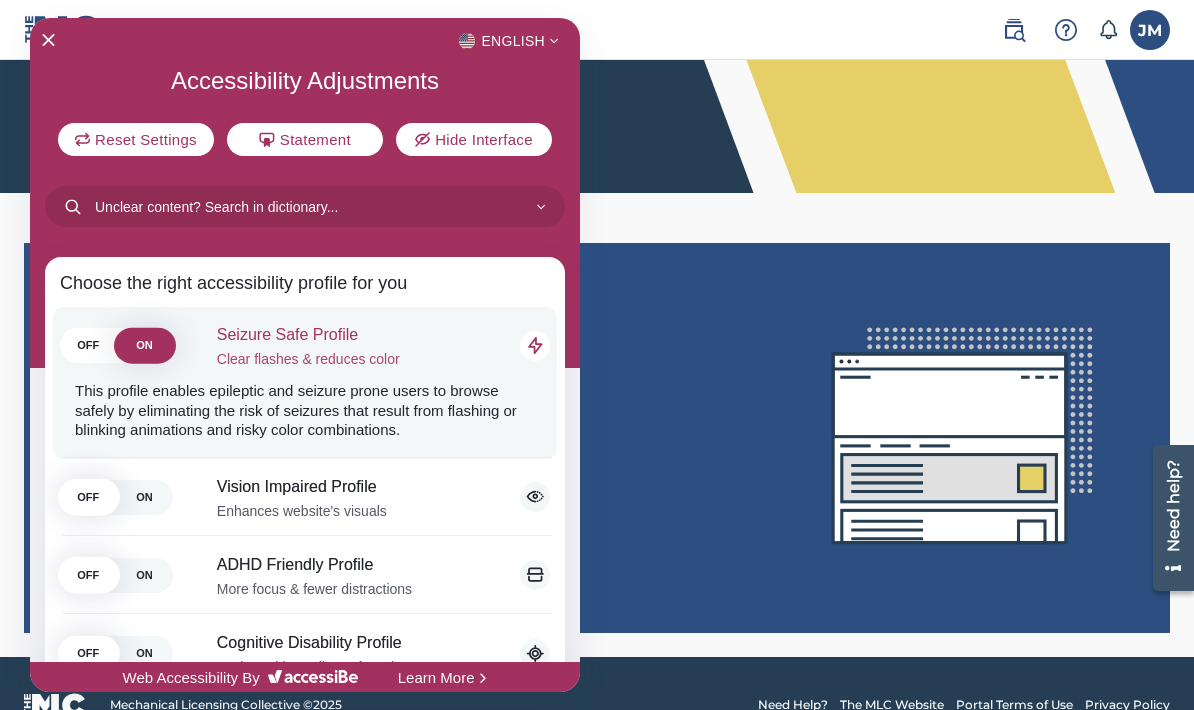 click on "OFF" at bounding box center (88, 345) 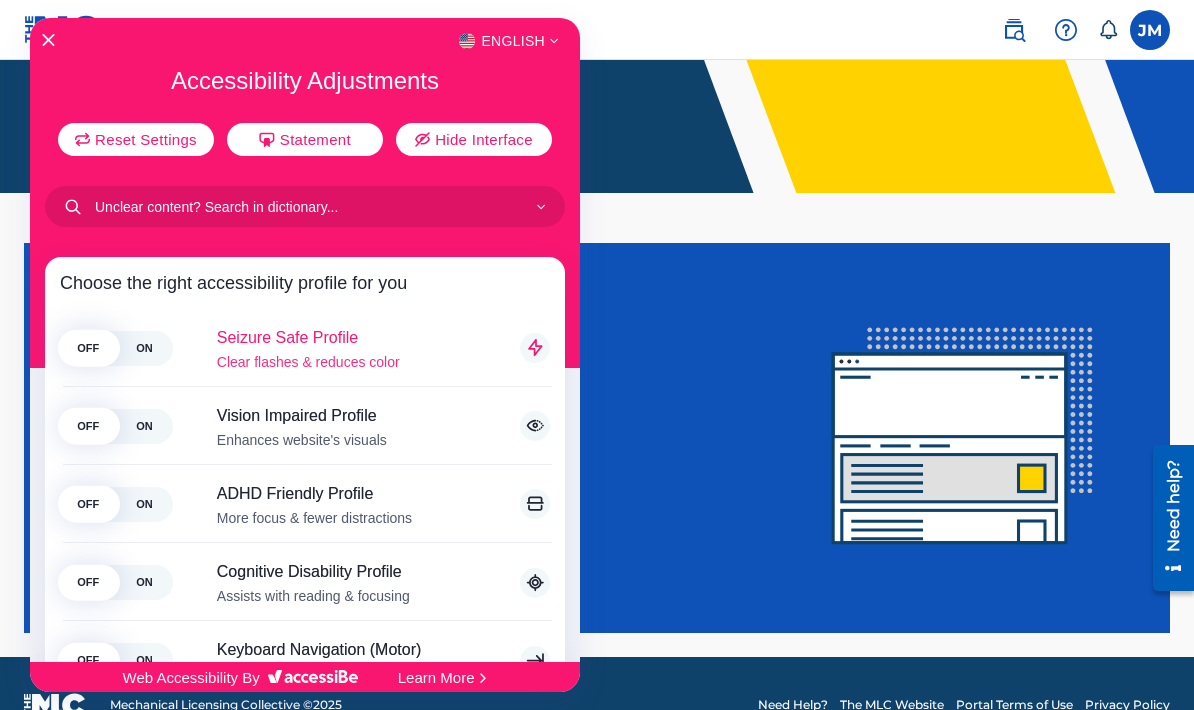 click on "ON" at bounding box center (144, 426) 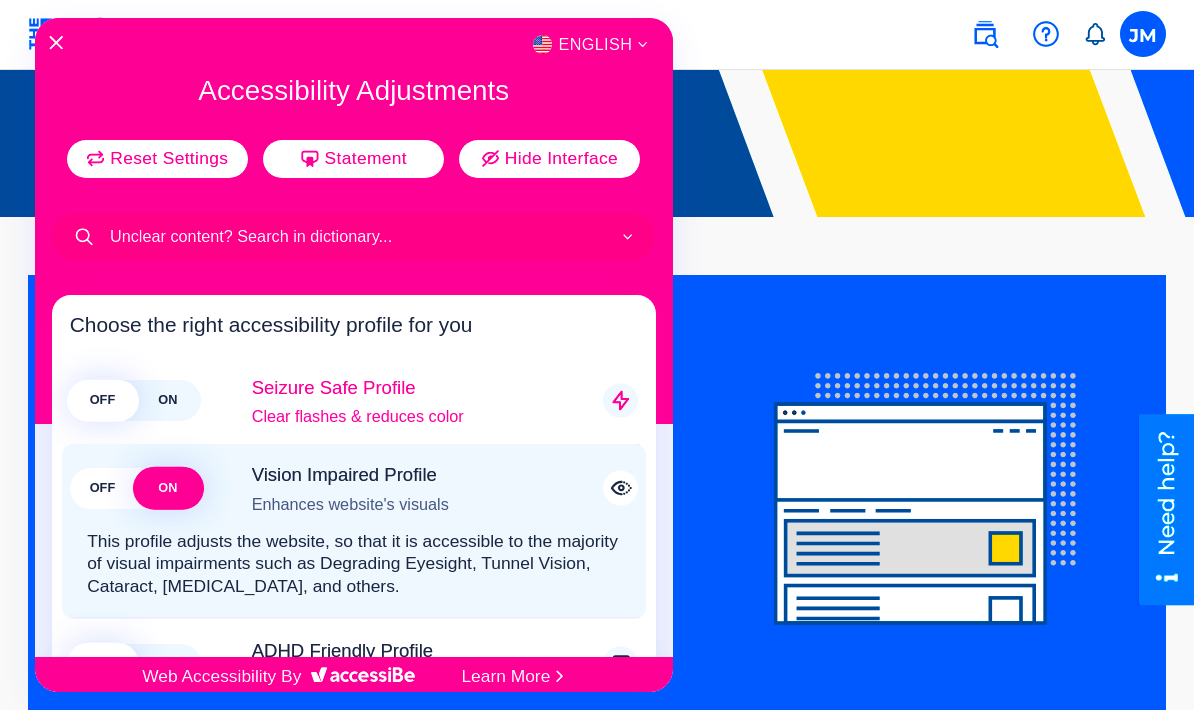 click on "OFF" at bounding box center (102, 488) 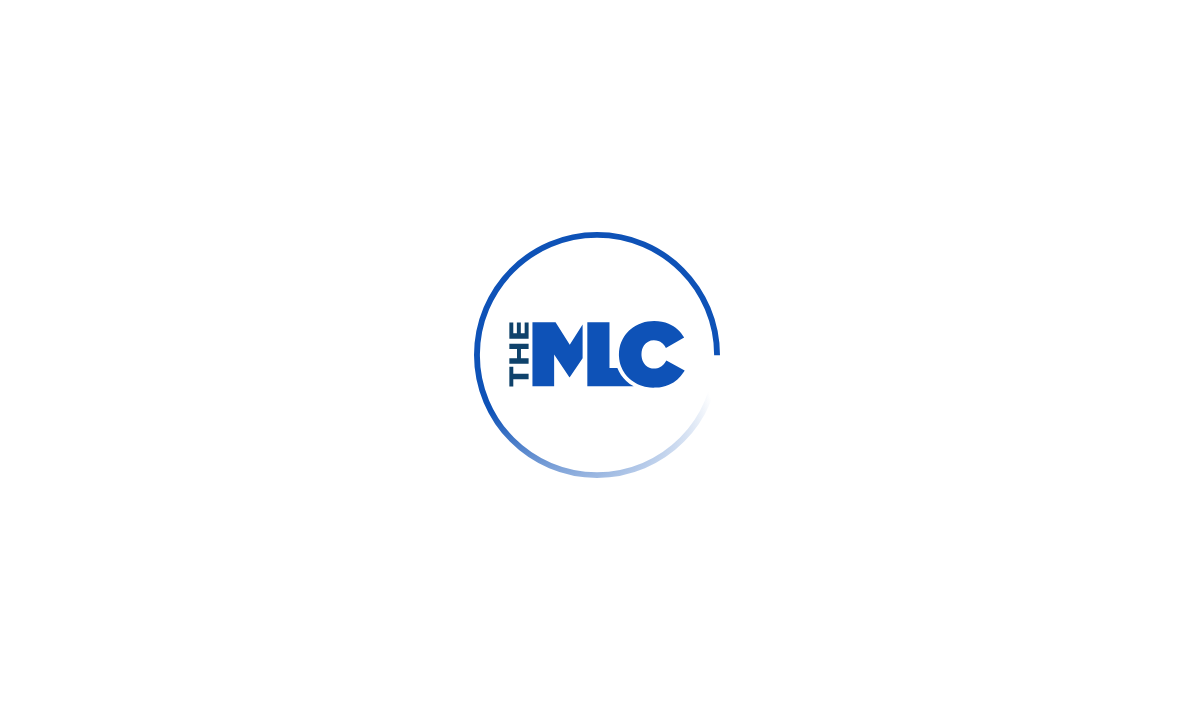 scroll, scrollTop: 0, scrollLeft: 0, axis: both 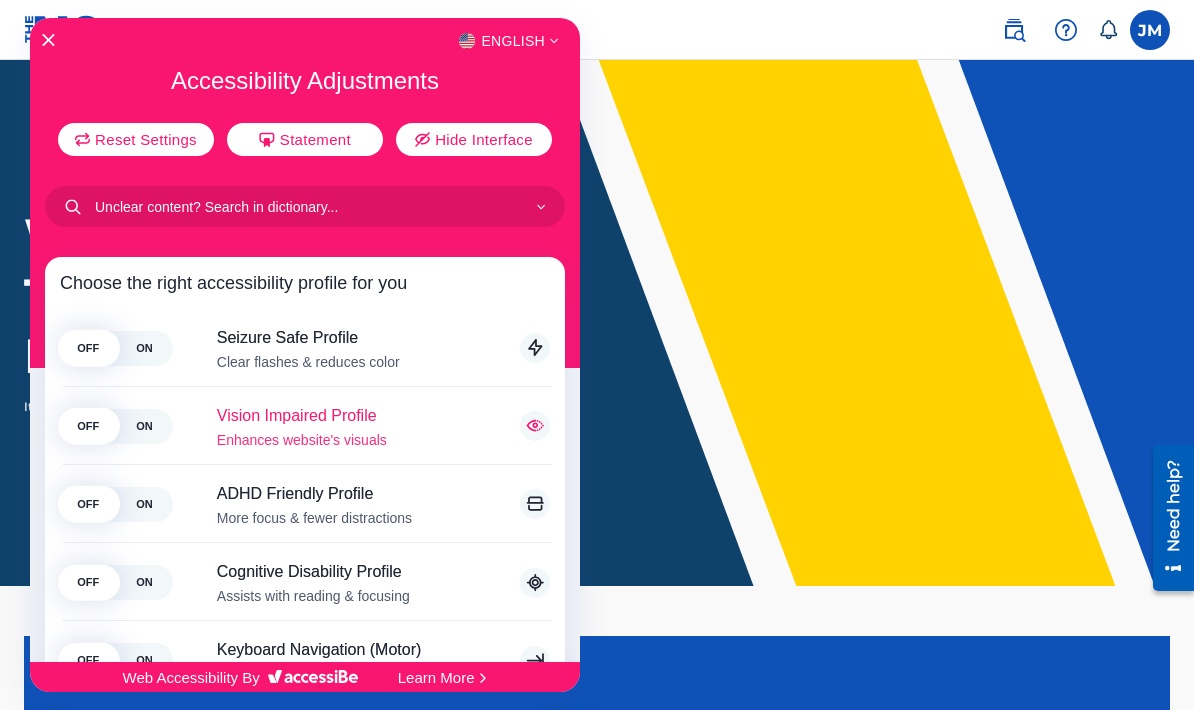 click on "ON" at bounding box center (144, 426) 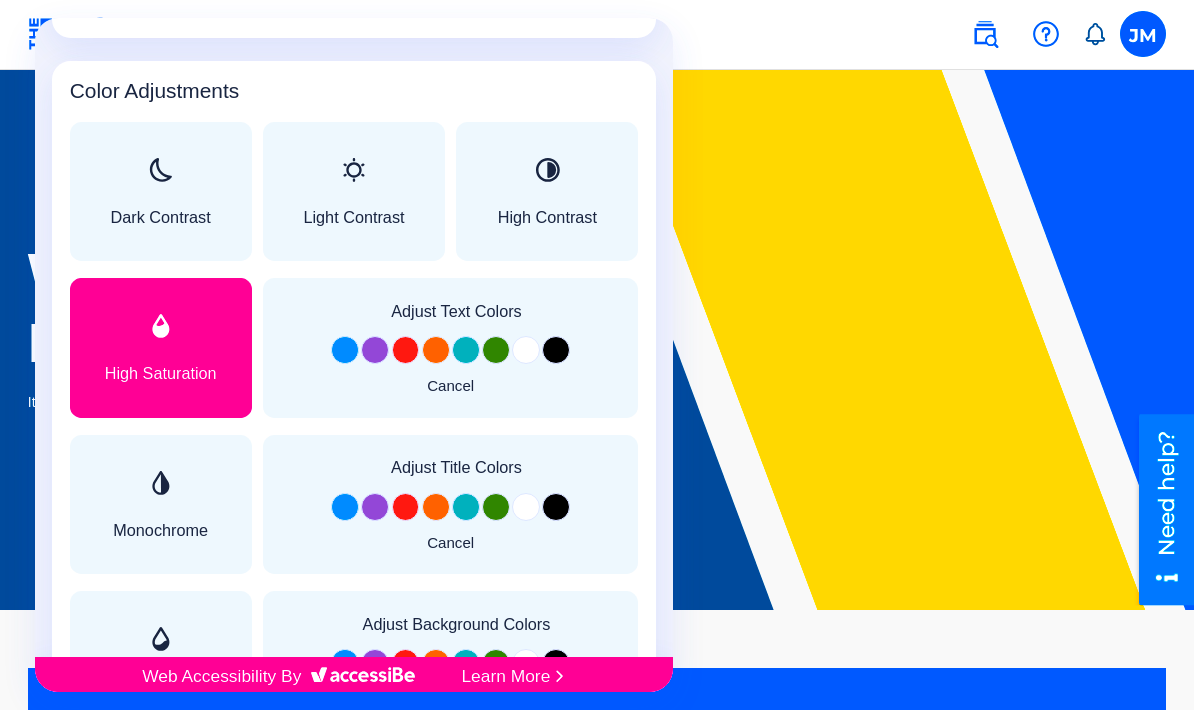 scroll, scrollTop: 1575, scrollLeft: 0, axis: vertical 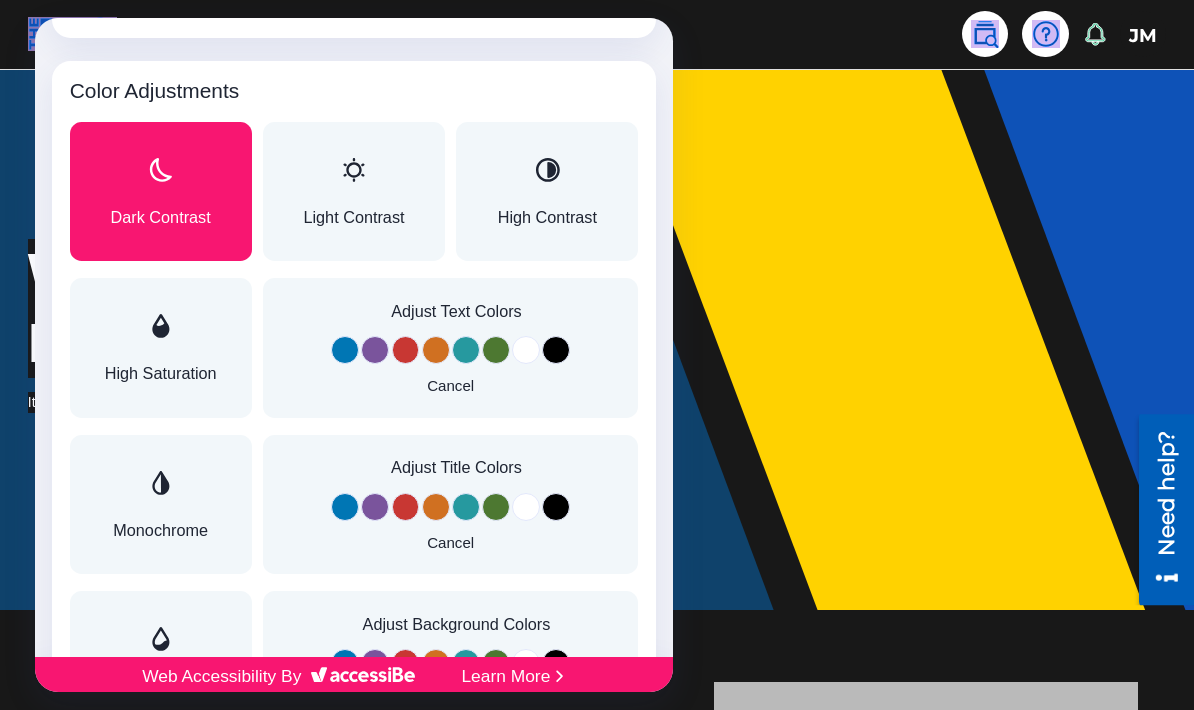 click 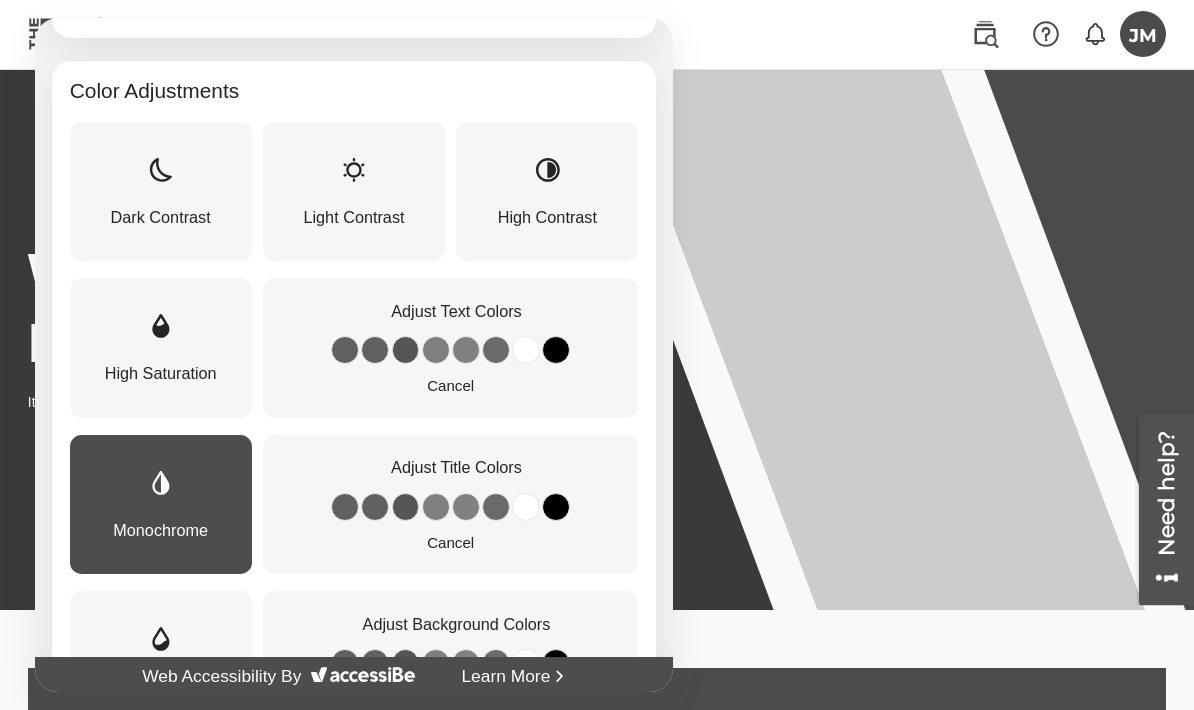 click on "Dark Contrast" at bounding box center (160, 191) 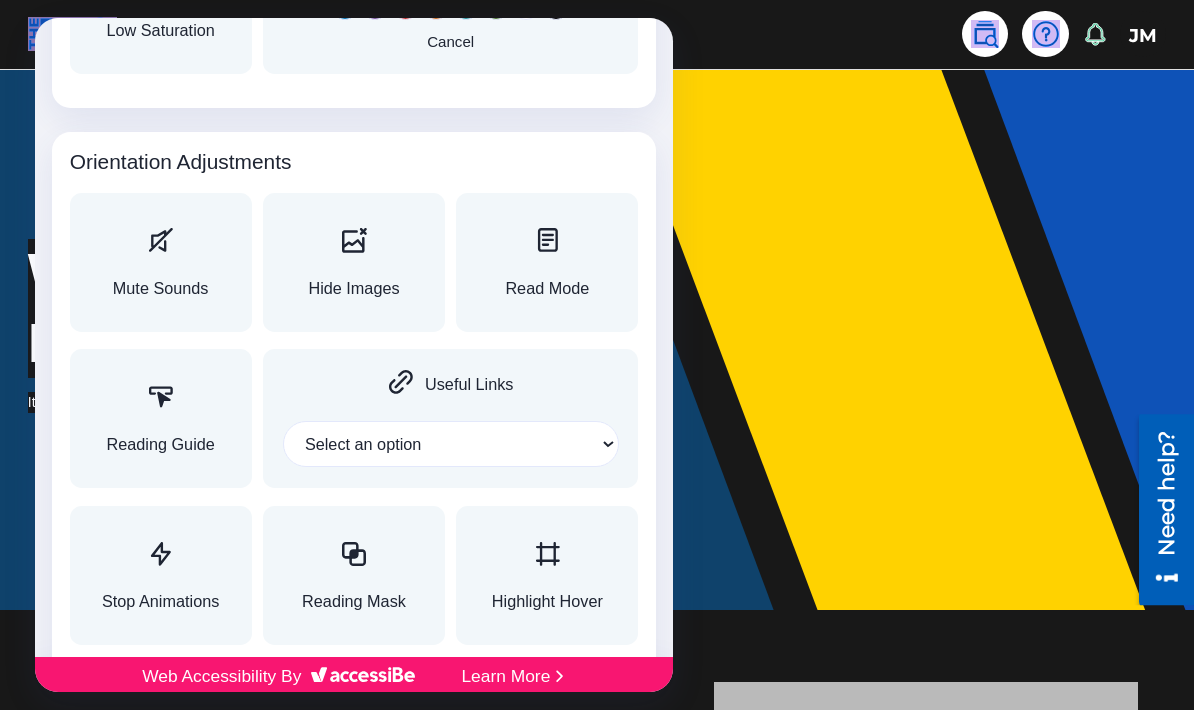 scroll, scrollTop: 2140, scrollLeft: 0, axis: vertical 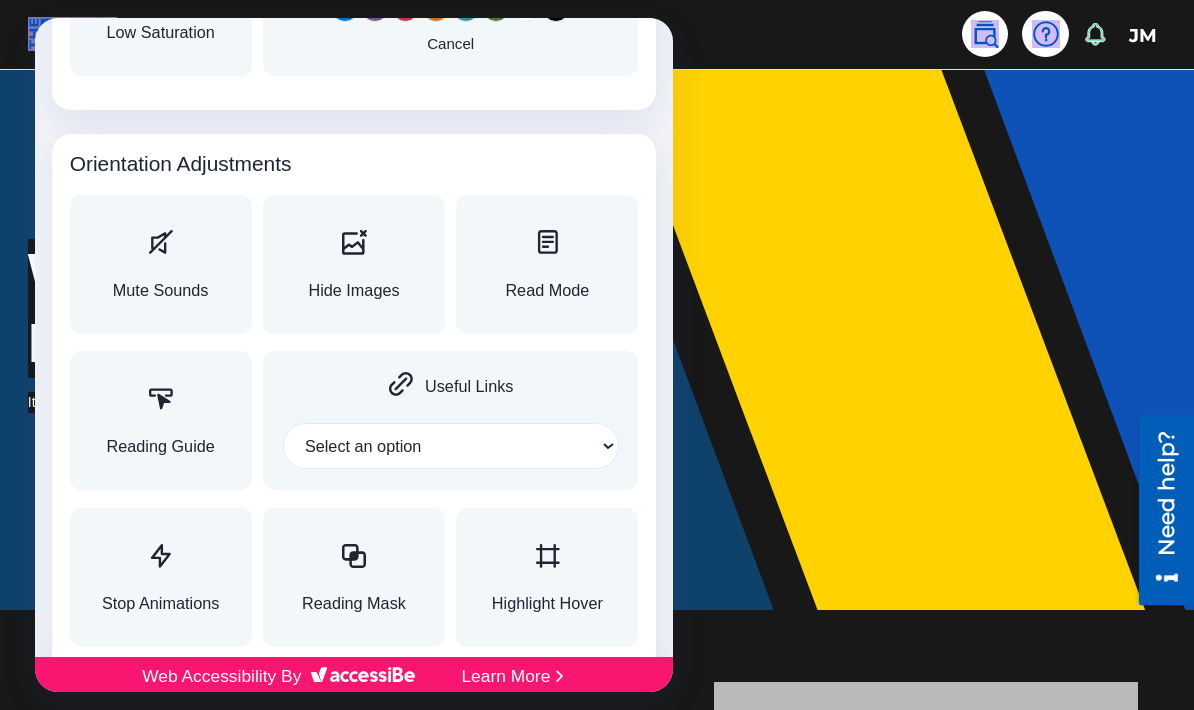 click at bounding box center (547, 244) 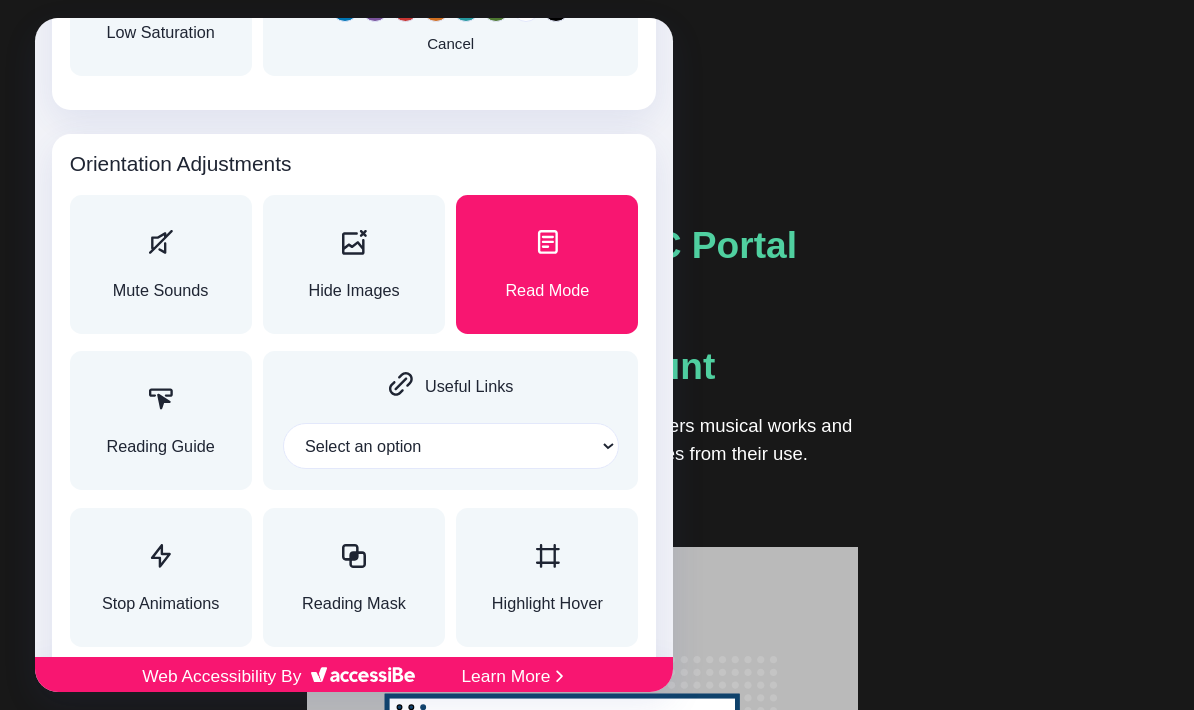 click at bounding box center (597, 355) 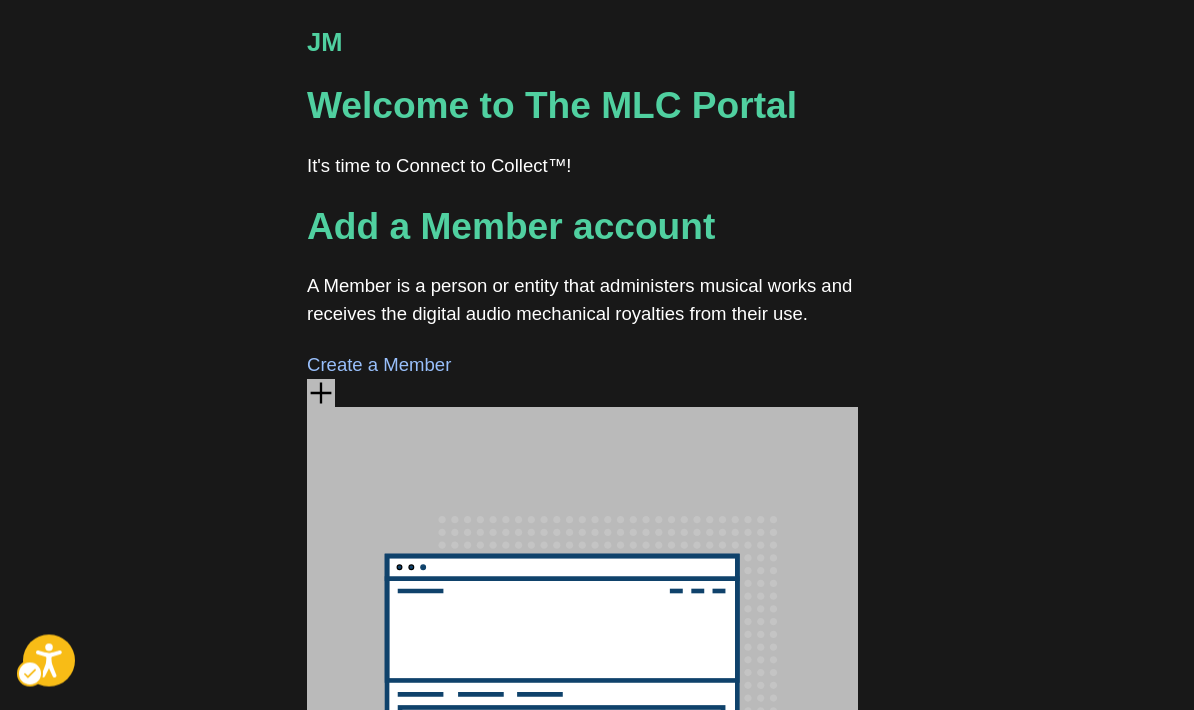 scroll, scrollTop: 0, scrollLeft: 0, axis: both 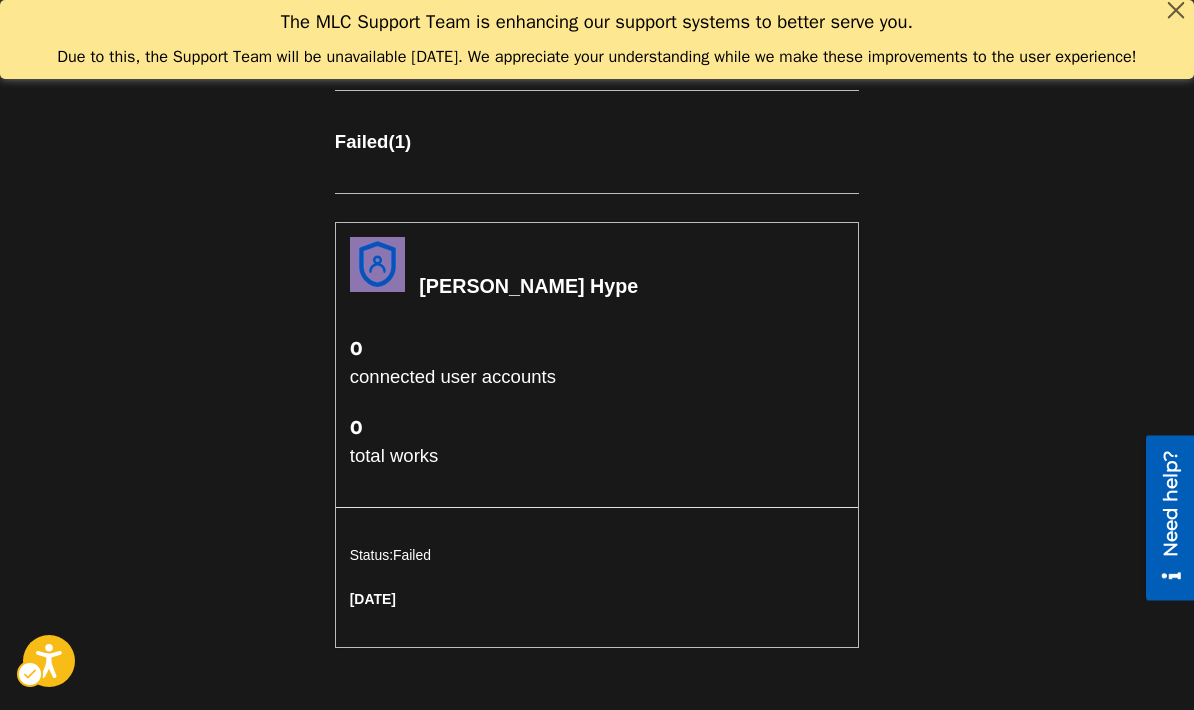 click on "The MLC Support Team is enhancing our support systems to better serve you.
Due to this, the Support Team will be unavailable today. We appreciate your understanding while we make these improvements to the user experience!" at bounding box center [597, 39] 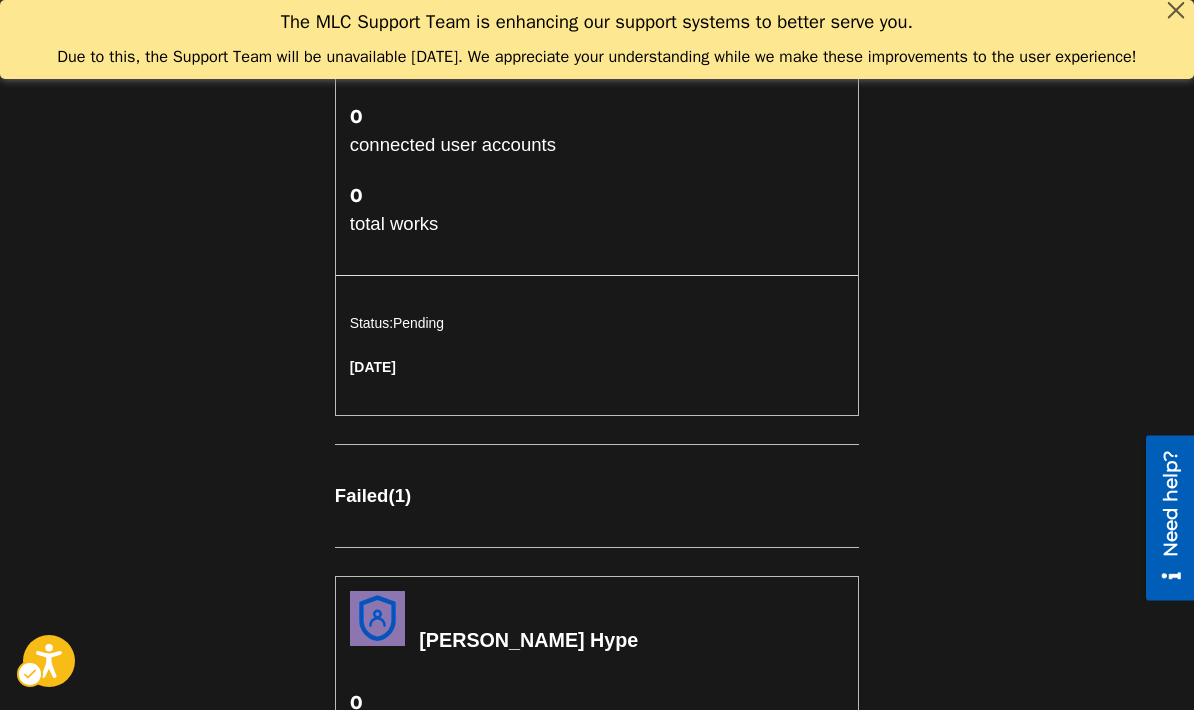 scroll, scrollTop: 885, scrollLeft: 0, axis: vertical 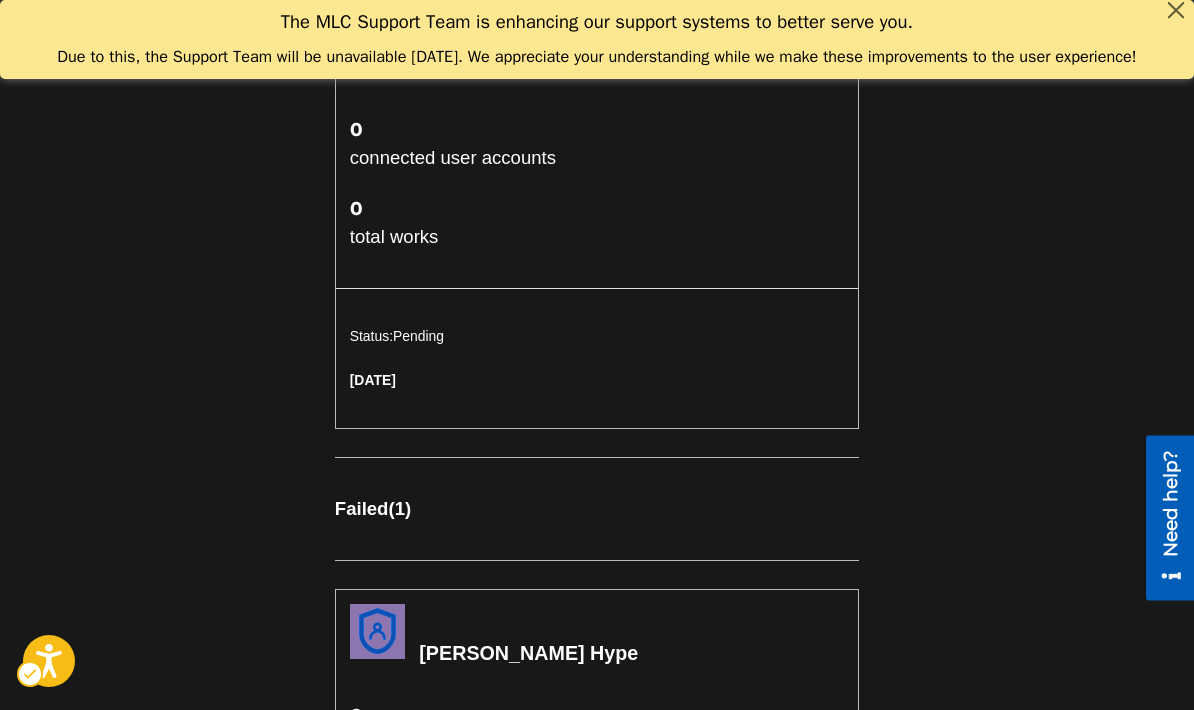 click on "The MLC Support Team is enhancing our support systems to better serve you.
Due to this, the Support Team will be unavailable today. We appreciate your understanding while we make these improvements to the user experience!" at bounding box center (597, 39) 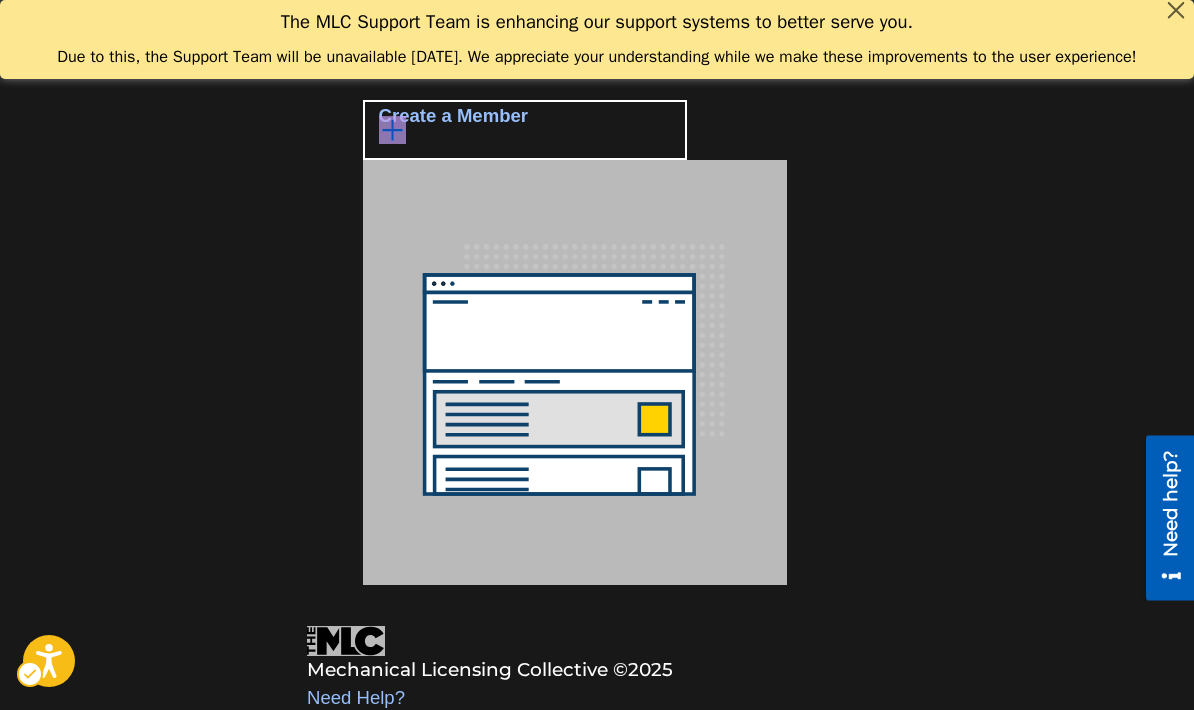 scroll, scrollTop: 33, scrollLeft: 0, axis: vertical 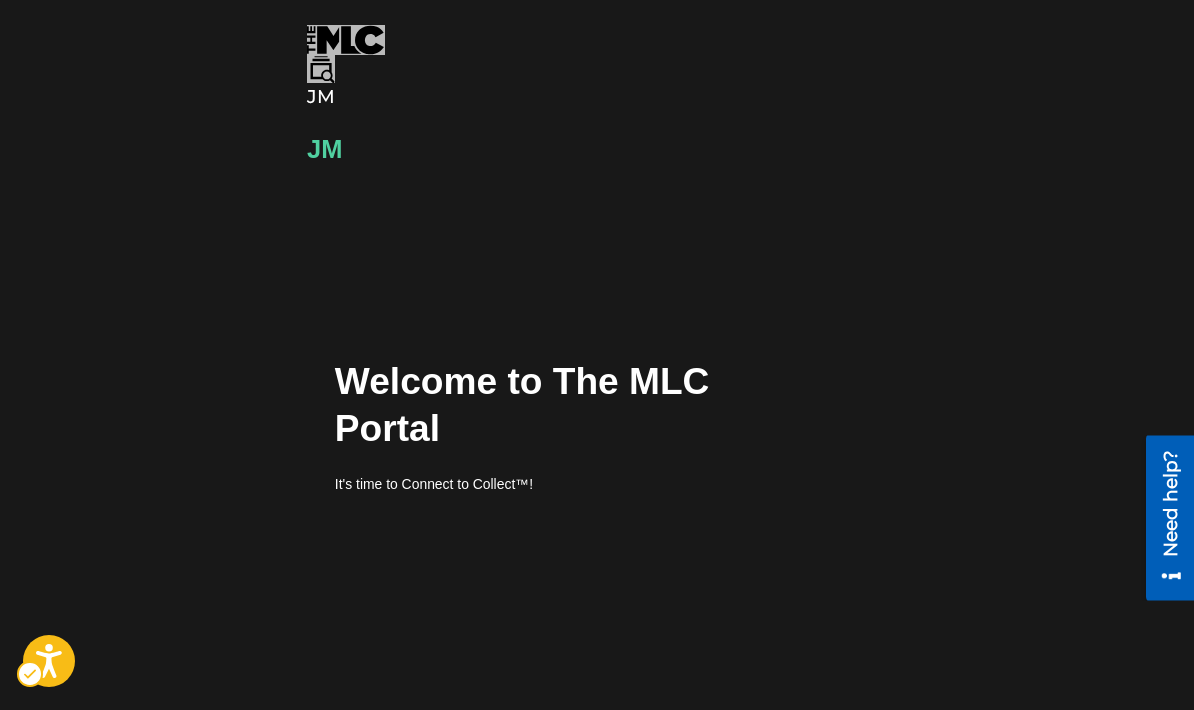 click on "Need help?" at bounding box center [1170, 502] 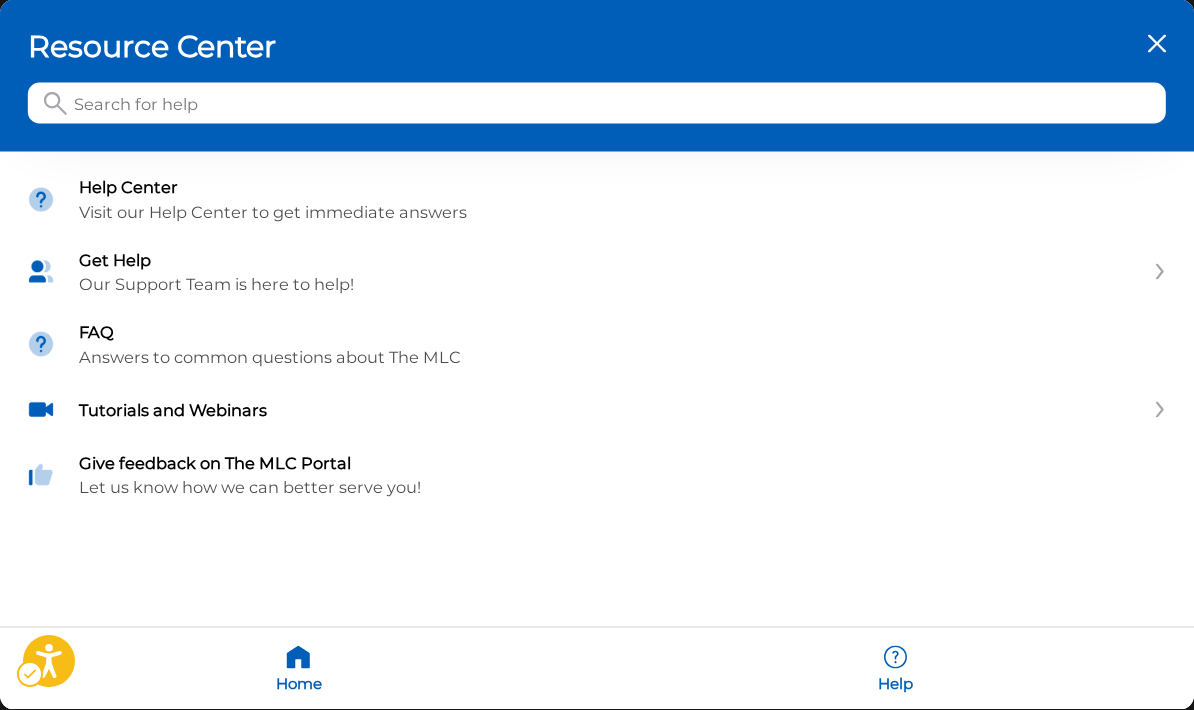 click 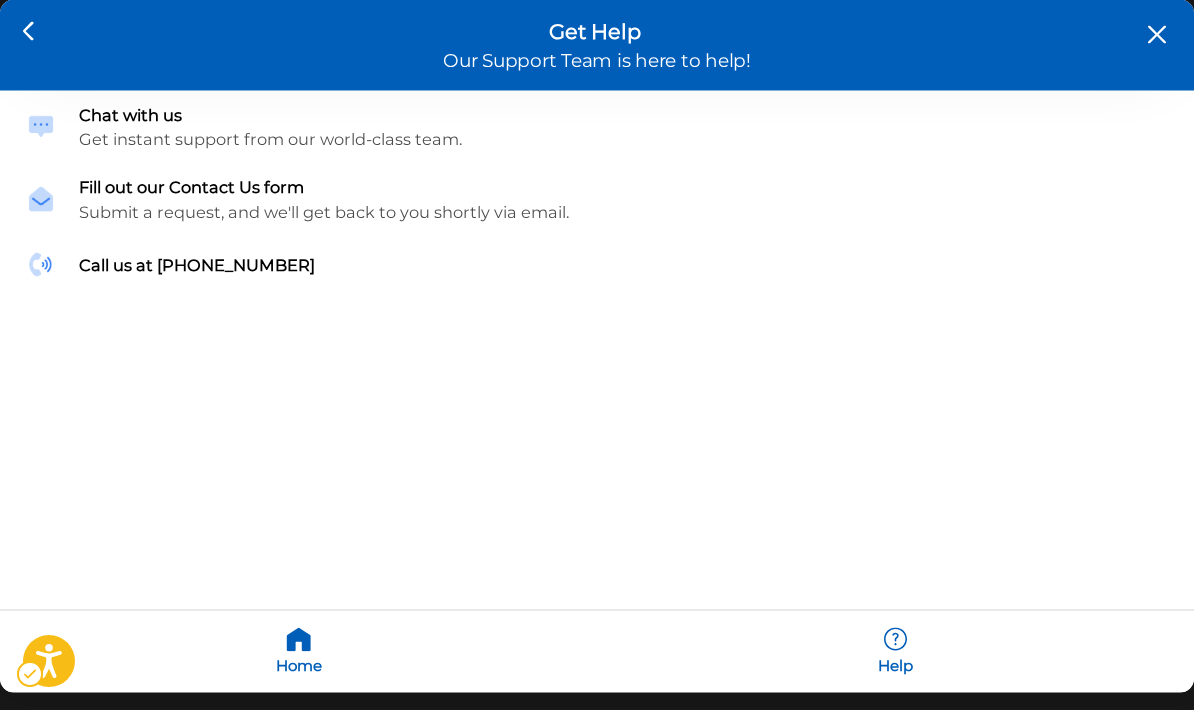 click on "Fill out our Contact Us form" at bounding box center (624, 187) 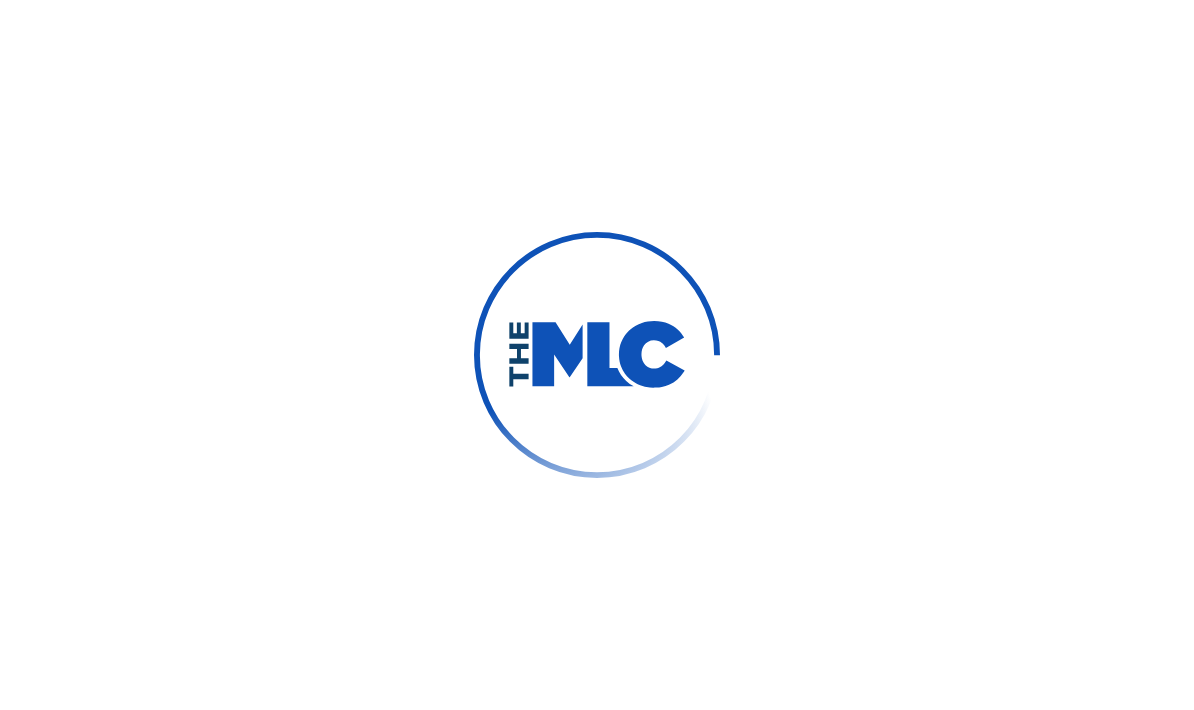 scroll, scrollTop: 0, scrollLeft: 0, axis: both 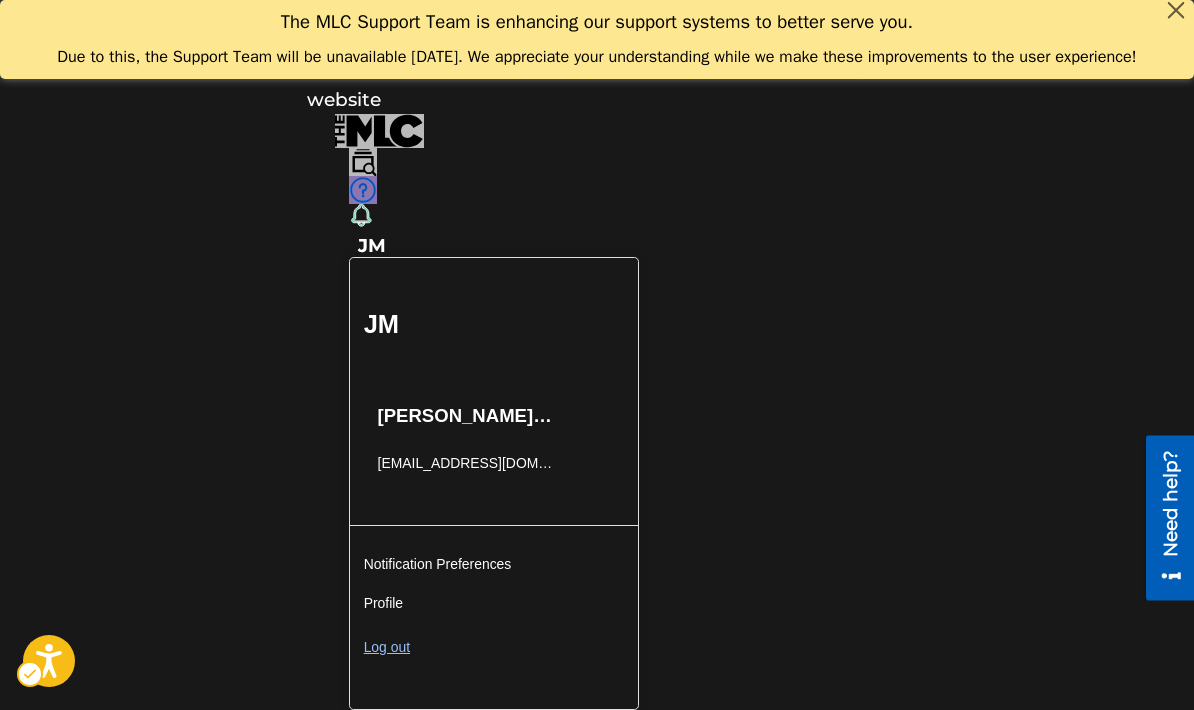 click on "The MLC Support Team is enhancing our support systems to better serve you.
Due to this, the Support Team will be unavailable [DATE]. We appreciate your understanding while we make these improvements to the user experience!" at bounding box center (597, 39) 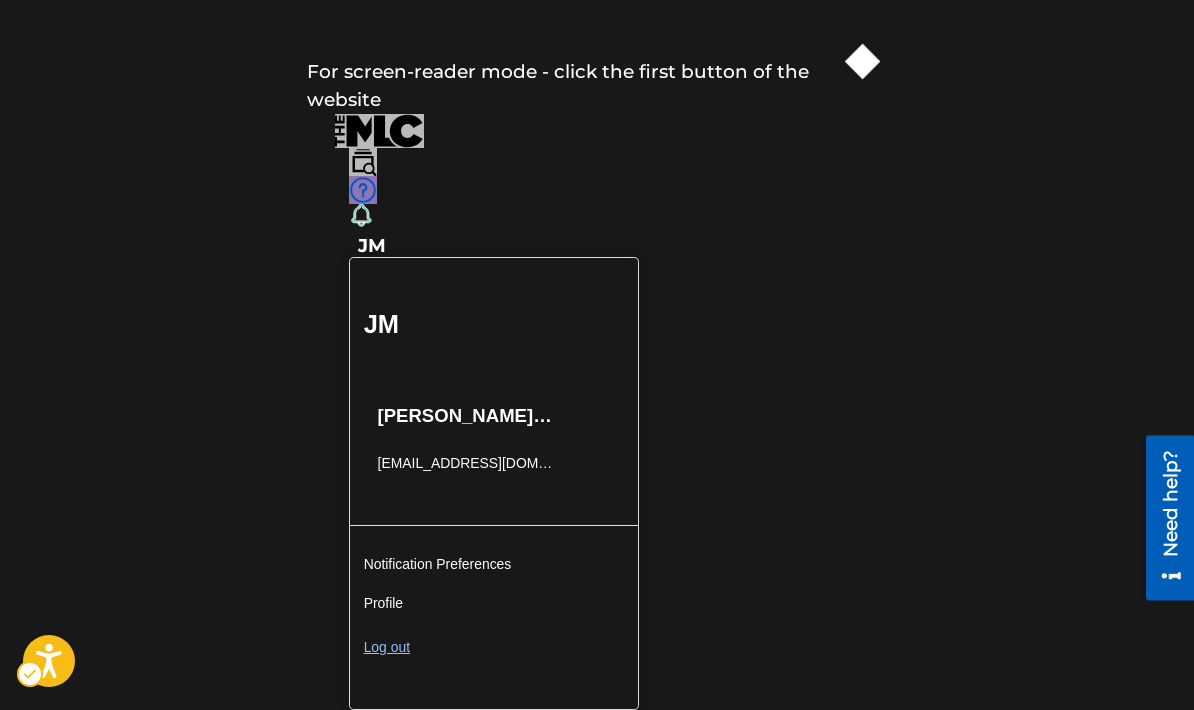 scroll, scrollTop: 0, scrollLeft: 0, axis: both 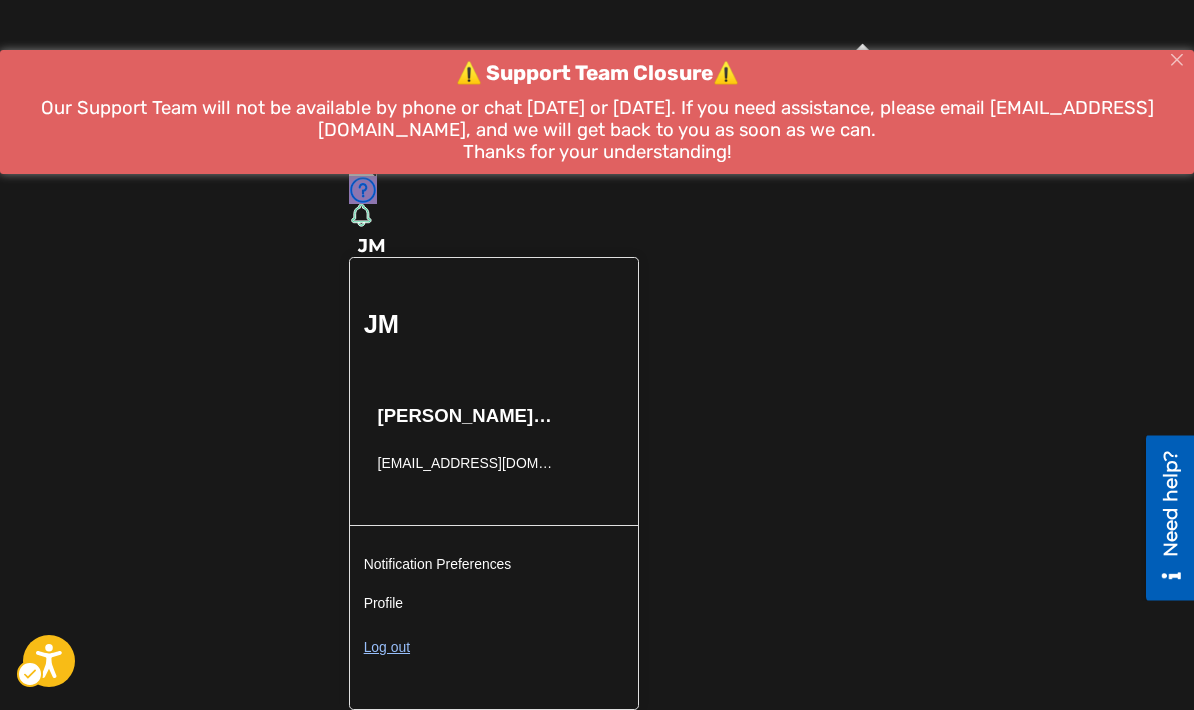 click on "Accessibility Screen-Reader Guide, Feedback, and Issue Reporting | New window
For screen-reader mode - click the first button of the website JM [PERSON_NAME] [EMAIL_ADDRESS][DOMAIN_NAME] Notification Preferences Profile Log out Need Help? You've come to the right place! Check out our   Help Center   or   FAQ page   - the answer you're looking for might be there already! If you need additional help, send us an email, chat, or give us a call. The MLC Support Team is available [DATE]-[DATE], 8am-6pm CT. Visit Help Center Find immediate answers in our help articles. Visit Help Center Chat with us Chat with us Call us Talk to a live team member. [PHONE_NUMBER] Submit a request Typical reply time: within hours via email First Name [PERSON_NAME] Last Name [PERSON_NAME] Email * [EMAIL_ADDRESS][DOMAIN_NAME] Topic * Please Select I need help with my account I need help with managing my catalog I need help with the Public Search I need help with information about The MLC * Submit" at bounding box center [597, 355] 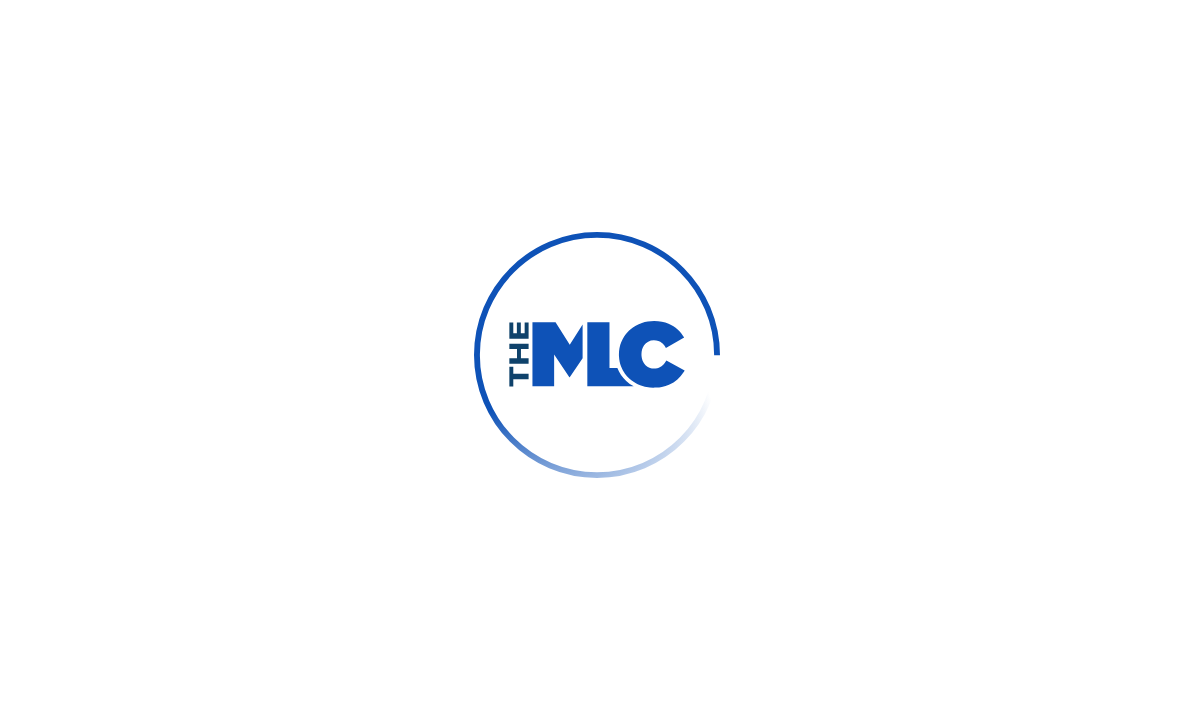 scroll, scrollTop: 33, scrollLeft: 0, axis: vertical 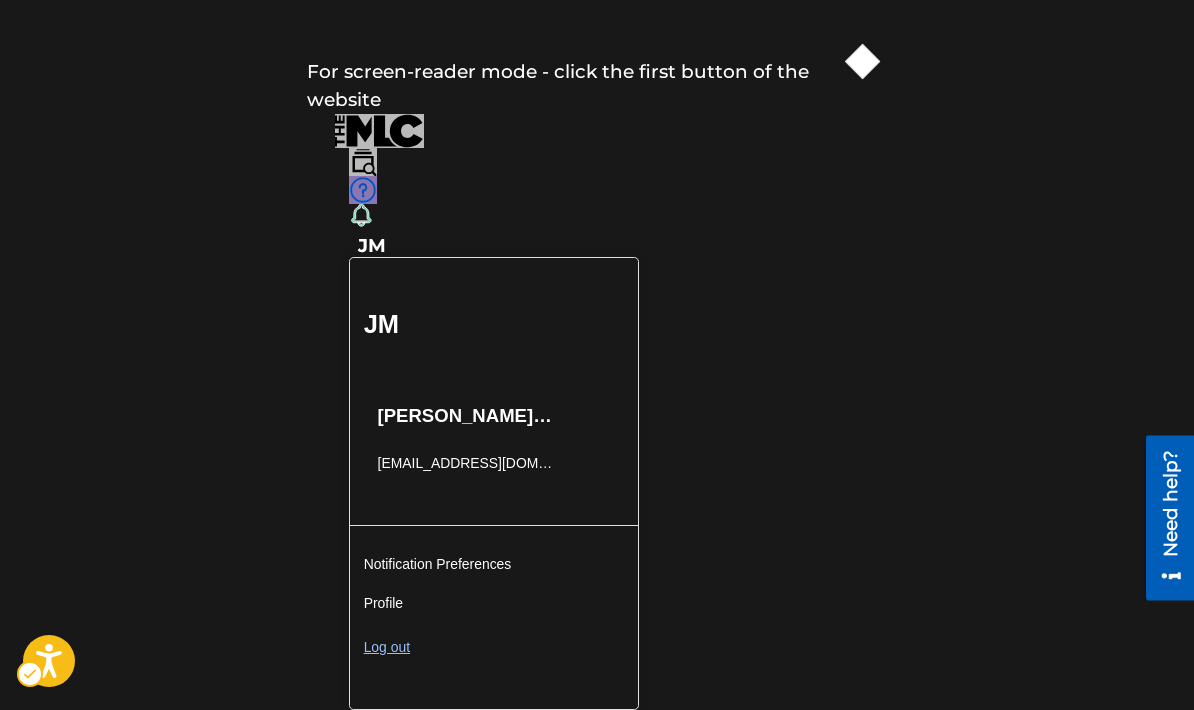 click on "Need help?" at bounding box center (1170, 502) 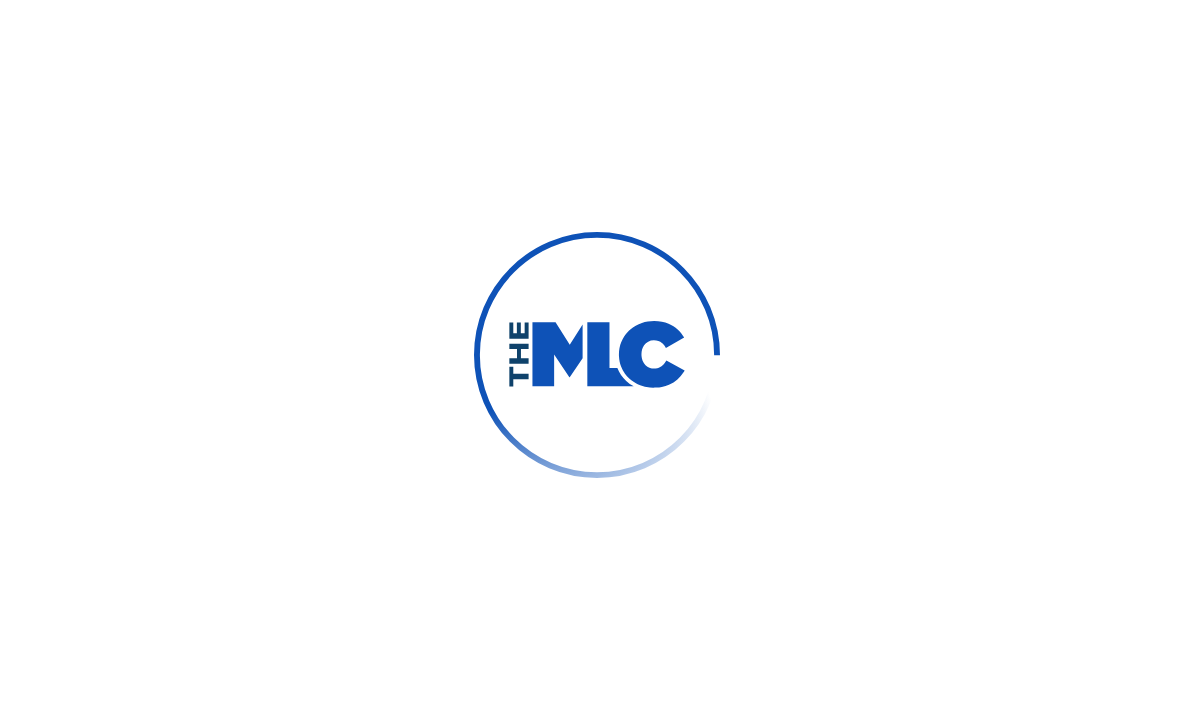 scroll, scrollTop: 0, scrollLeft: 0, axis: both 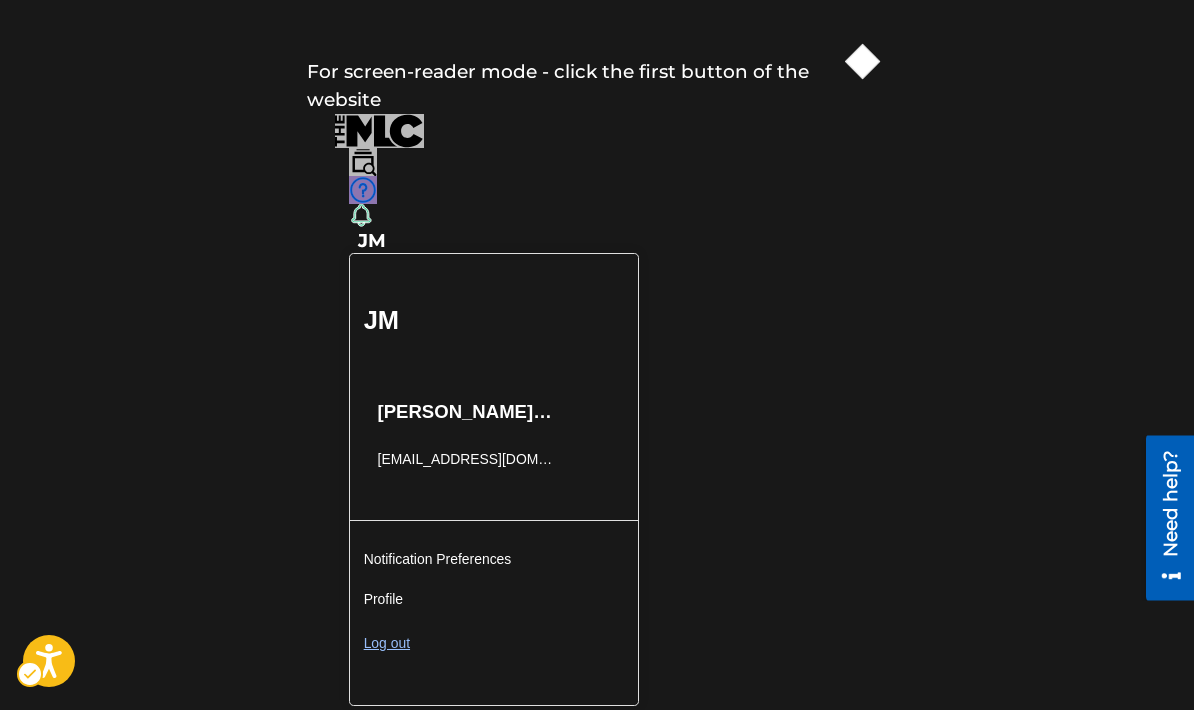 click 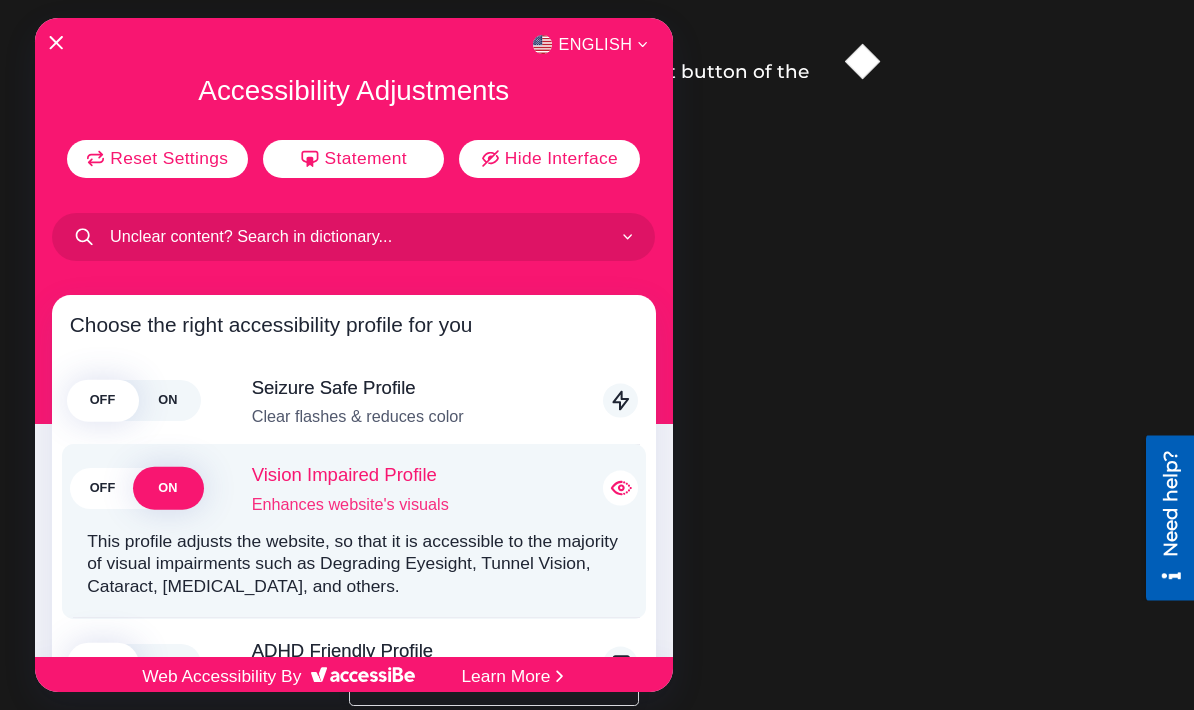 click on "OFF" at bounding box center [102, 488] 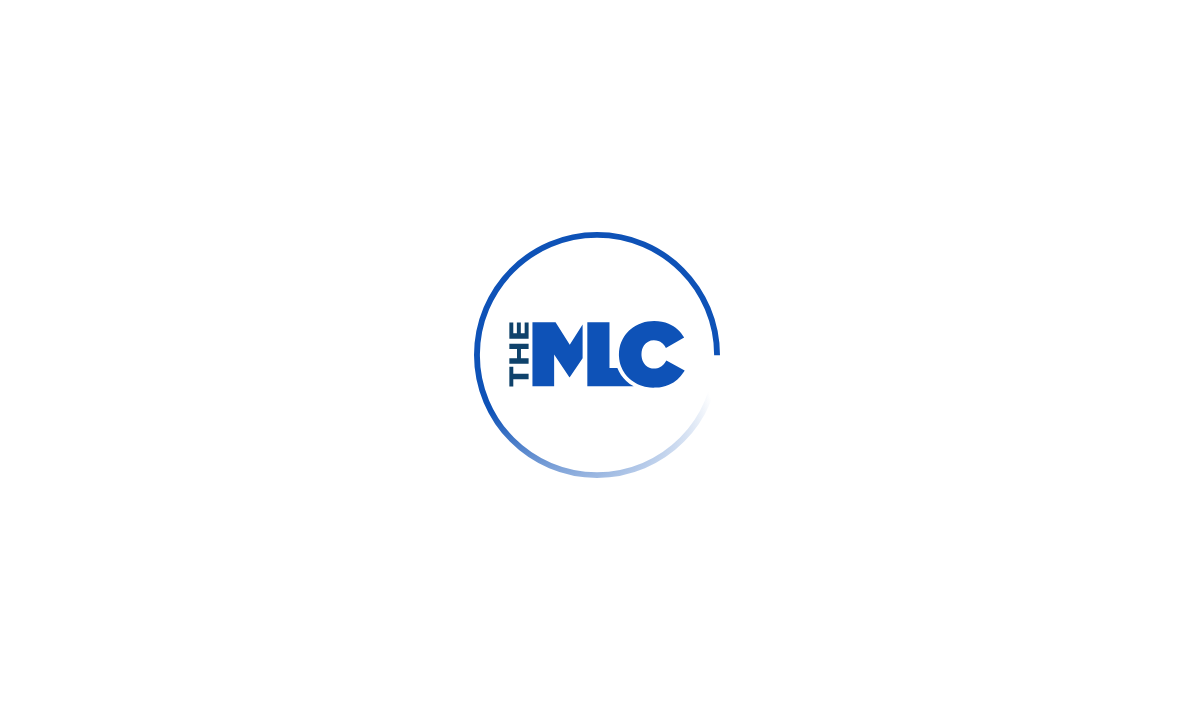 scroll, scrollTop: 0, scrollLeft: 0, axis: both 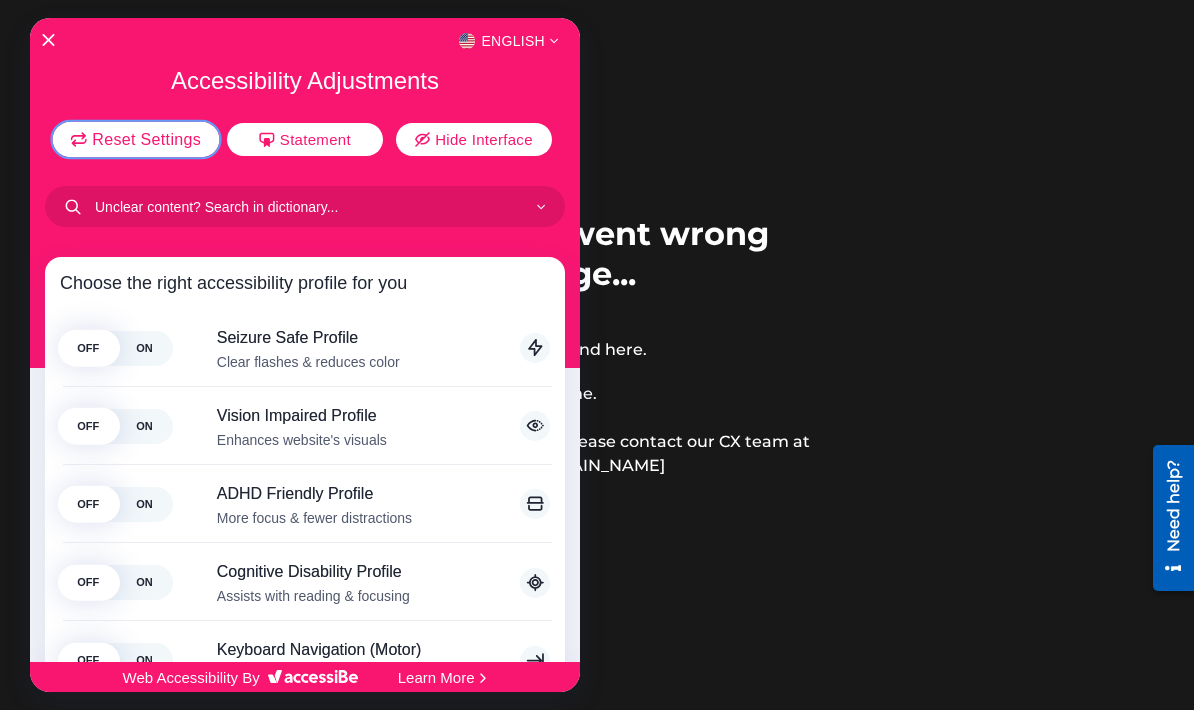 click on "Reset Settings" at bounding box center [136, 139] 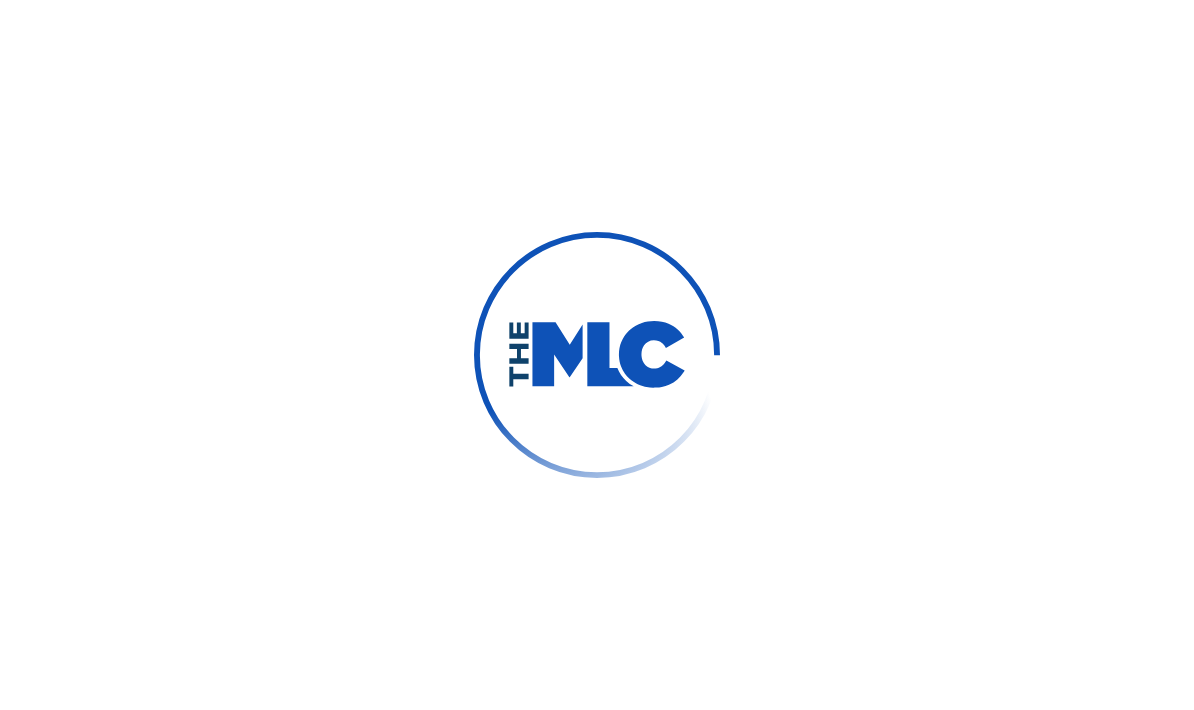 scroll, scrollTop: 0, scrollLeft: 0, axis: both 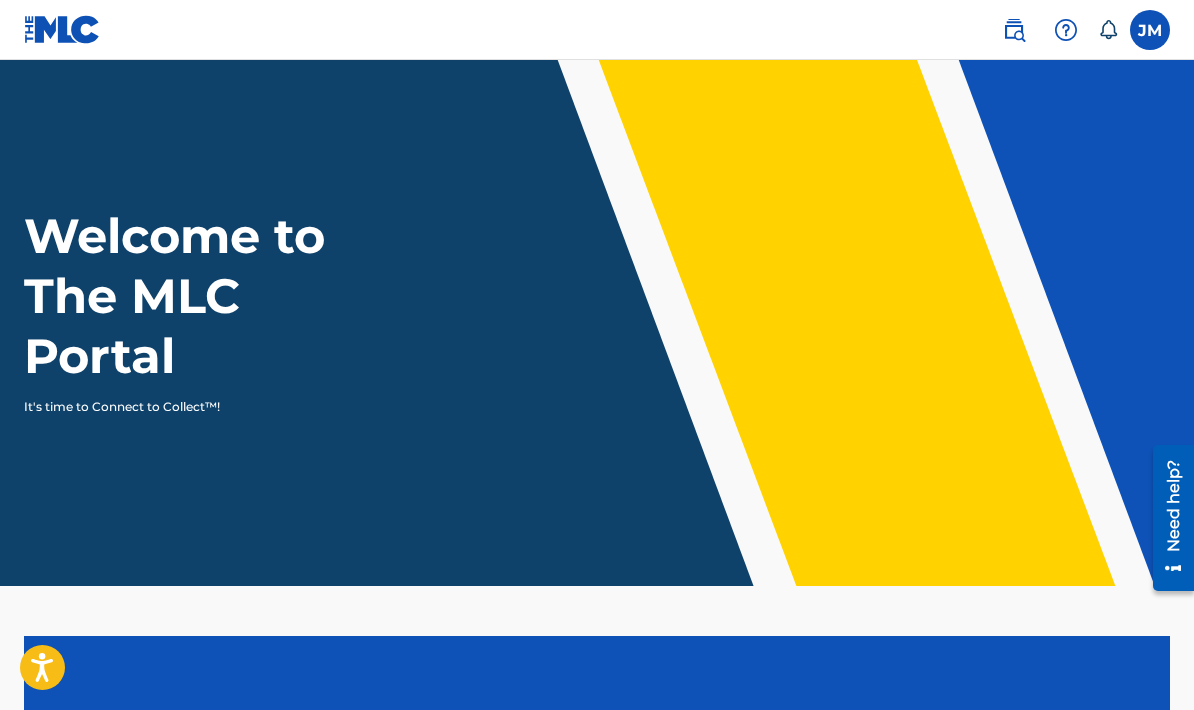 click on "Welcome to The MLC Portal It's time to Connect to Collect™!" at bounding box center (597, 323) 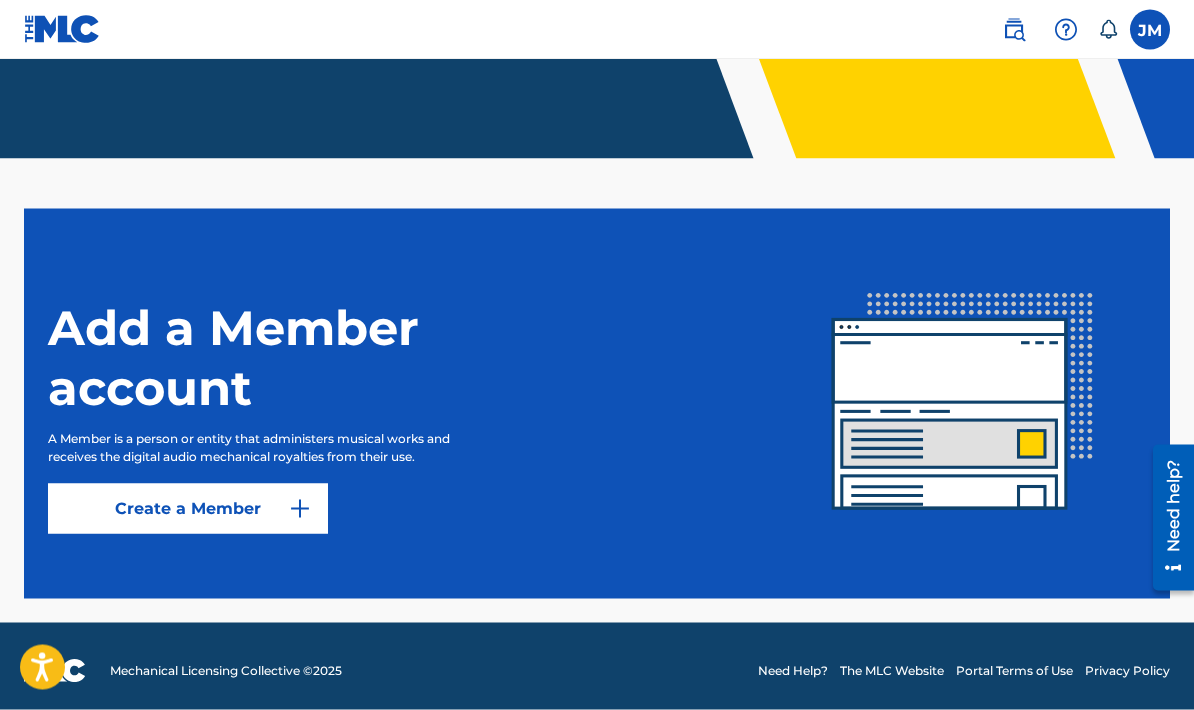 scroll, scrollTop: 436, scrollLeft: 0, axis: vertical 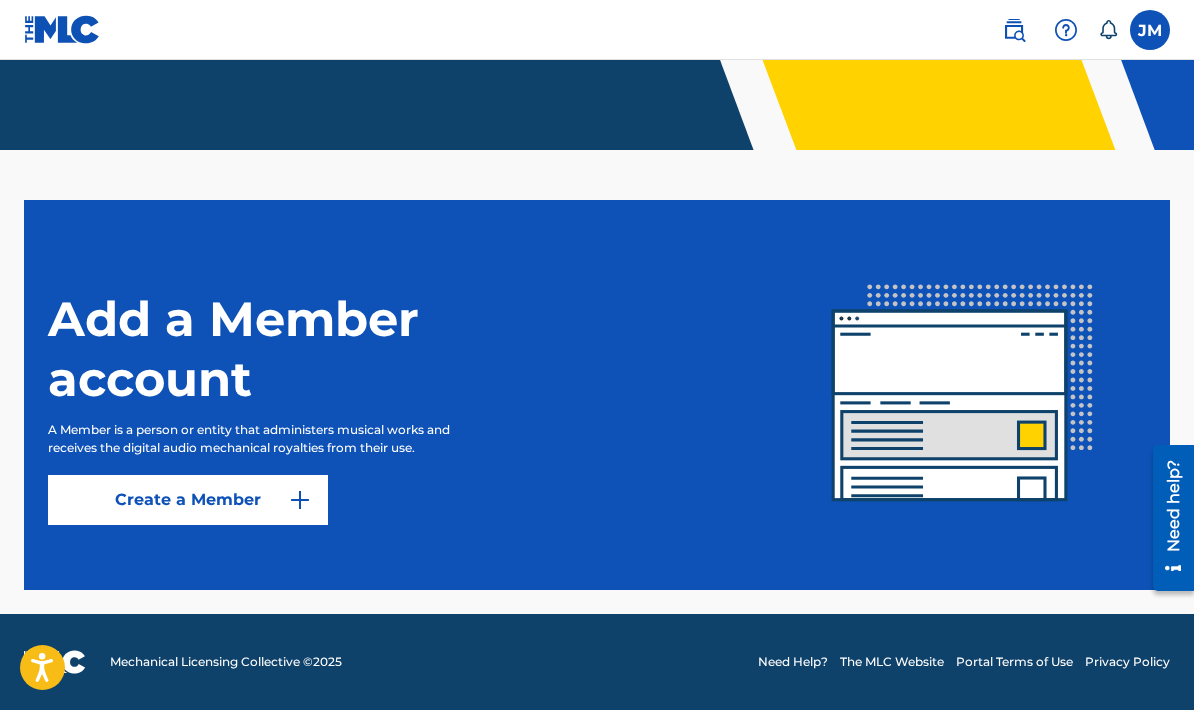 click on "The MLC Website" at bounding box center (892, 662) 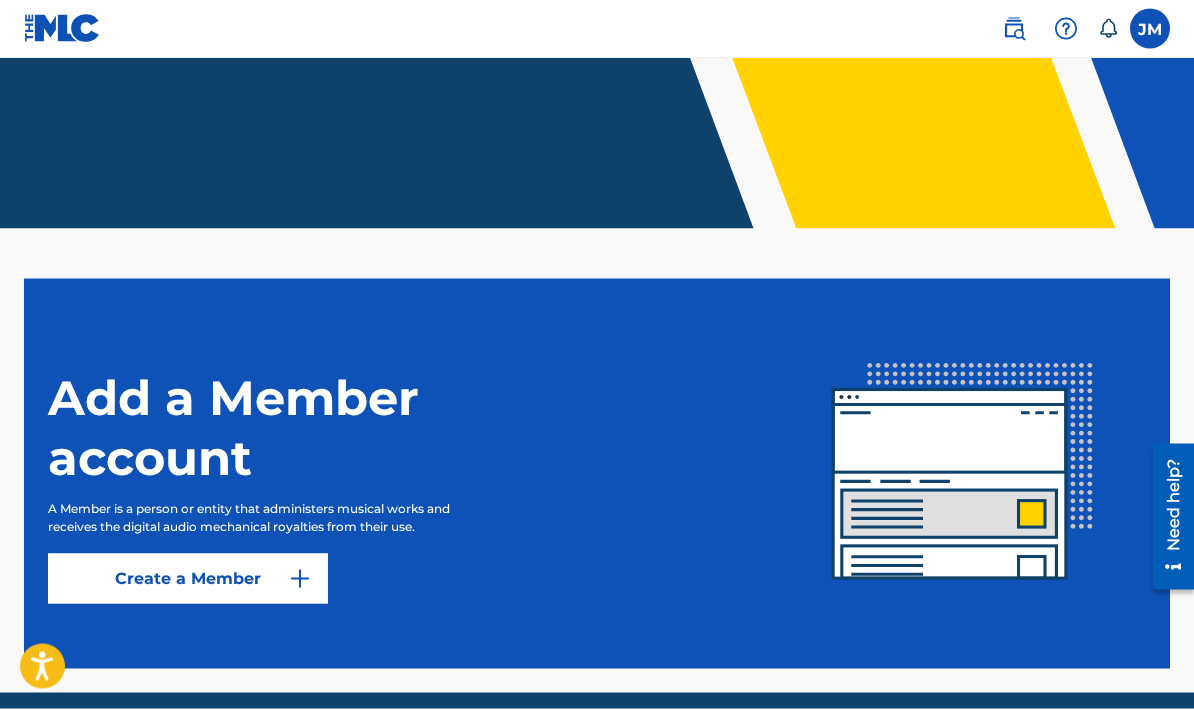 scroll, scrollTop: 356, scrollLeft: 0, axis: vertical 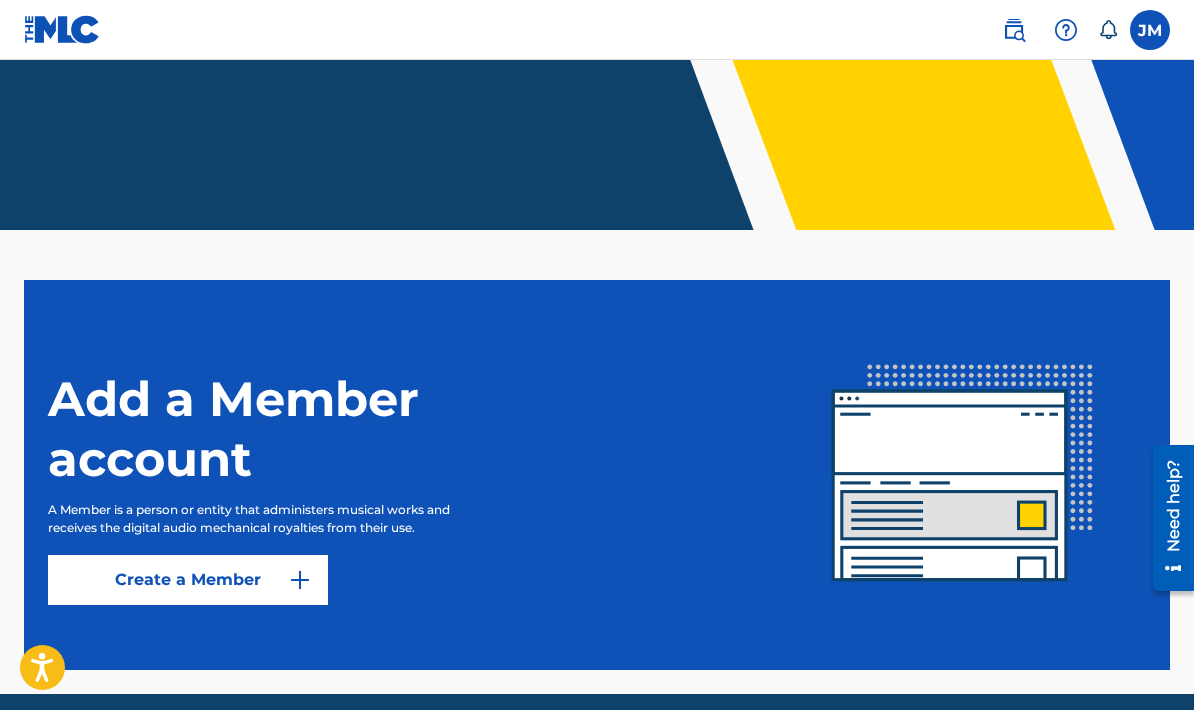 click at bounding box center [1150, 30] 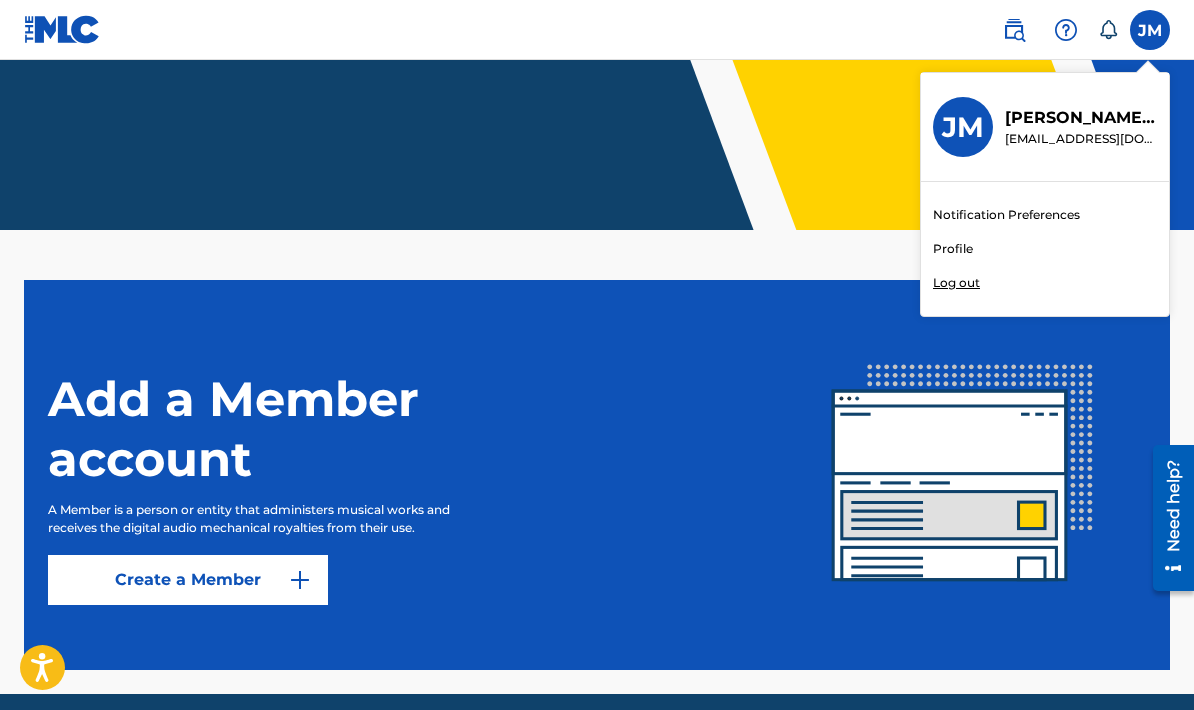 click on "Welcome to The MLC Portal It's time to Connect to Collect™!" at bounding box center (597, -33) 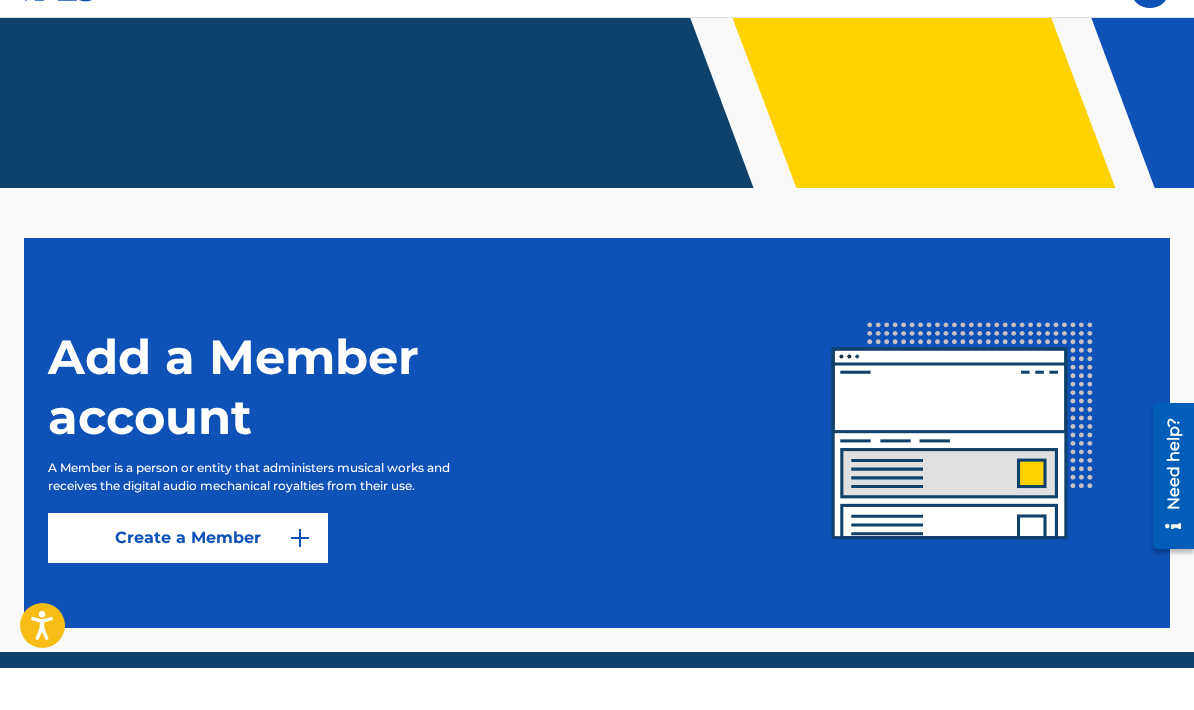 scroll, scrollTop: 356, scrollLeft: 0, axis: vertical 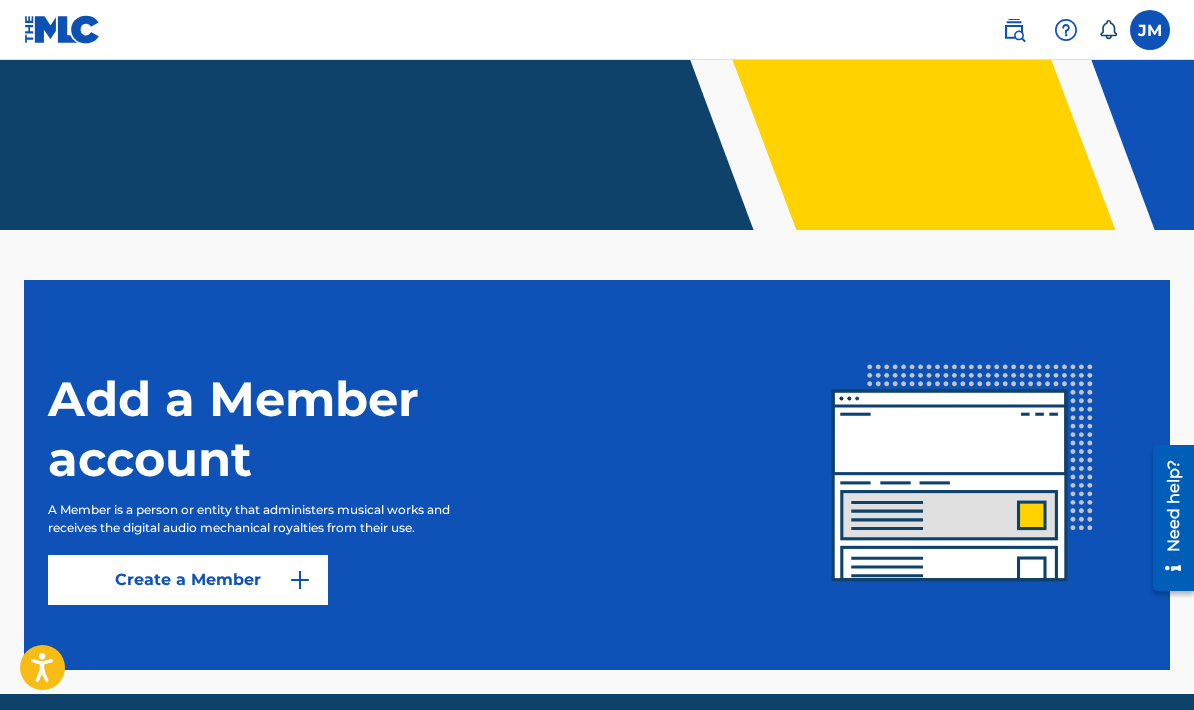click on "Create a Member" at bounding box center [188, 580] 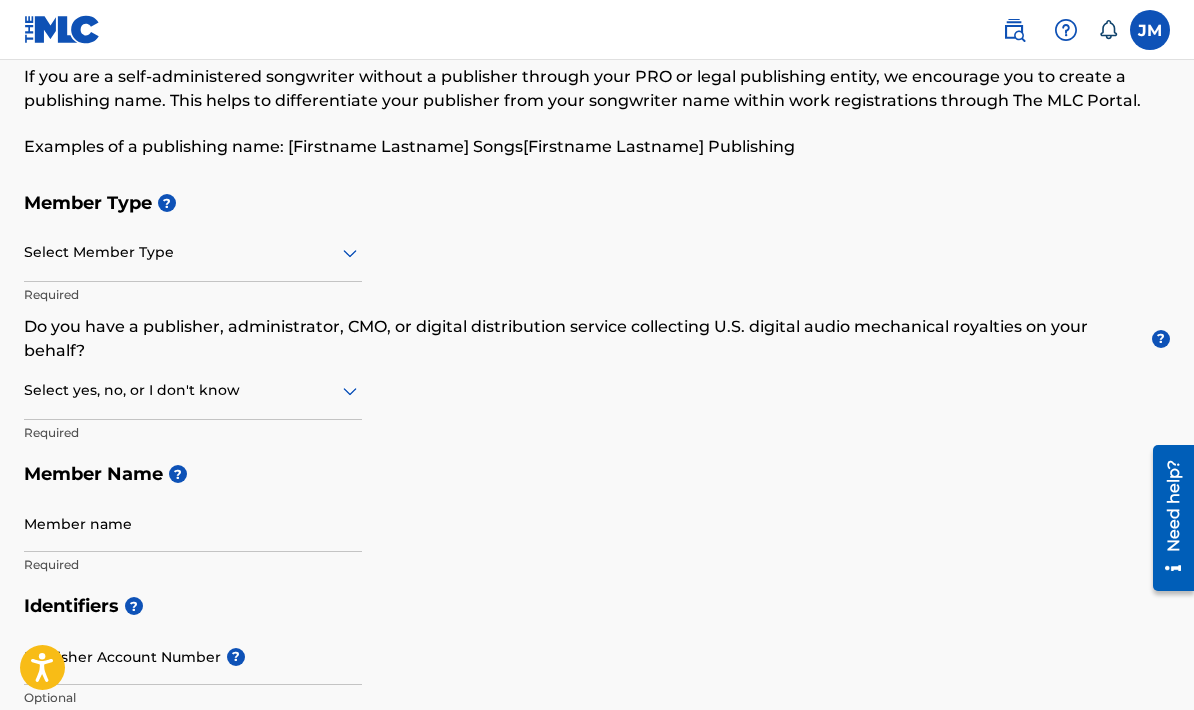 scroll, scrollTop: 0, scrollLeft: 0, axis: both 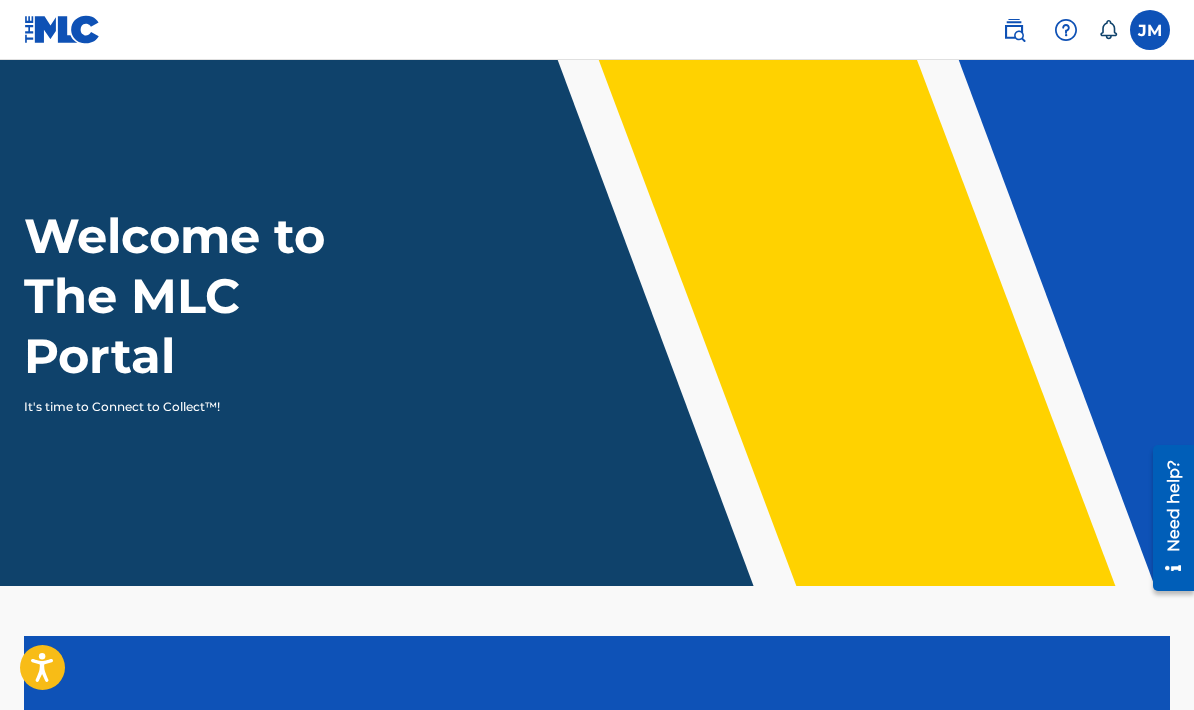 click at bounding box center [1150, 30] 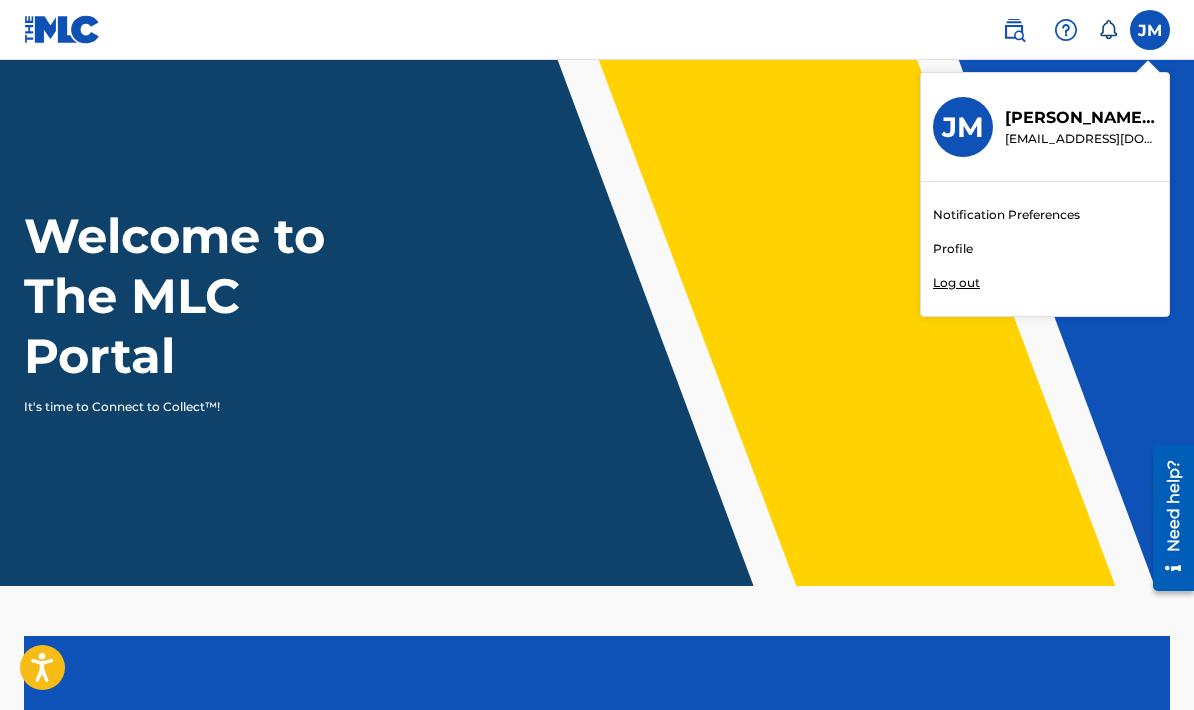 click on "JM" at bounding box center [963, 127] 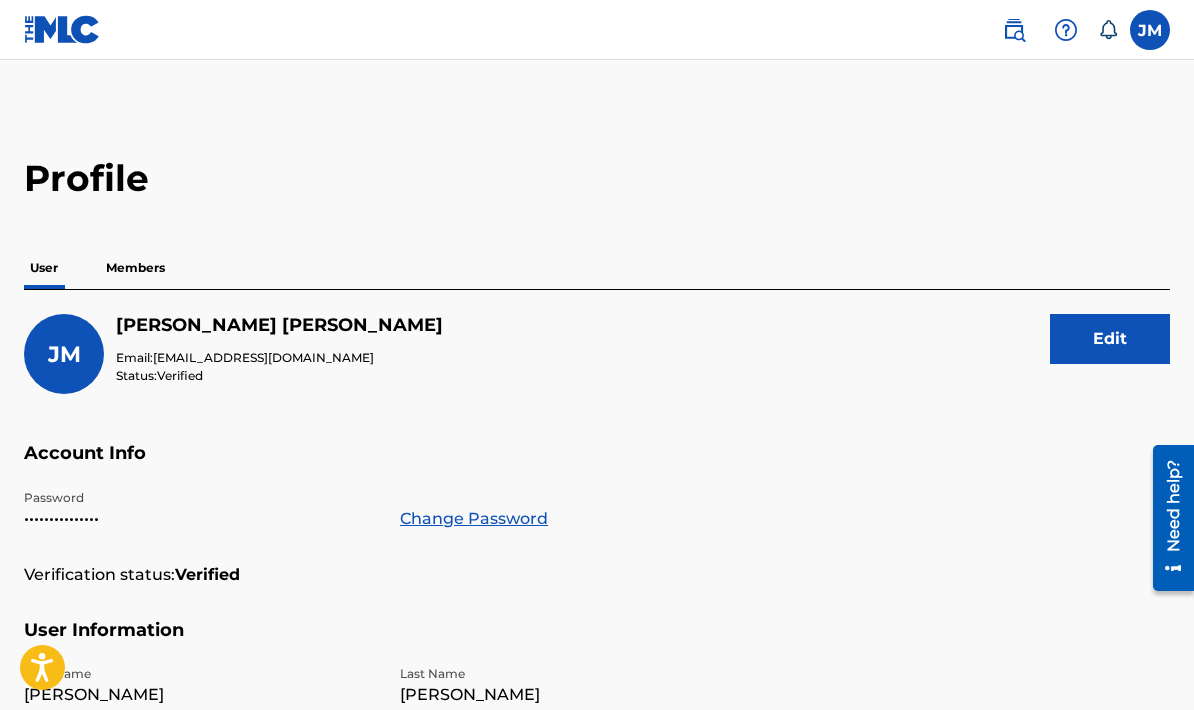 scroll, scrollTop: 80, scrollLeft: 0, axis: vertical 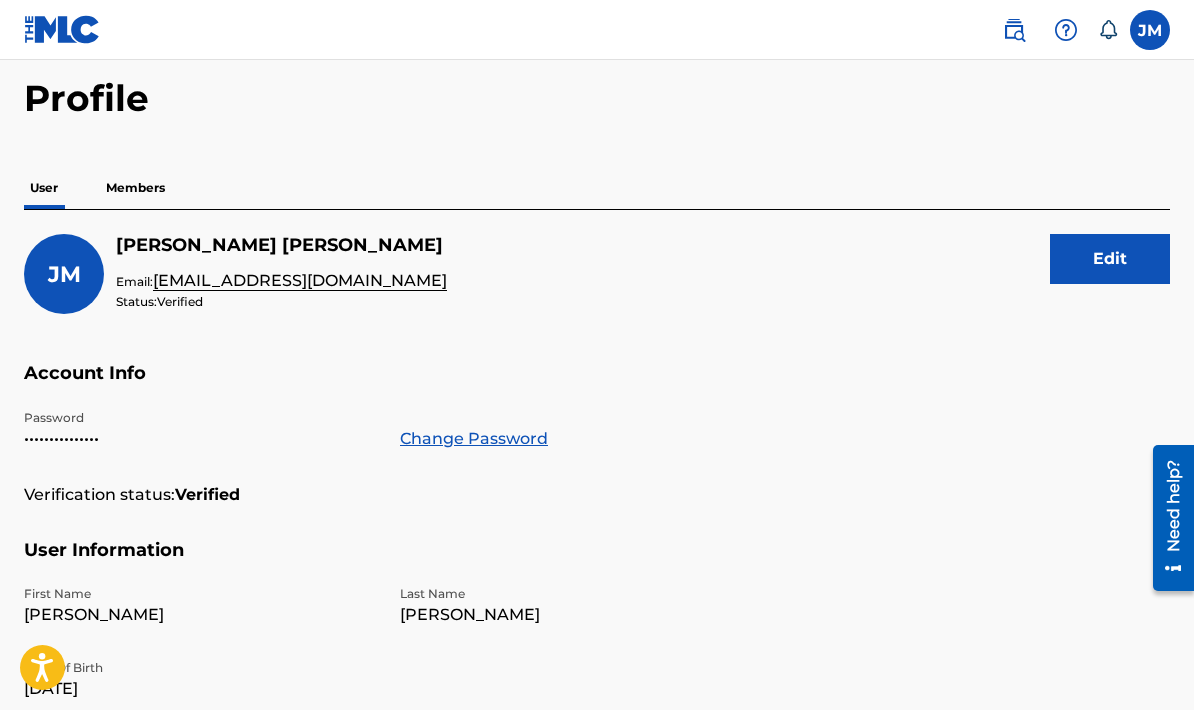 click on "Members" at bounding box center (135, 188) 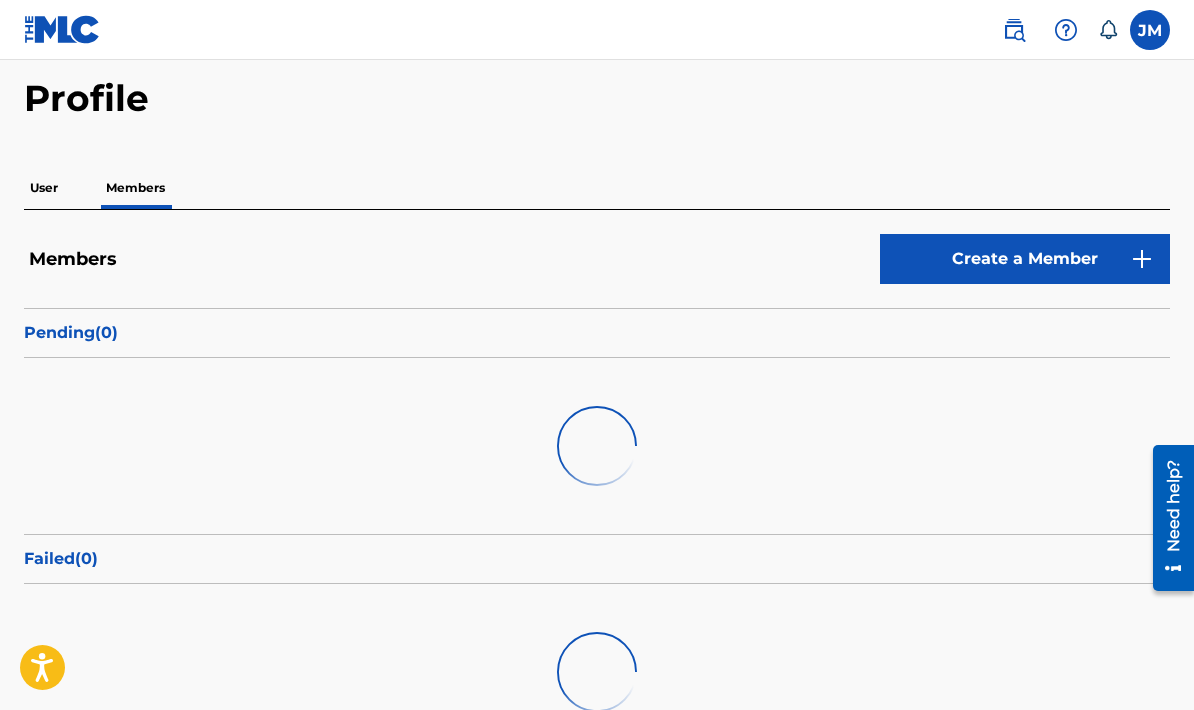 scroll, scrollTop: 0, scrollLeft: 0, axis: both 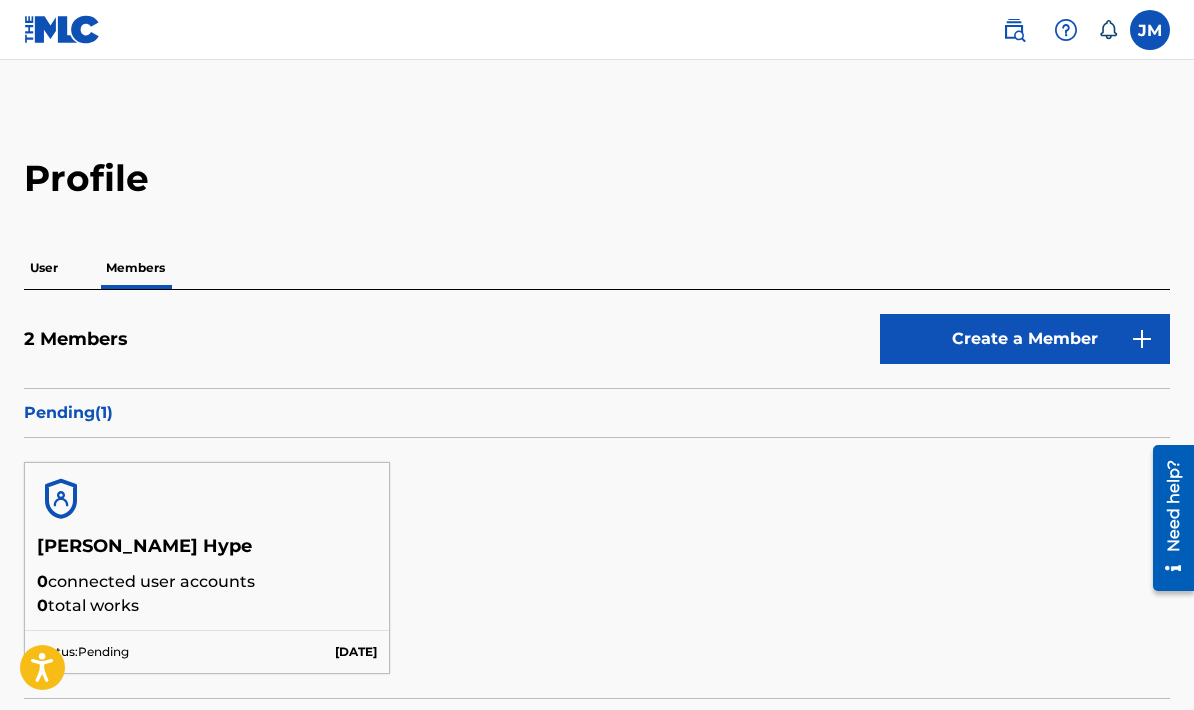 click on "Create a Member" at bounding box center [1025, 339] 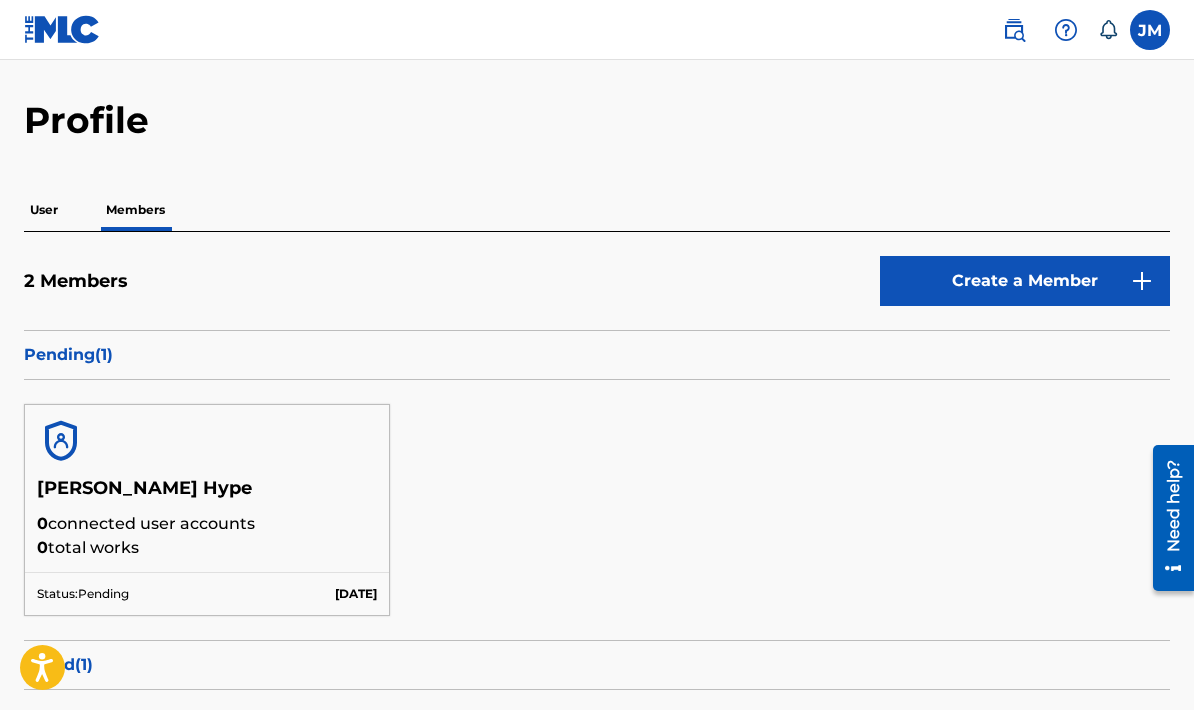 scroll, scrollTop: 70, scrollLeft: 0, axis: vertical 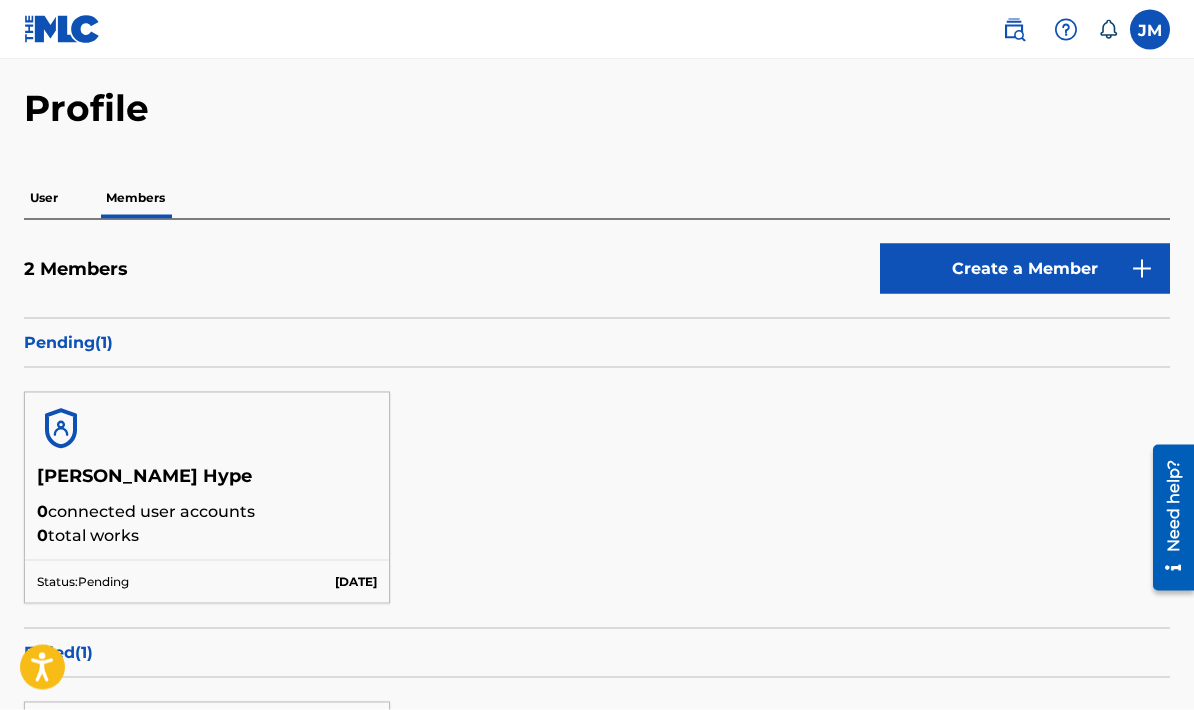 click at bounding box center [61, 429] 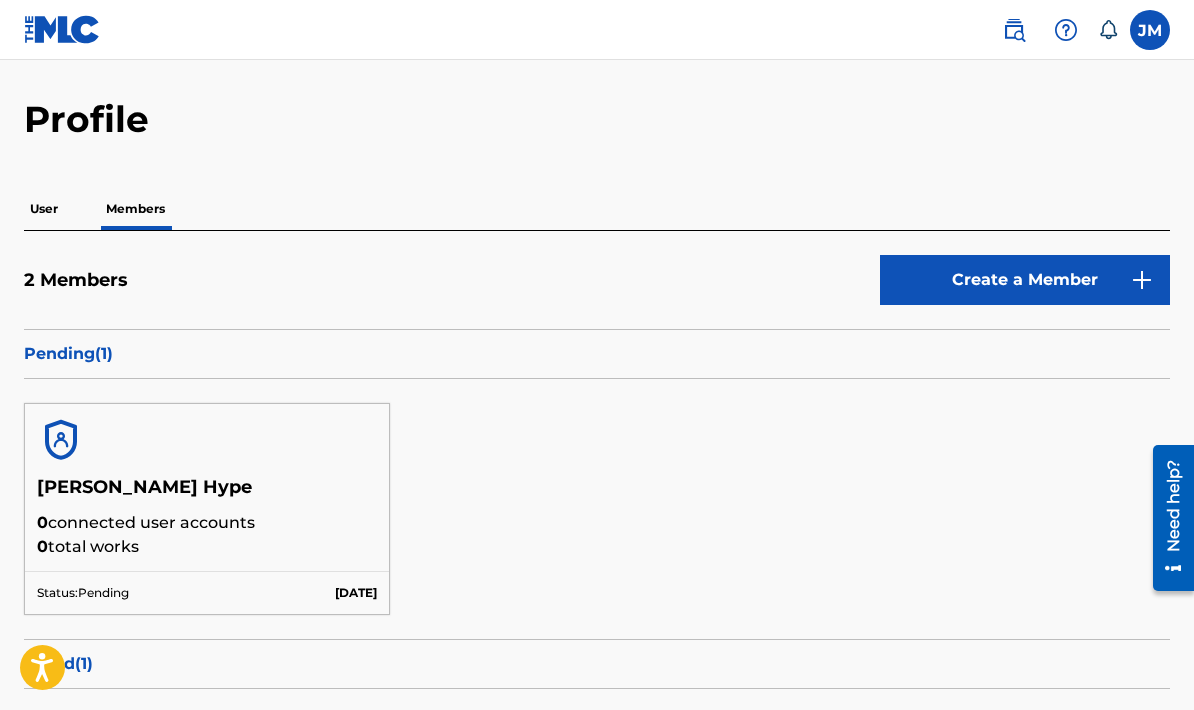 scroll, scrollTop: 57, scrollLeft: 0, axis: vertical 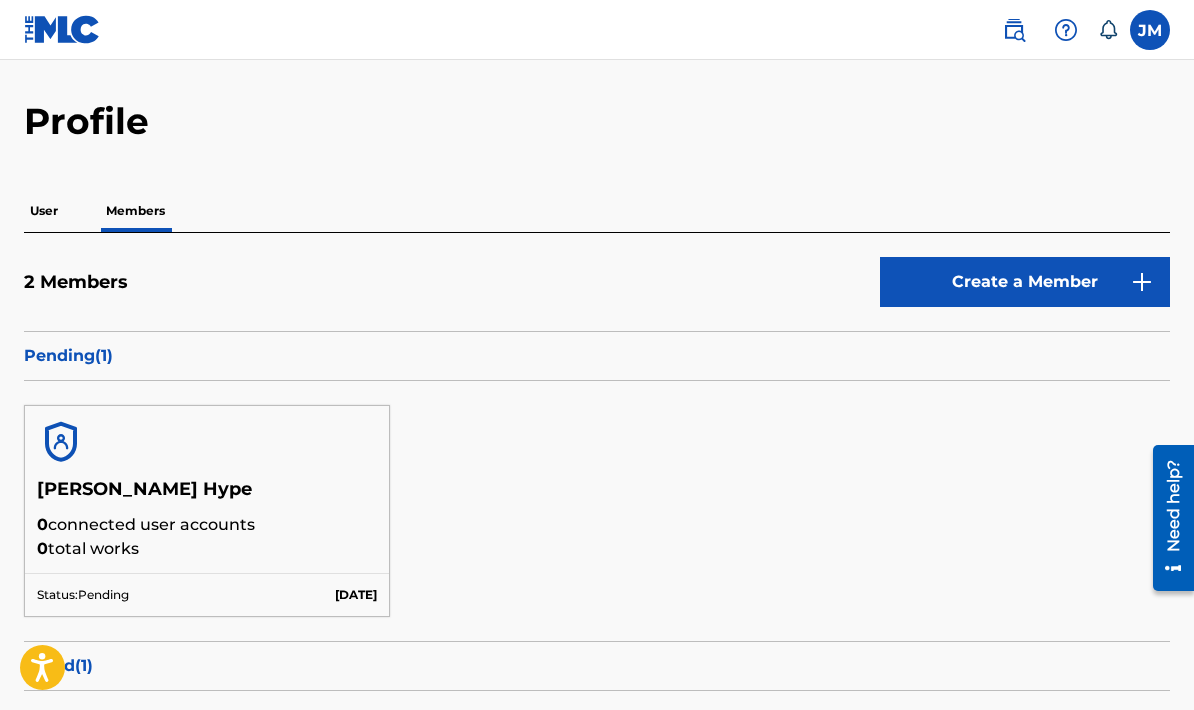 click on "Pending  ( 1 )" at bounding box center [597, 356] 